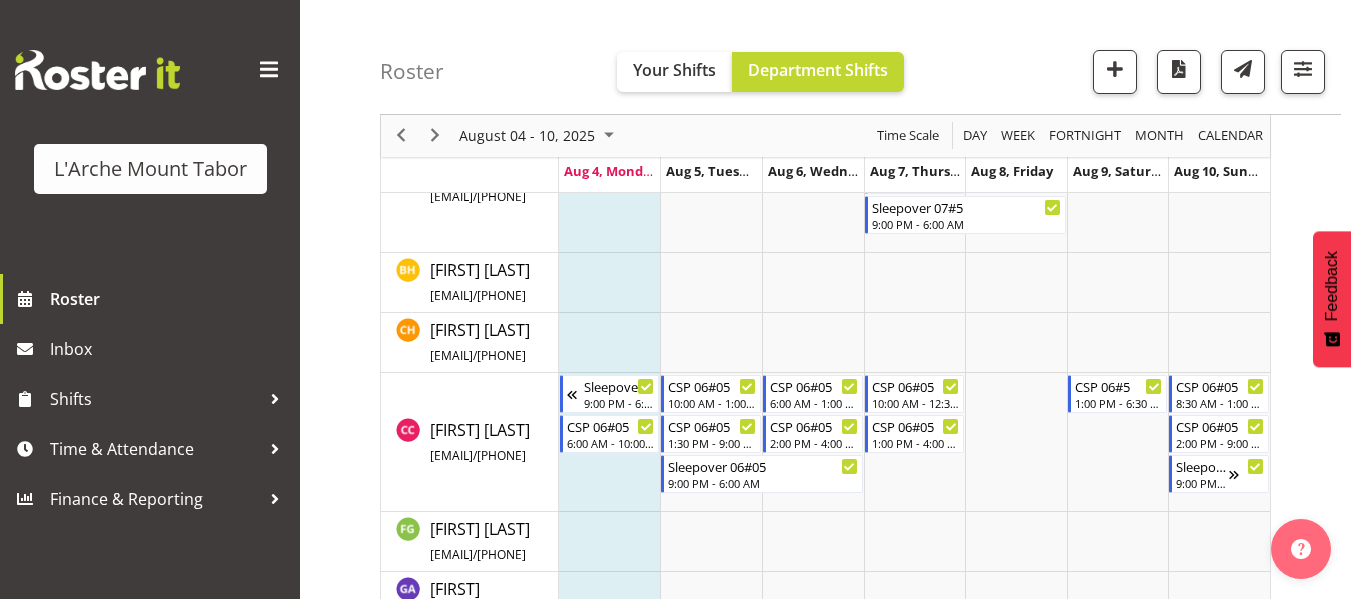 scroll, scrollTop: 500, scrollLeft: 0, axis: vertical 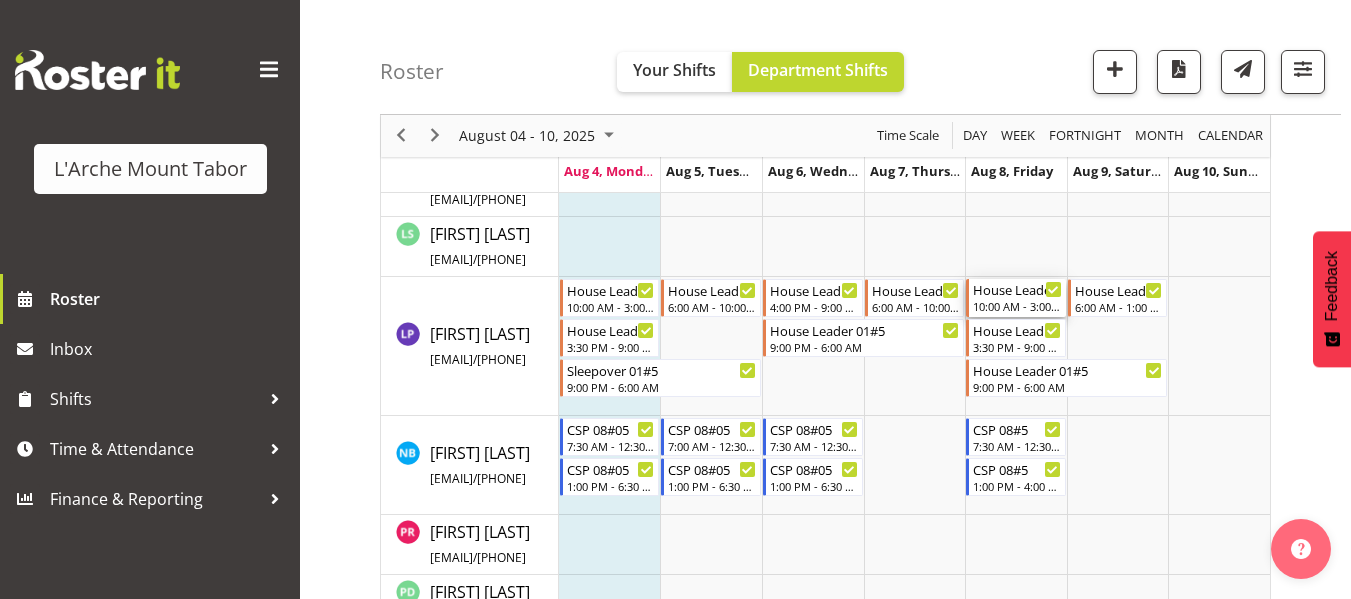 click on "House Leader 01#5" at bounding box center (1017, 289) 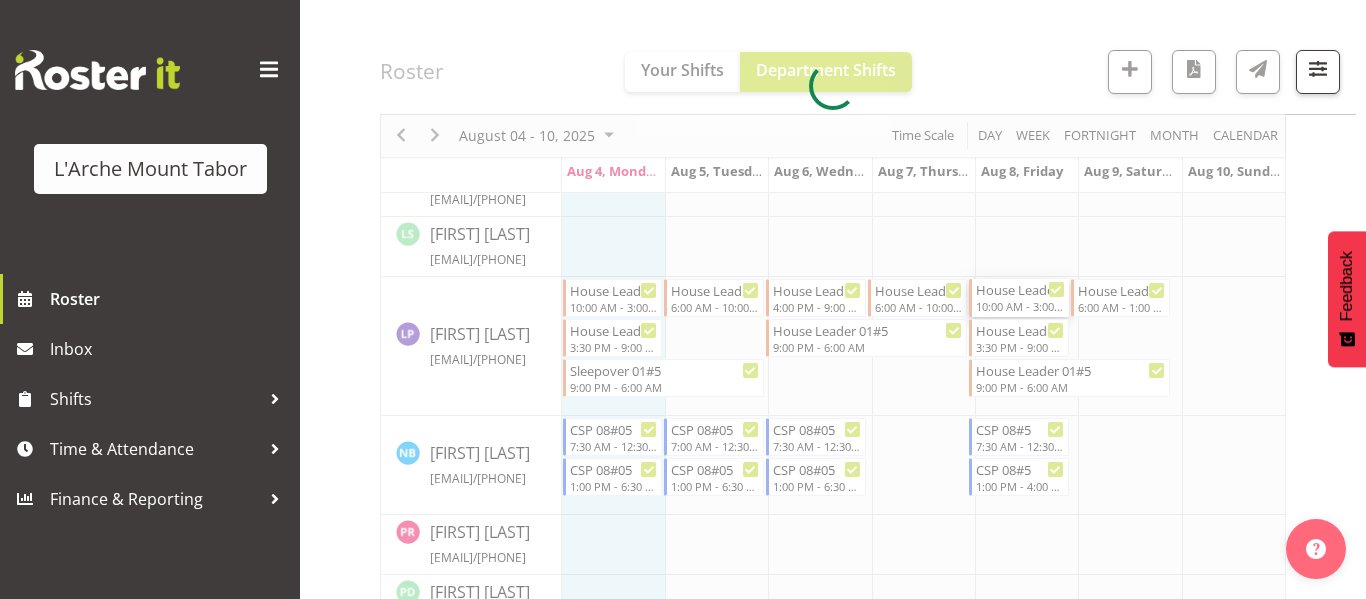 select 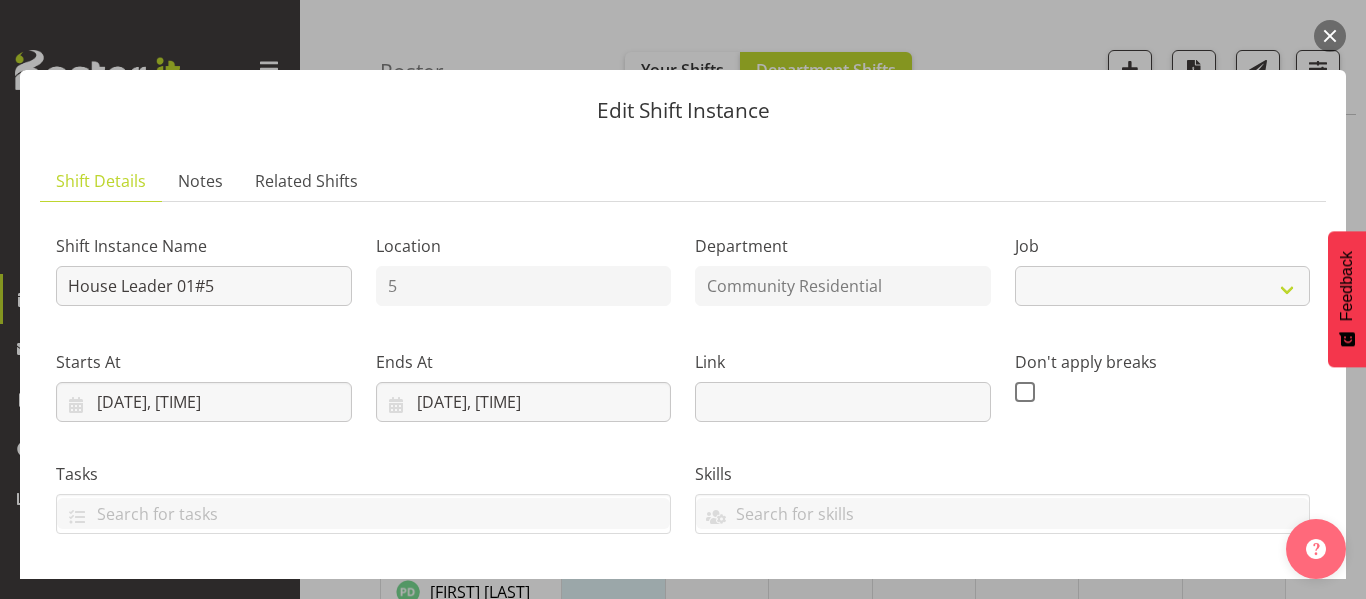 select on "1" 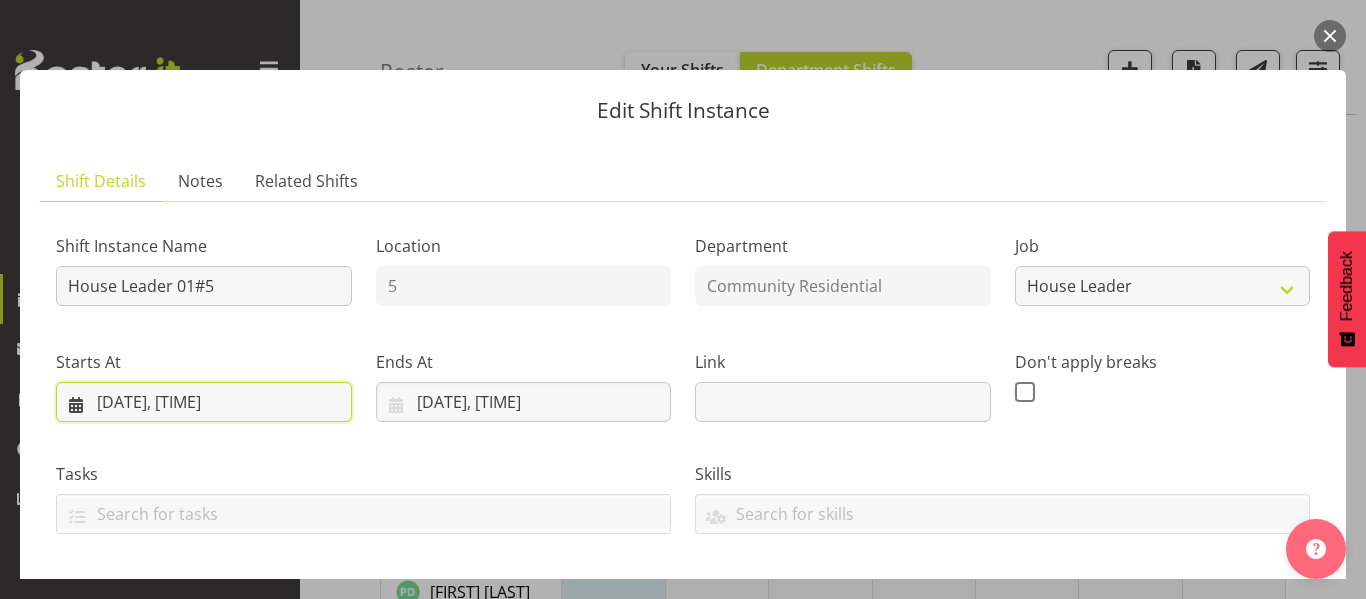 click on "[DATE], [TIME]" at bounding box center (204, 402) 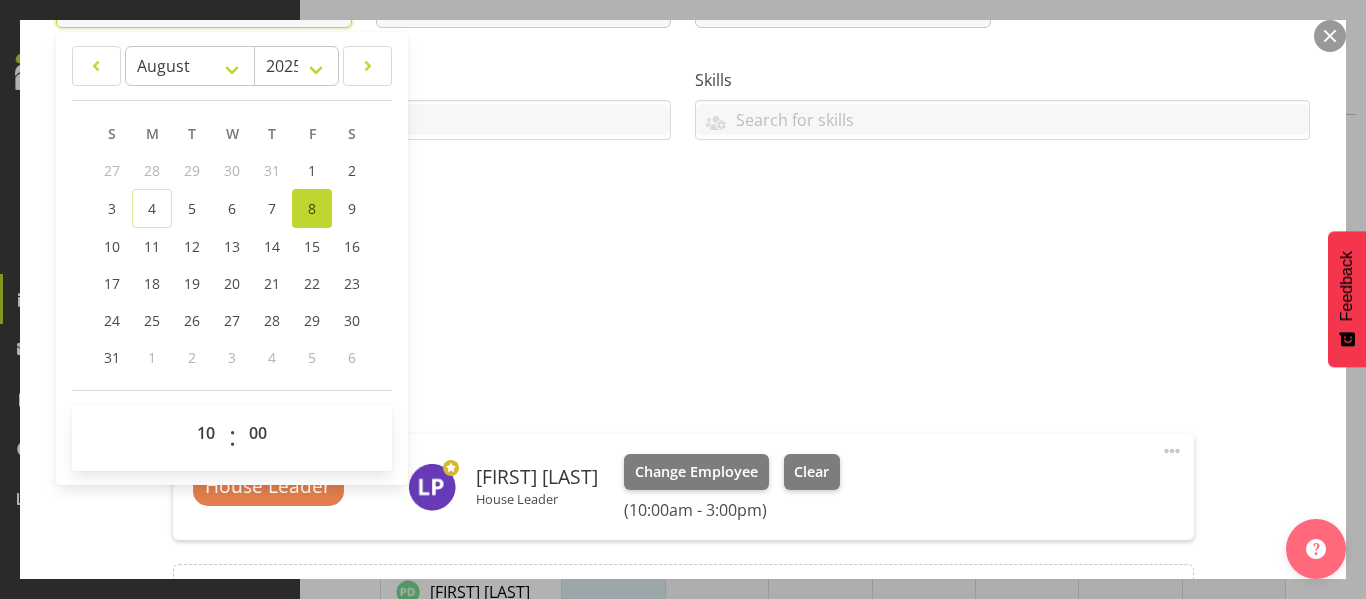 scroll, scrollTop: 400, scrollLeft: 0, axis: vertical 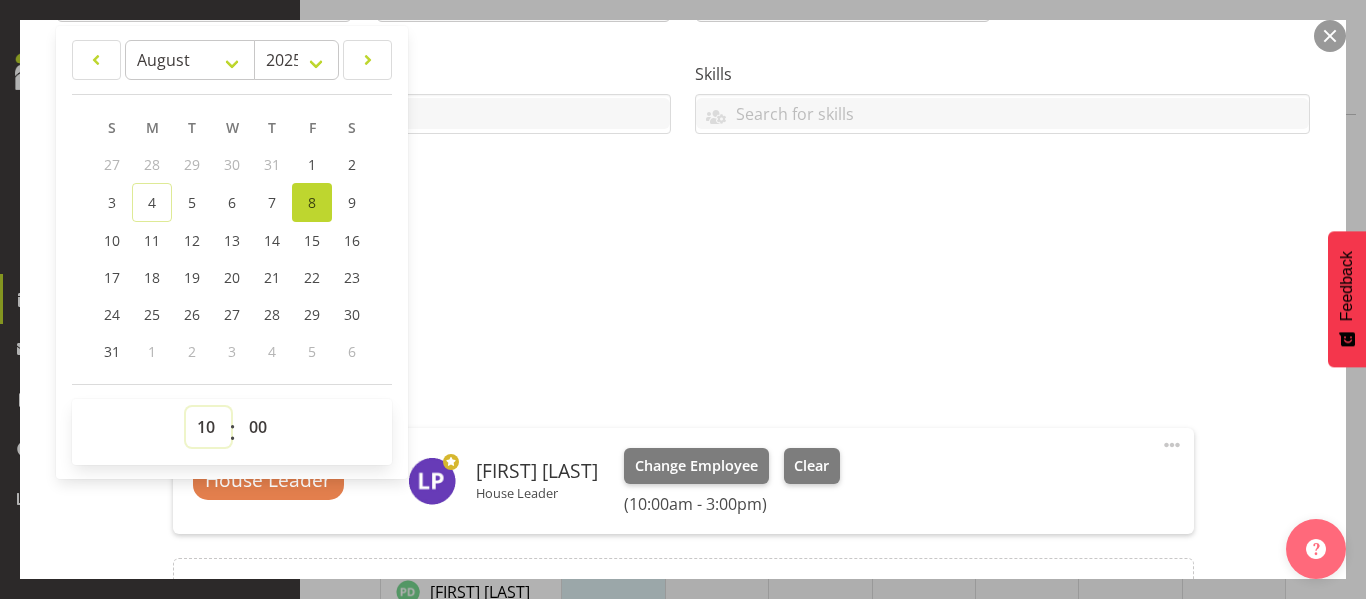 click on "00   01   02   03   04   05   06   07   08   09   10   11   12   13   14   15   16   17   18   19   20   21   22   23" at bounding box center (208, 427) 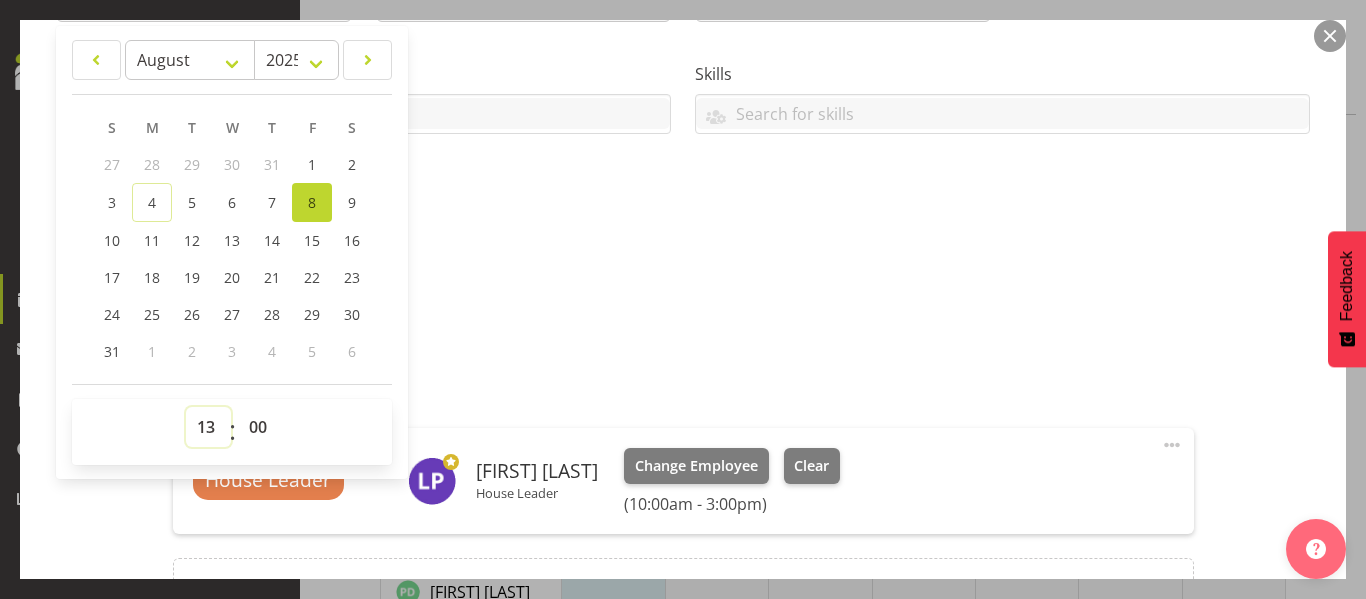 click on "00   01   02   03   04   05   06   07   08   09   10   11   12   13   14   15   16   17   18   19   20   21   22   23" at bounding box center (208, 427) 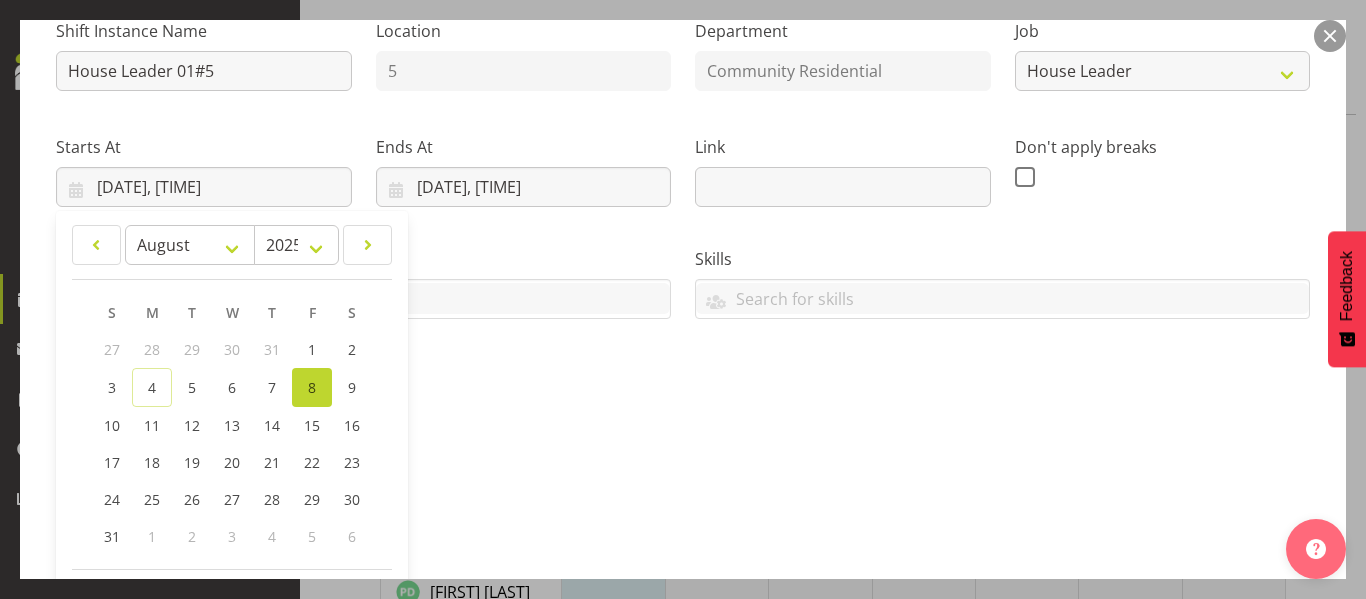 scroll, scrollTop: 125, scrollLeft: 0, axis: vertical 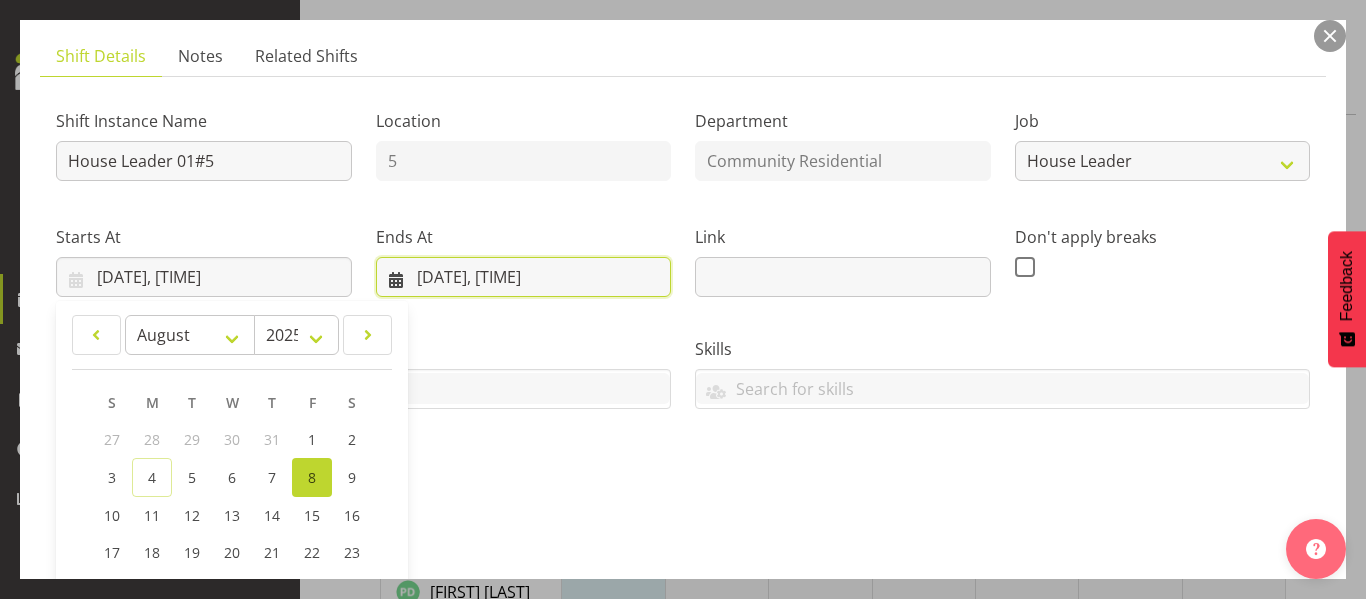 click on "[DATE], [TIME]" at bounding box center (524, 277) 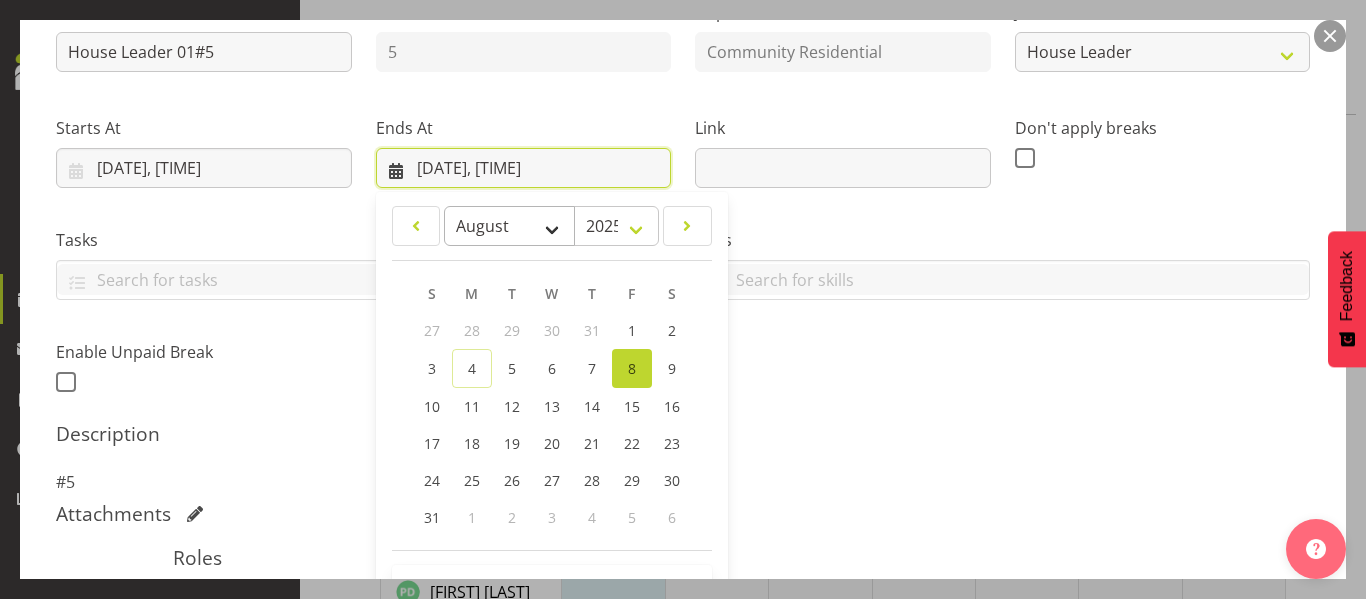 scroll, scrollTop: 625, scrollLeft: 0, axis: vertical 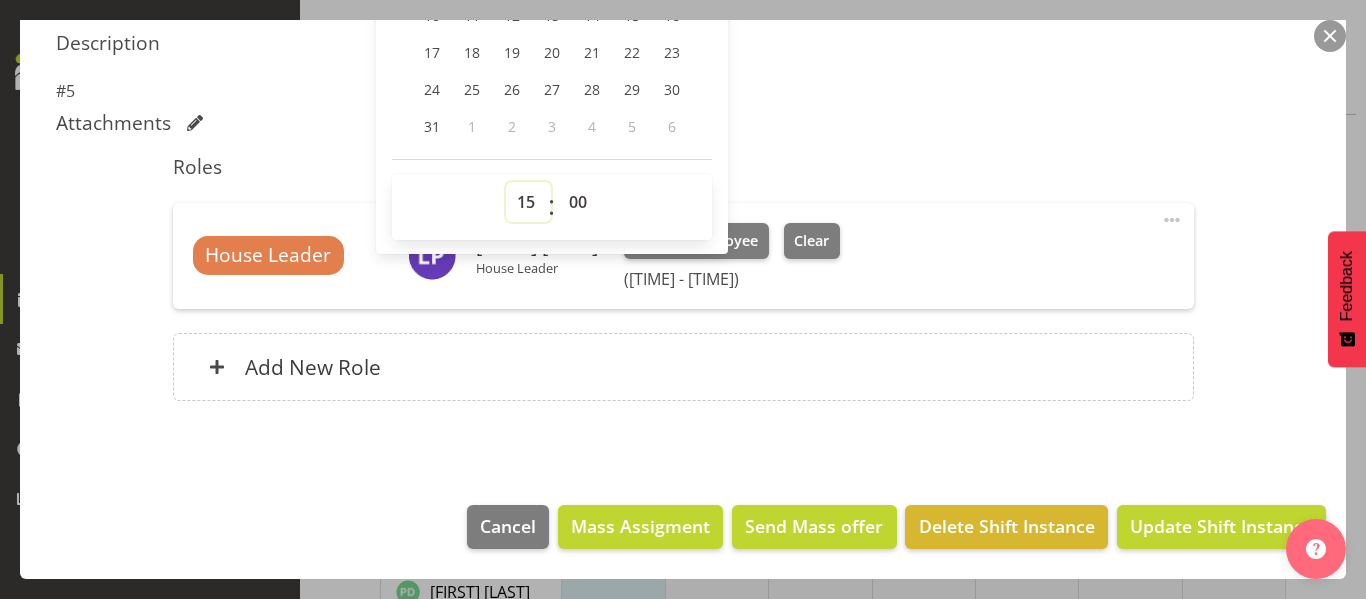 click on "00   01   02   03   04   05   06   07   08   09   10   11   12   13   14   15   16   17   18   19   20   21   22   23" at bounding box center (528, 202) 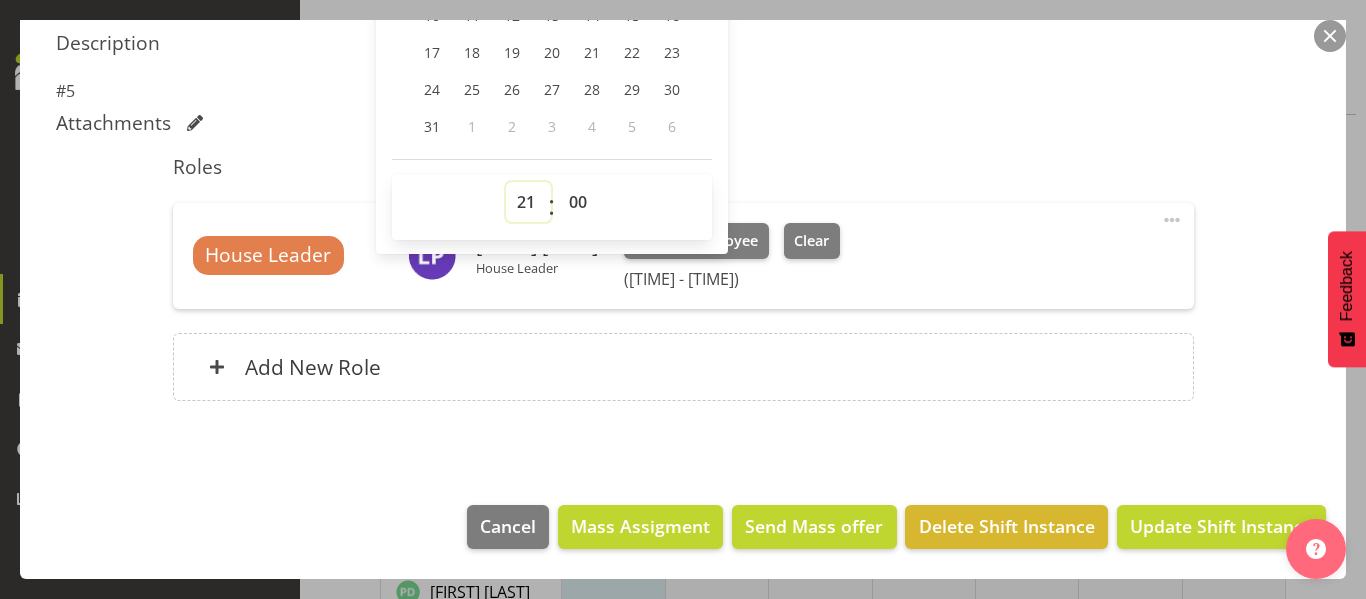 click on "00   01   02   03   04   05   06   07   08   09   10   11   12   13   14   15   16   17   18   19   20   21   22   23" at bounding box center (528, 202) 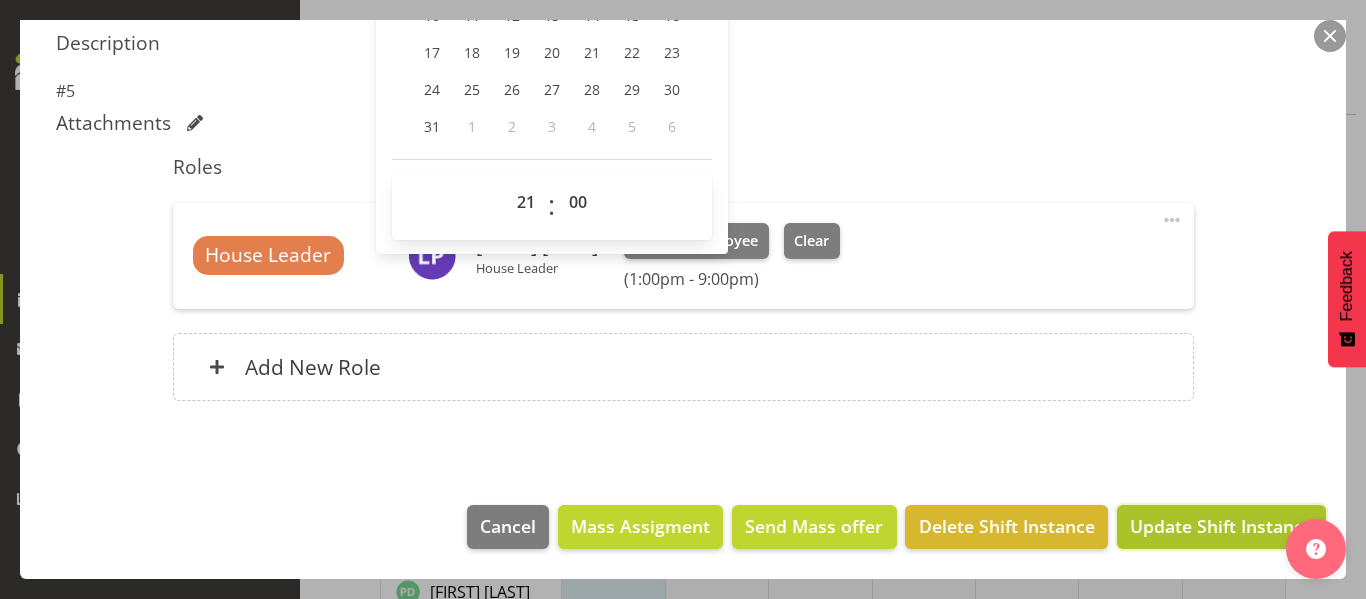 click on "Update Shift Instance" at bounding box center (1221, 526) 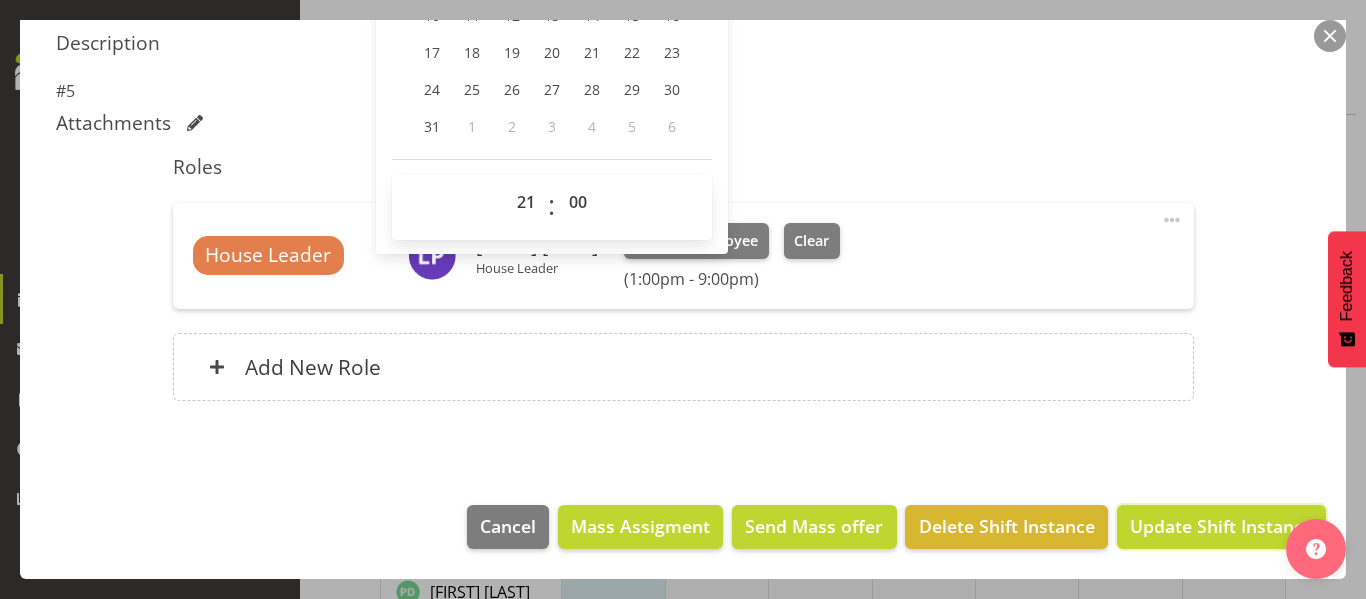 scroll, scrollTop: 545, scrollLeft: 0, axis: vertical 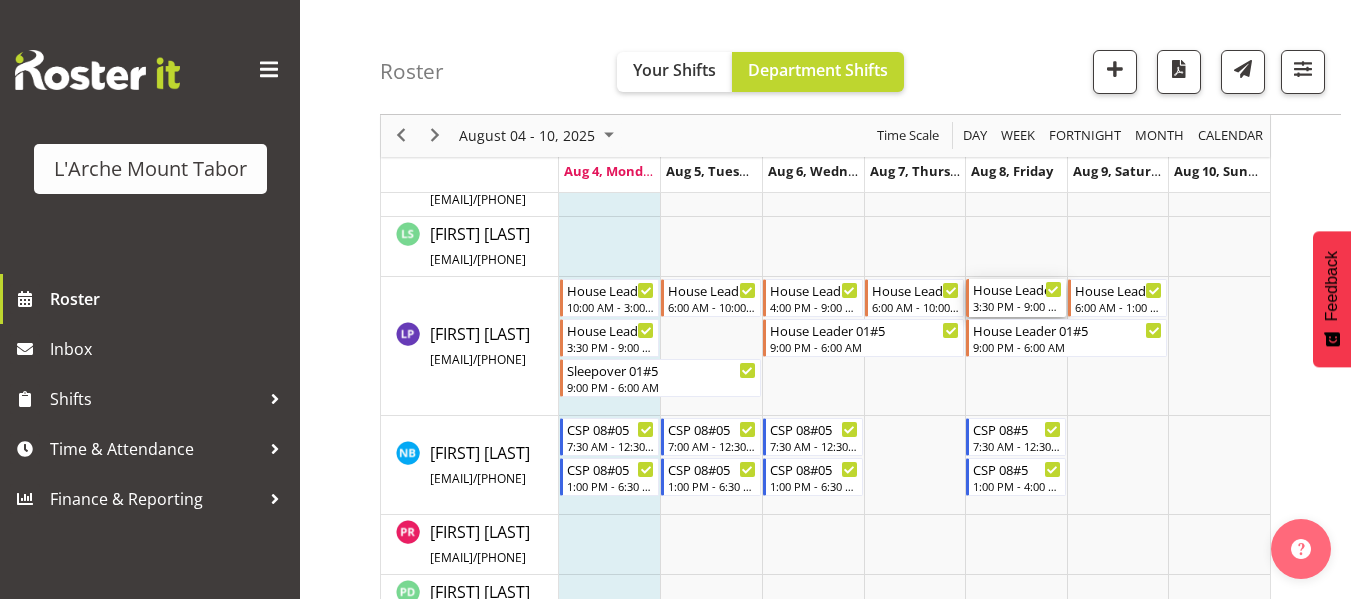 click on "3:30 PM - 9:00 PM" at bounding box center [1017, 306] 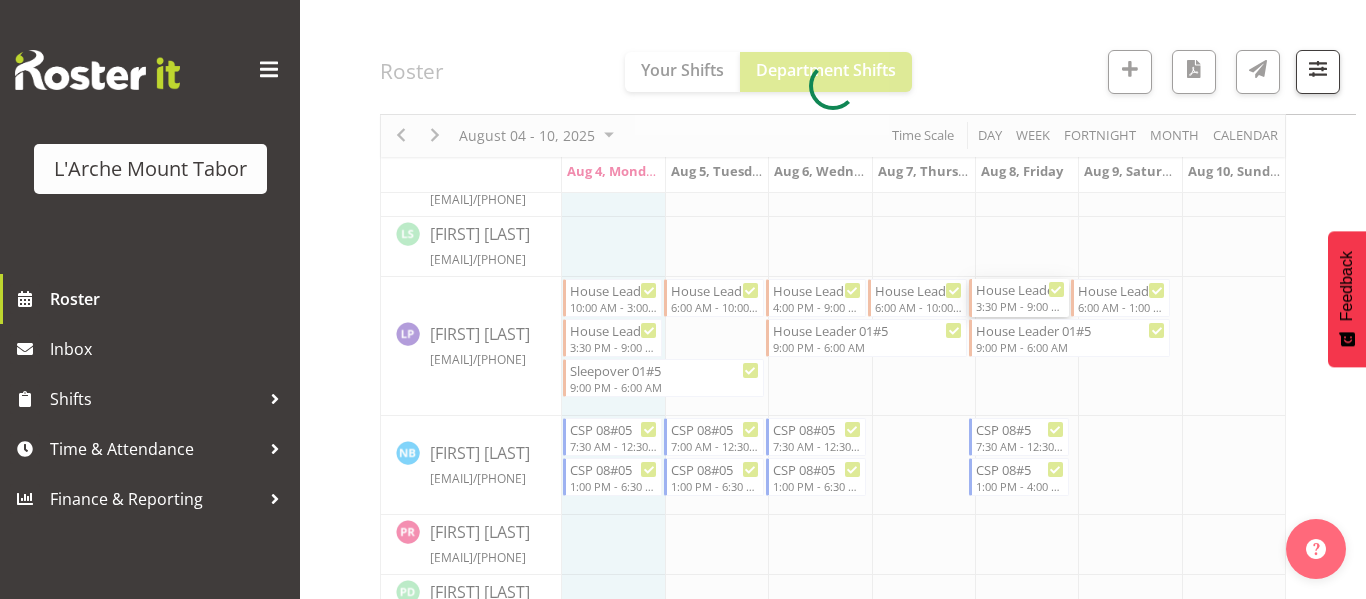 select 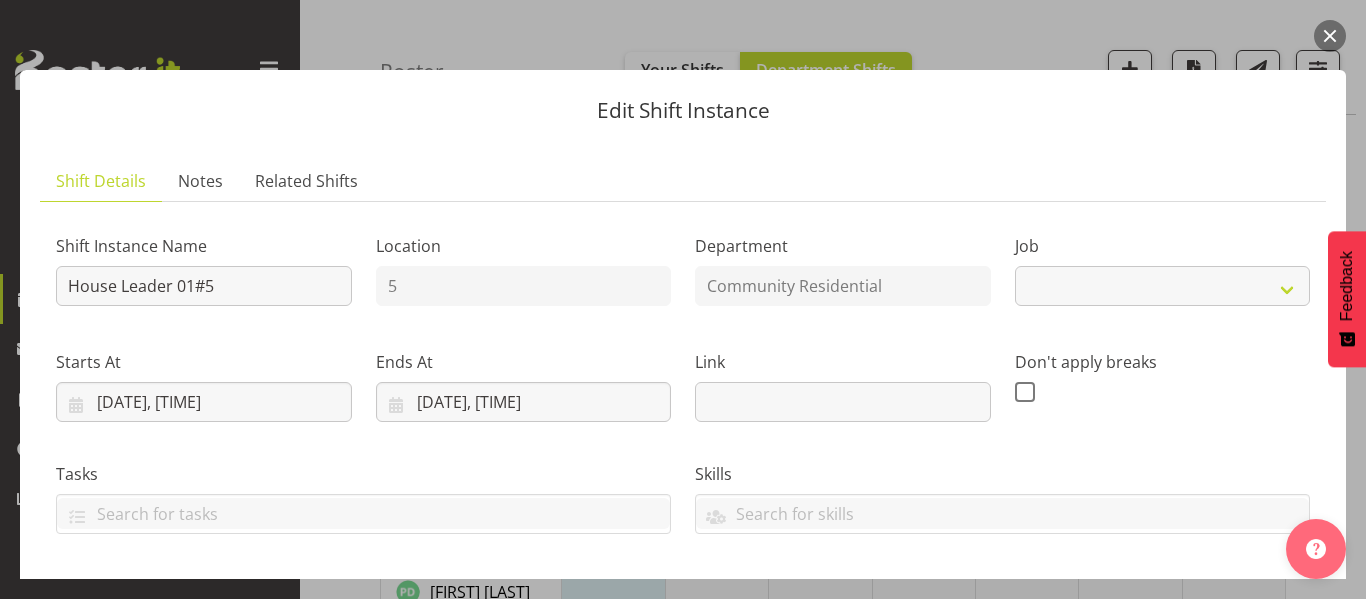 select on "1" 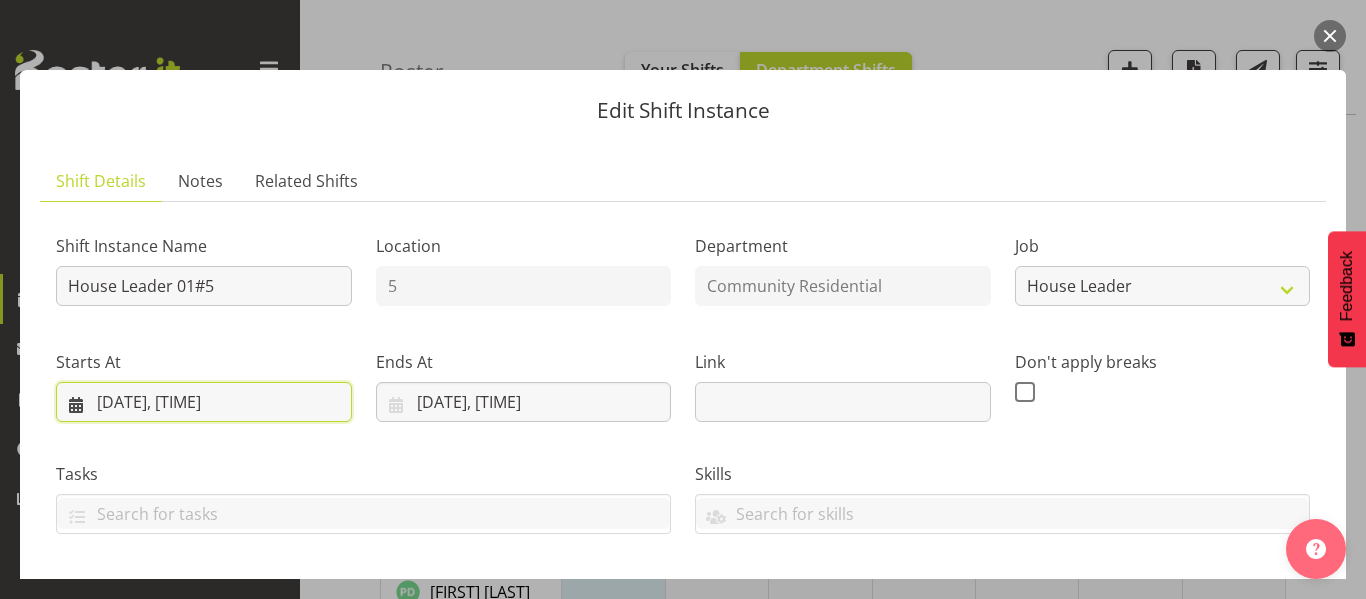 click on "[DATE], [TIME]" at bounding box center (204, 402) 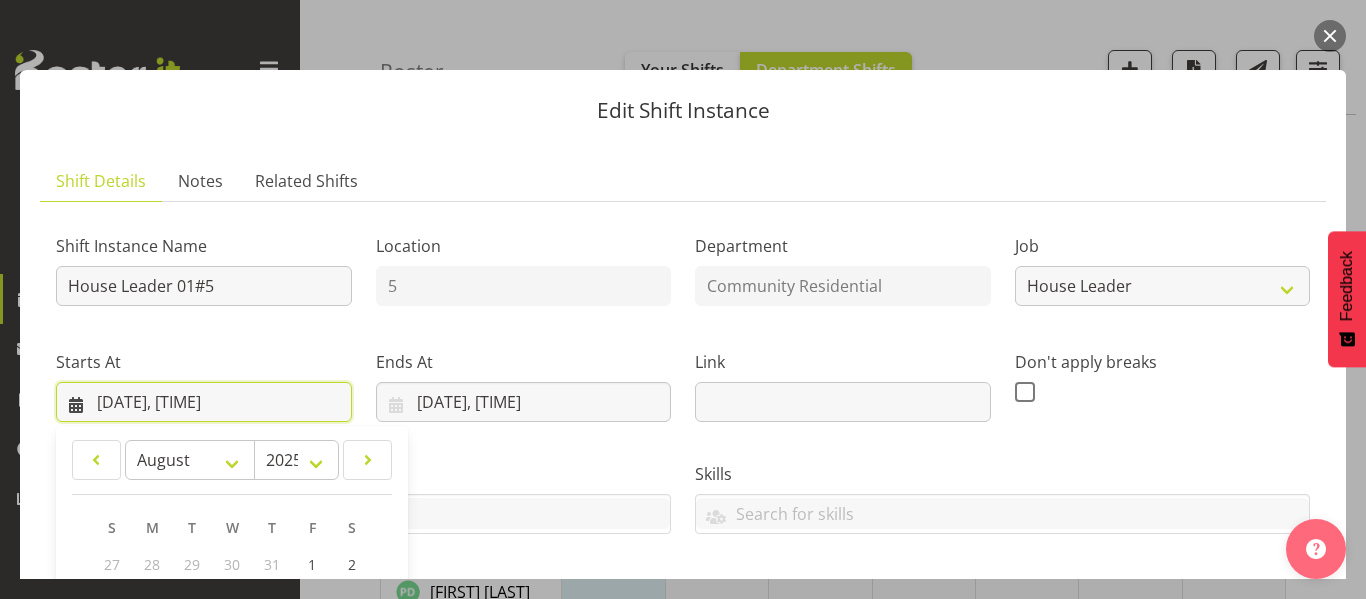 scroll, scrollTop: 500, scrollLeft: 0, axis: vertical 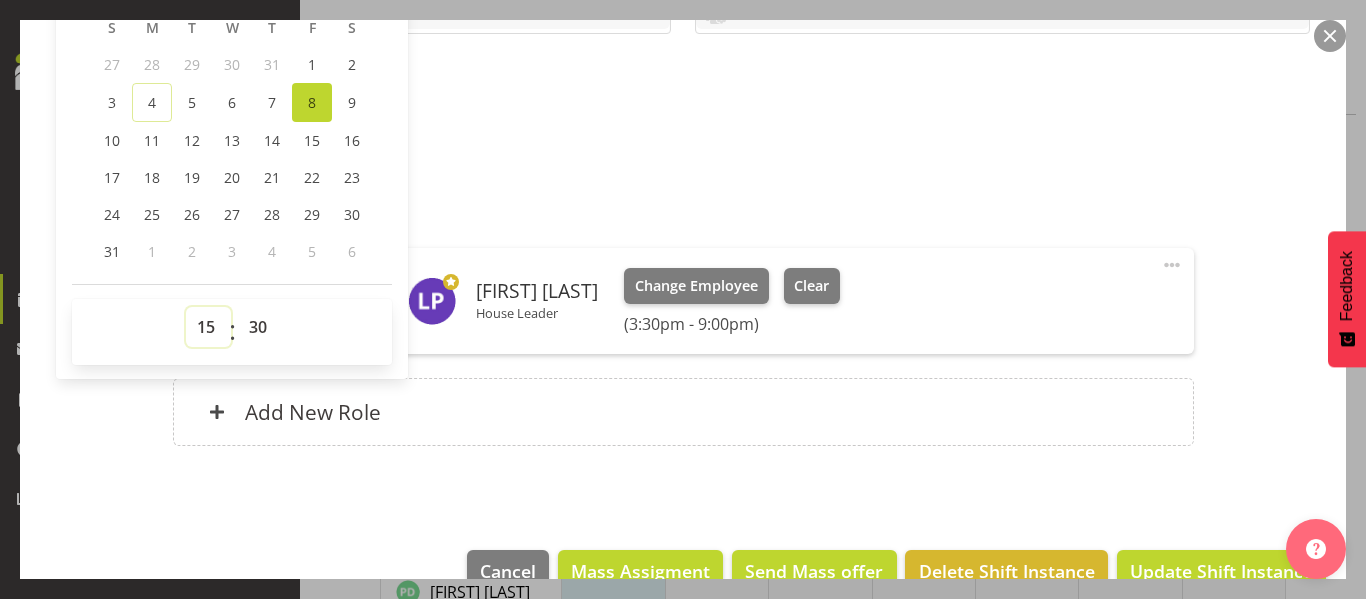 click on "00   01   02   03   04   05   06   07   08   09   10   11   12   13   14   15   16   17   18   19   20   21   22   23" at bounding box center [208, 327] 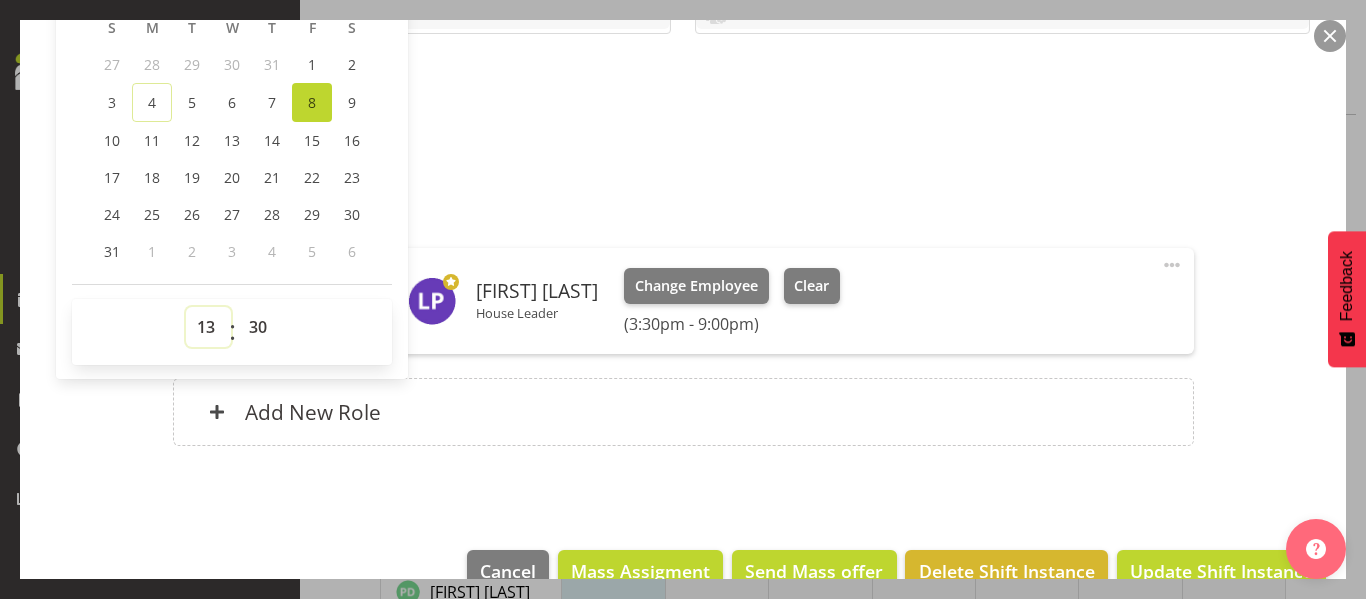 click on "00   01   02   03   04   05   06   07   08   09   10   11   12   13   14   15   16   17   18   19   20   21   22   23" at bounding box center (208, 327) 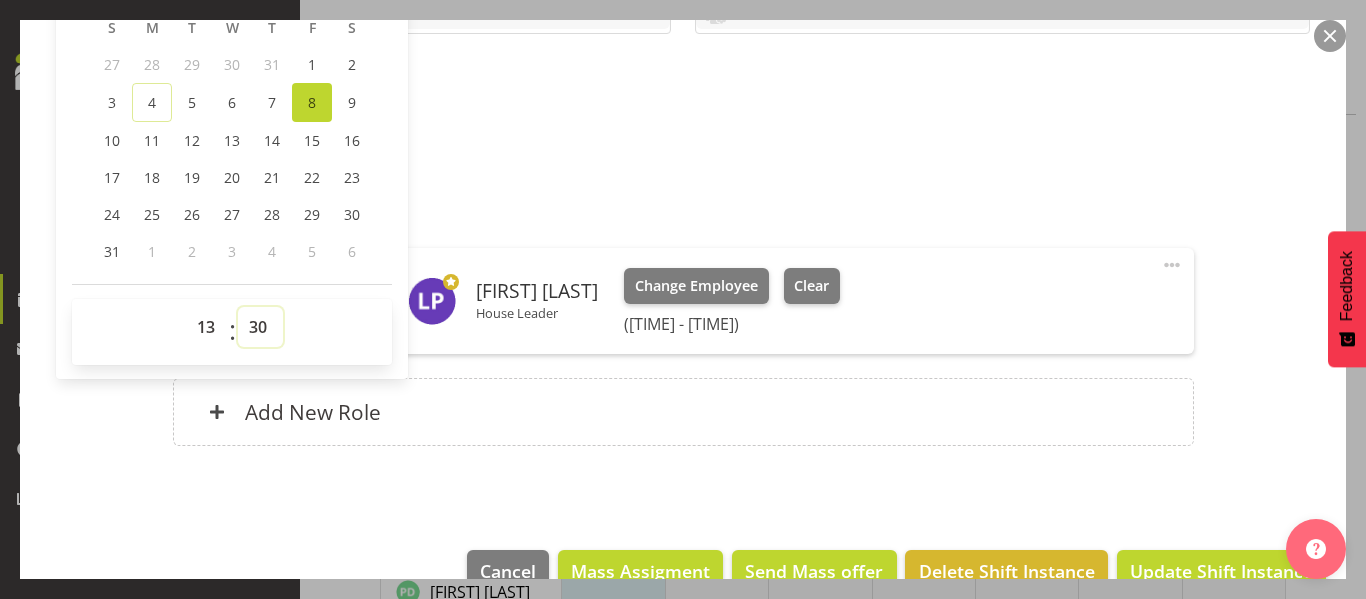 click on "00   01   02   03   04   05   06   07   08   09   10   11   12   13   14   15   16   17   18   19   20   21   22   23   24   25   26   27   28   29   30   31   32   33   34   35   36   37   38   39   40   41   42   43   44   45   46   47   48   49   50   51   52   53   54   55   56   57   58   59" at bounding box center [260, 327] 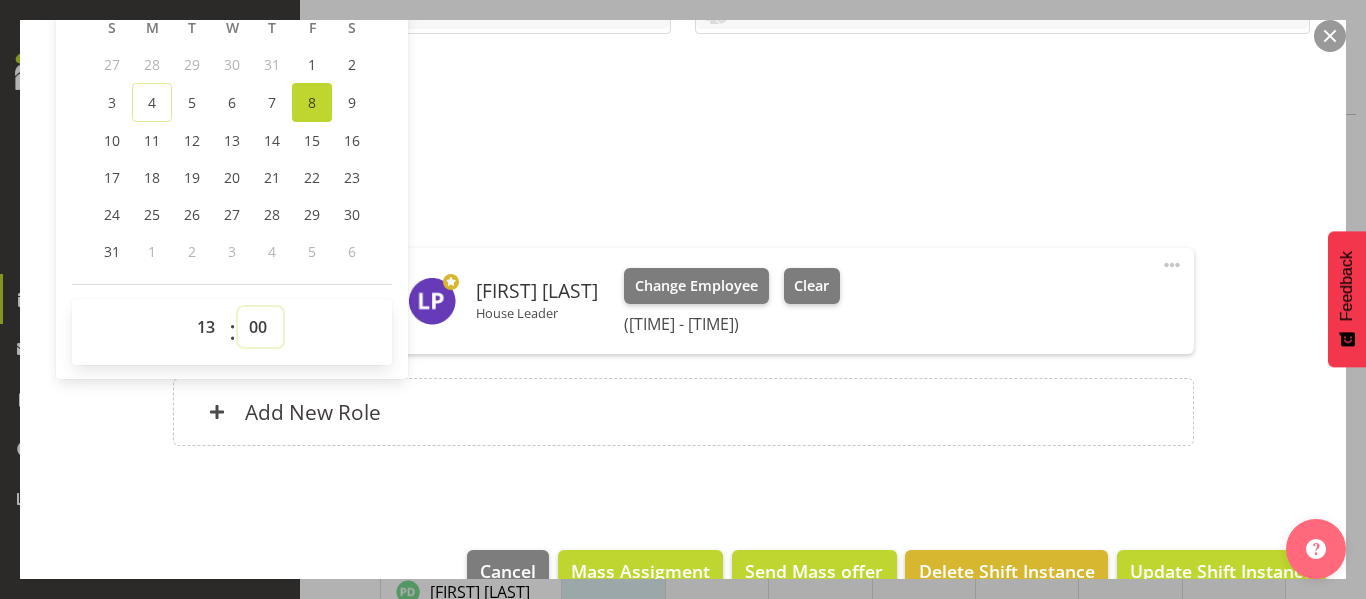 click on "00   01   02   03   04   05   06   07   08   09   10   11   12   13   14   15   16   17   18   19   20   21   22   23   24   25   26   27   28   29   30   31   32   33   34   35   36   37   38   39   40   41   42   43   44   45   46   47   48   49   50   51   52   53   54   55   56   57   58   59" at bounding box center (260, 327) 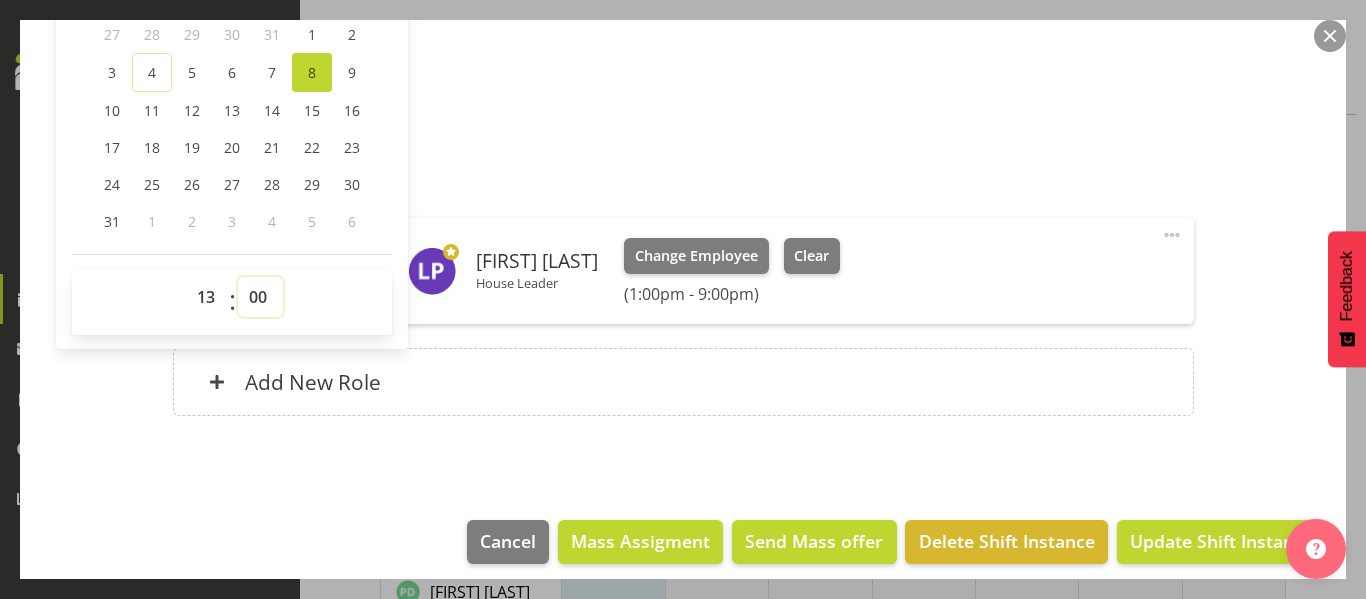 scroll, scrollTop: 545, scrollLeft: 0, axis: vertical 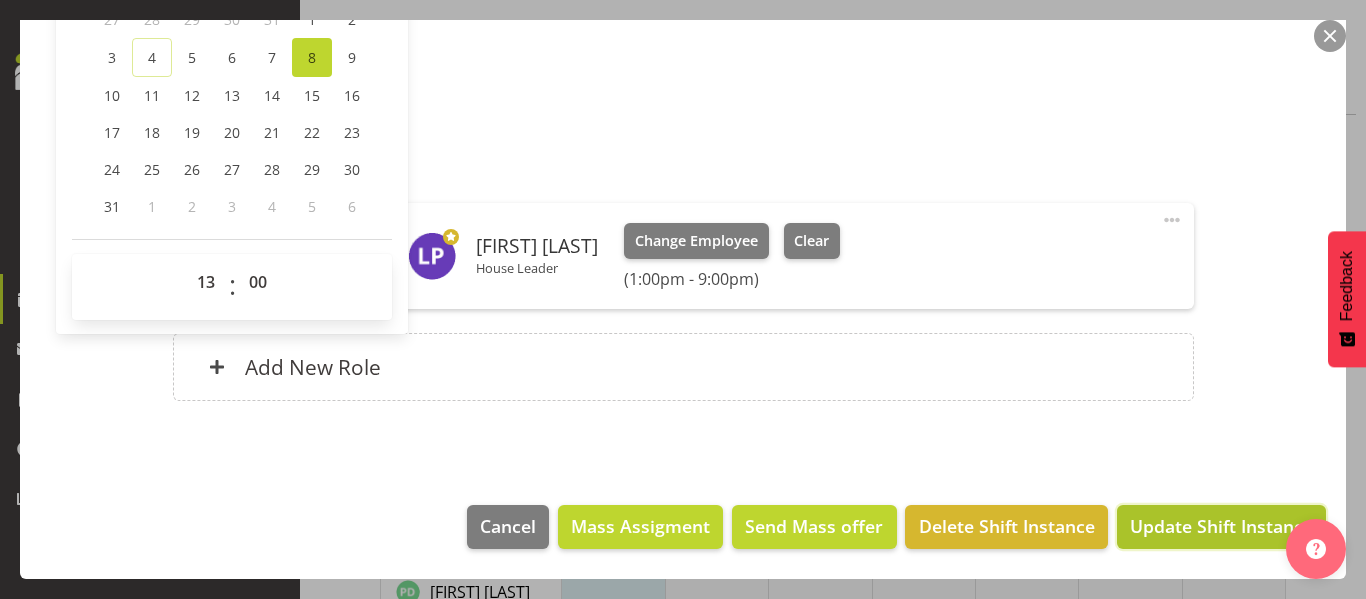 click on "Update Shift Instance" at bounding box center (1221, 526) 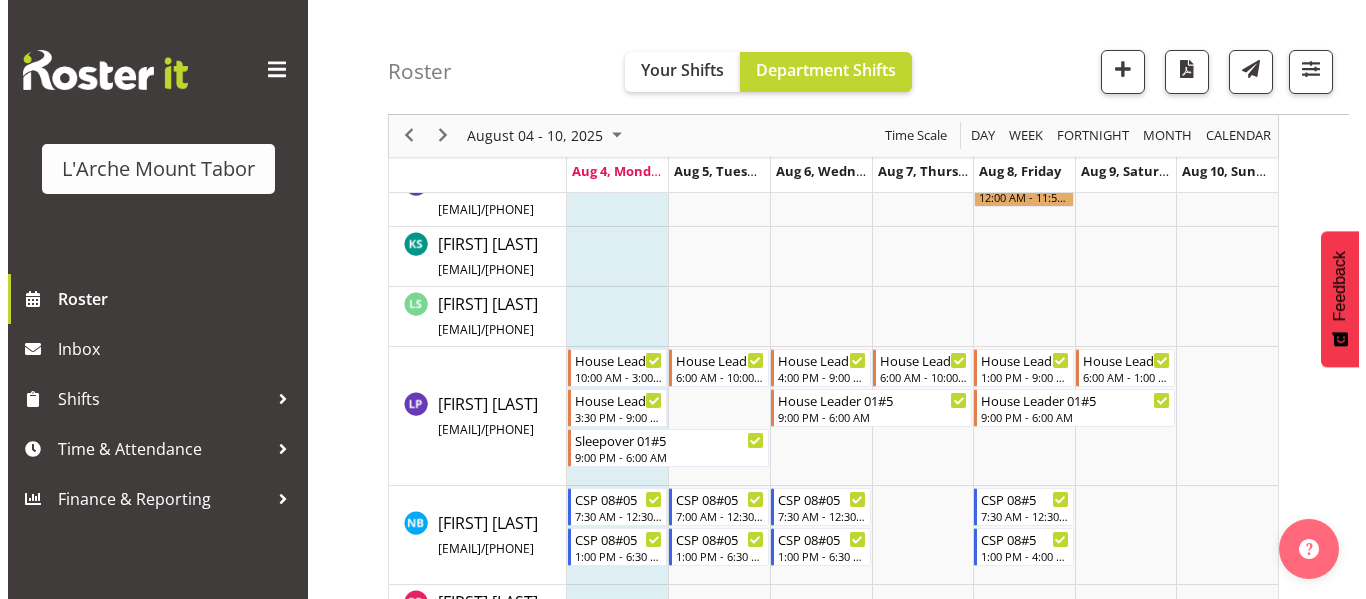 scroll, scrollTop: 1100, scrollLeft: 0, axis: vertical 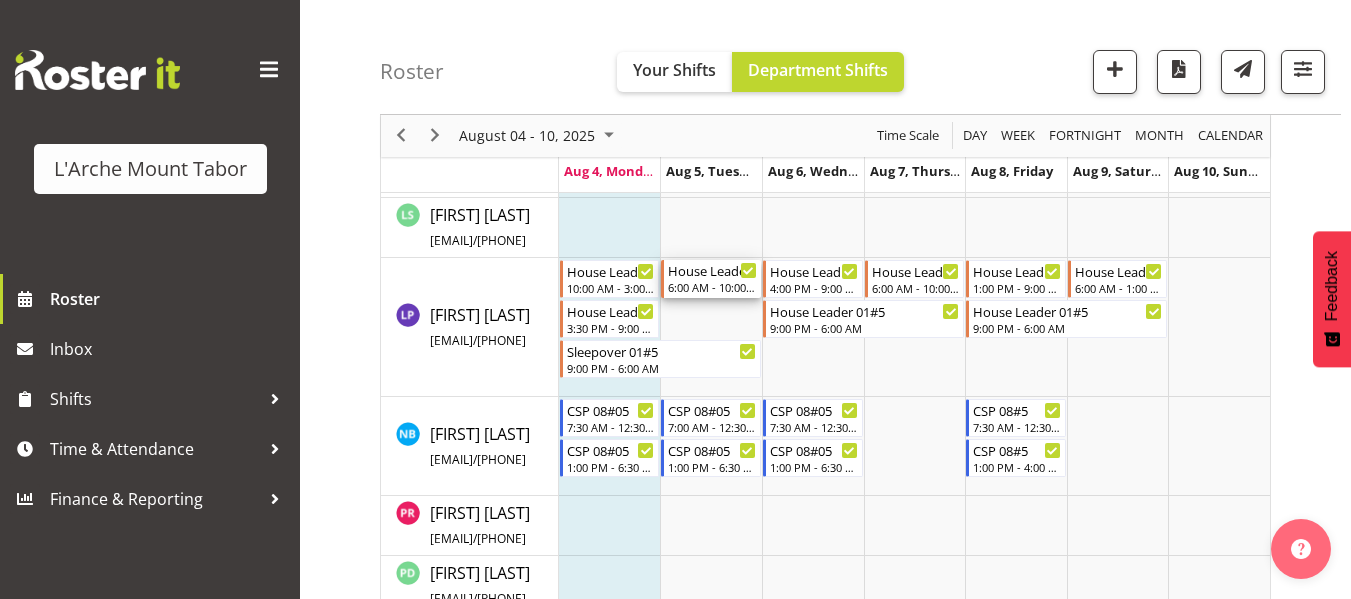 click on "6:00 AM - 10:00 AM" at bounding box center [712, 287] 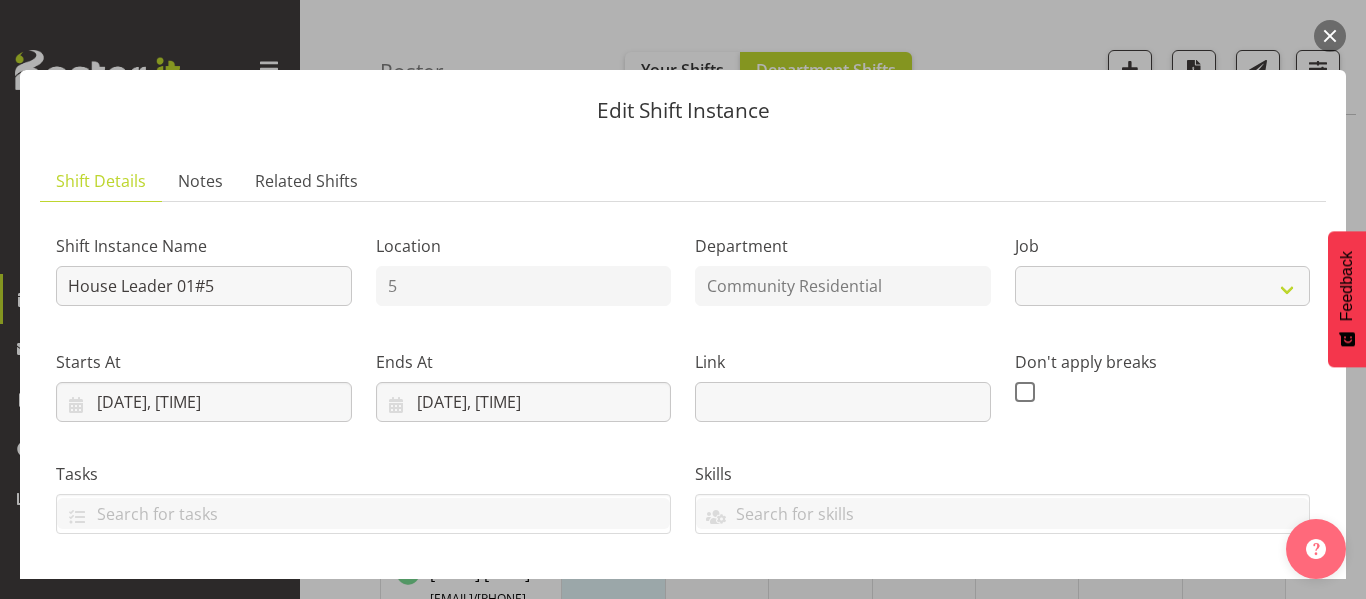 select on "1" 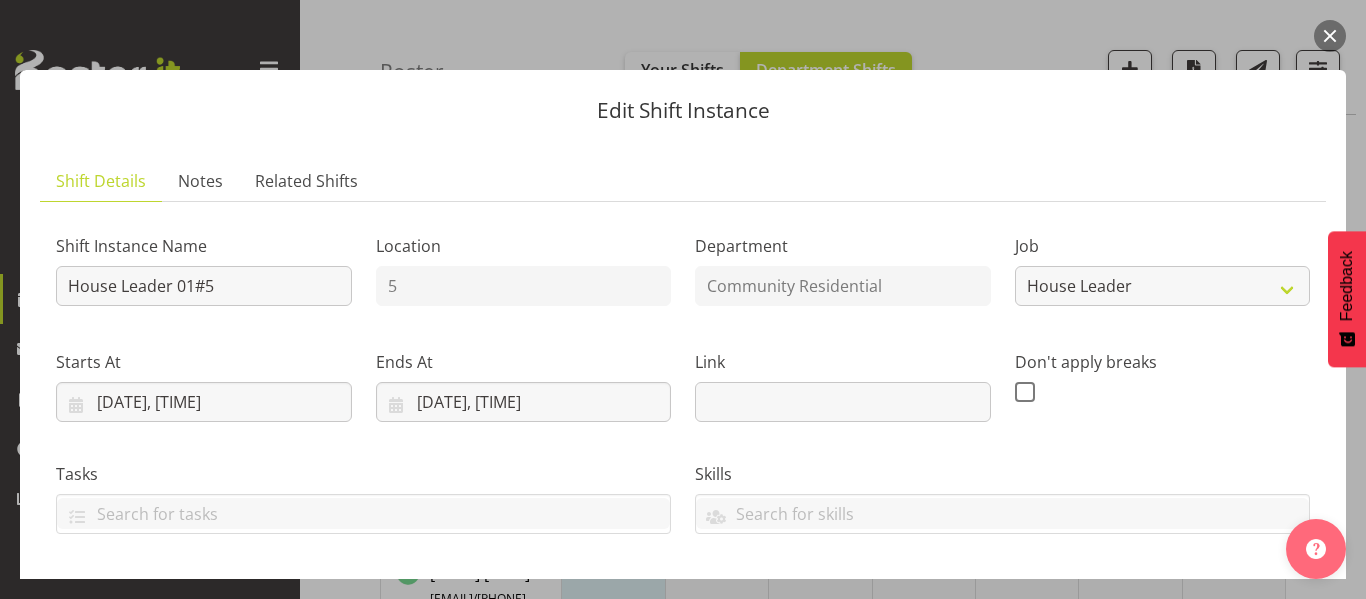 scroll, scrollTop: 200, scrollLeft: 0, axis: vertical 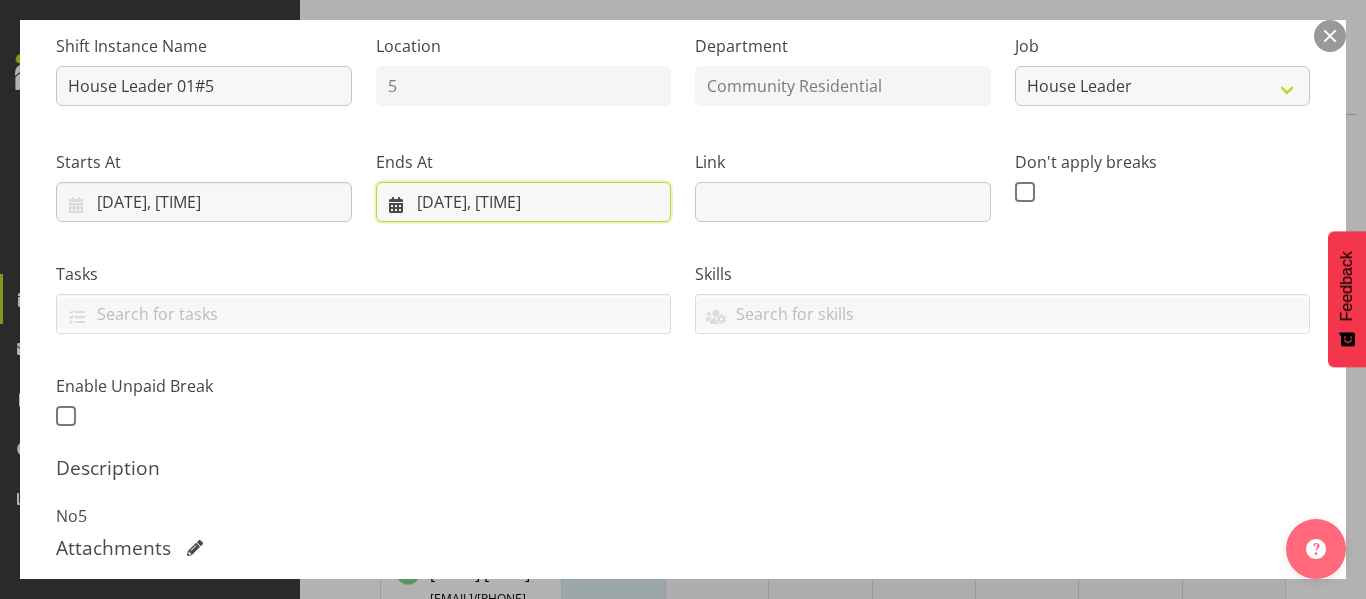 click on "[DATE], [TIME]" at bounding box center (524, 202) 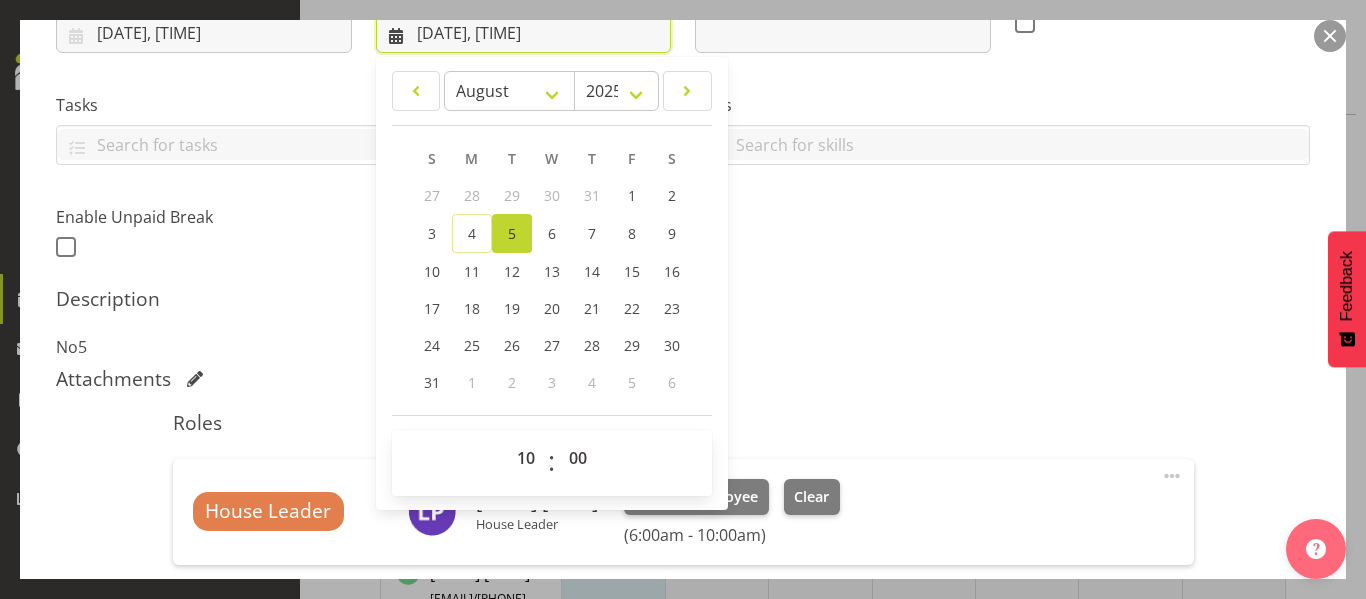 scroll, scrollTop: 625, scrollLeft: 0, axis: vertical 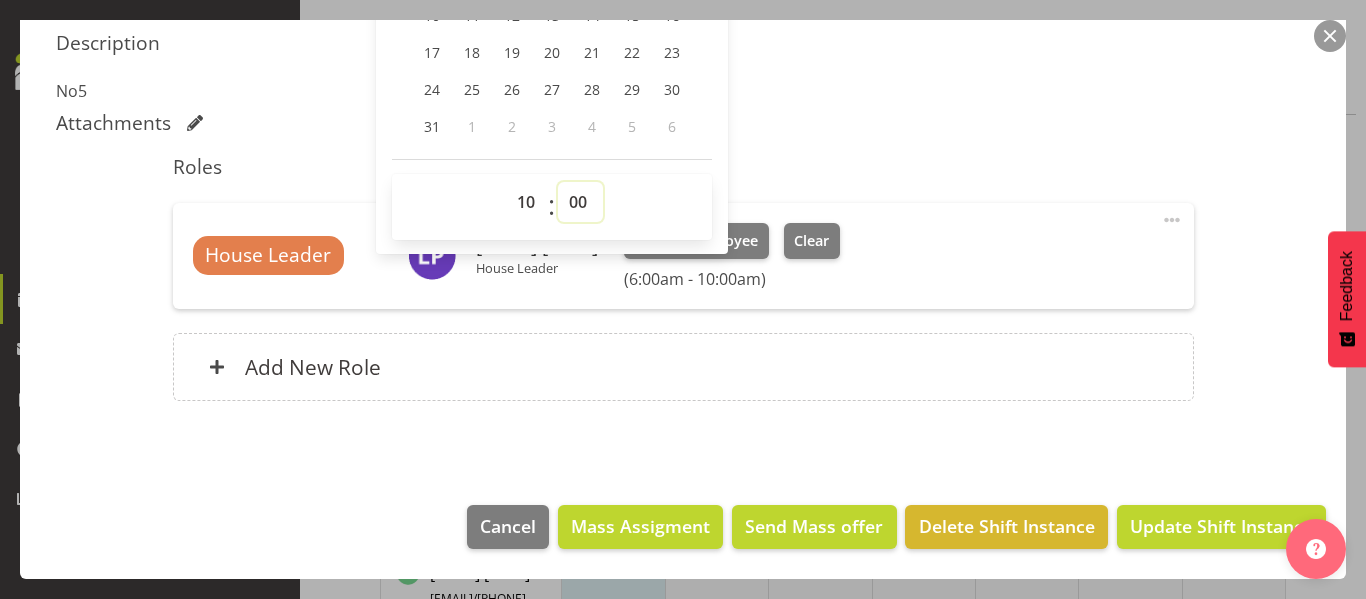 click on "00   01   02   03   04   05   06   07   08   09   10   11   12   13   14   15   16   17   18   19   20   21   22   23   24   25   26   27   28   29   30   31   32   33   34   35   36   37   38   39   40   41   42   43   44   45   46   47   48   49   50   51   52   53   54   55   56   57   58   59" at bounding box center [580, 202] 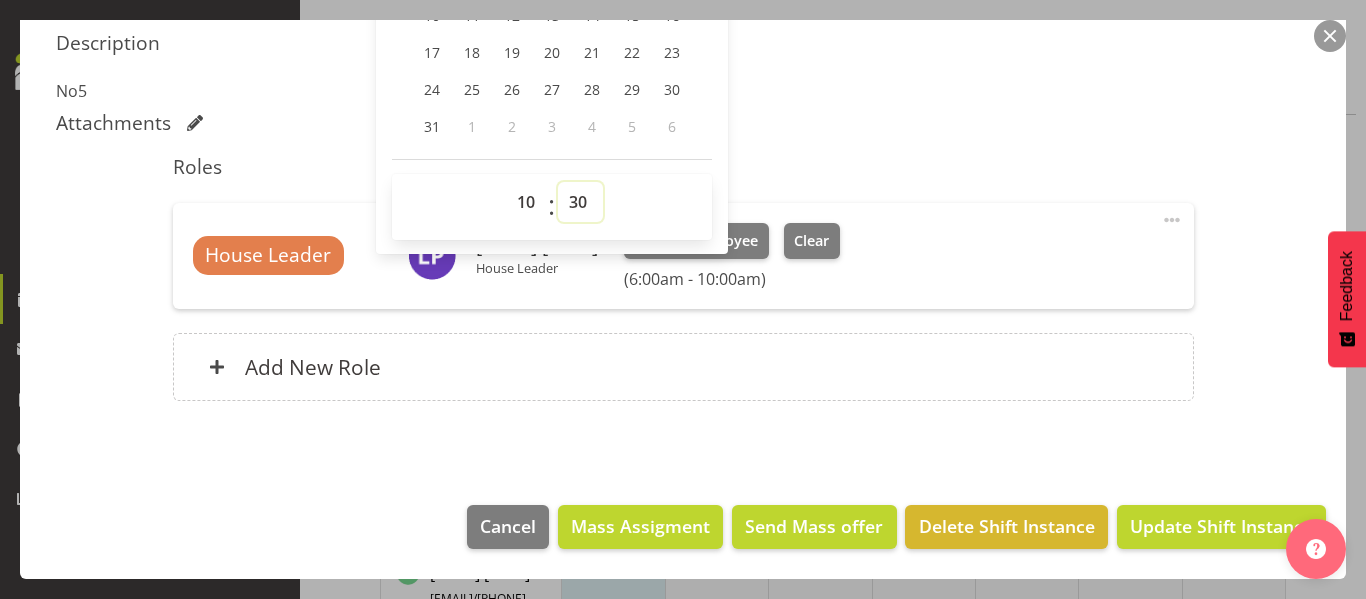 click on "00   01   02   03   04   05   06   07   08   09   10   11   12   13   14   15   16   17   18   19   20   21   22   23   24   25   26   27   28   29   30   31   32   33   34   35   36   37   38   39   40   41   42   43   44   45   46   47   48   49   50   51   52   53   54   55   56   57   58   59" at bounding box center [580, 202] 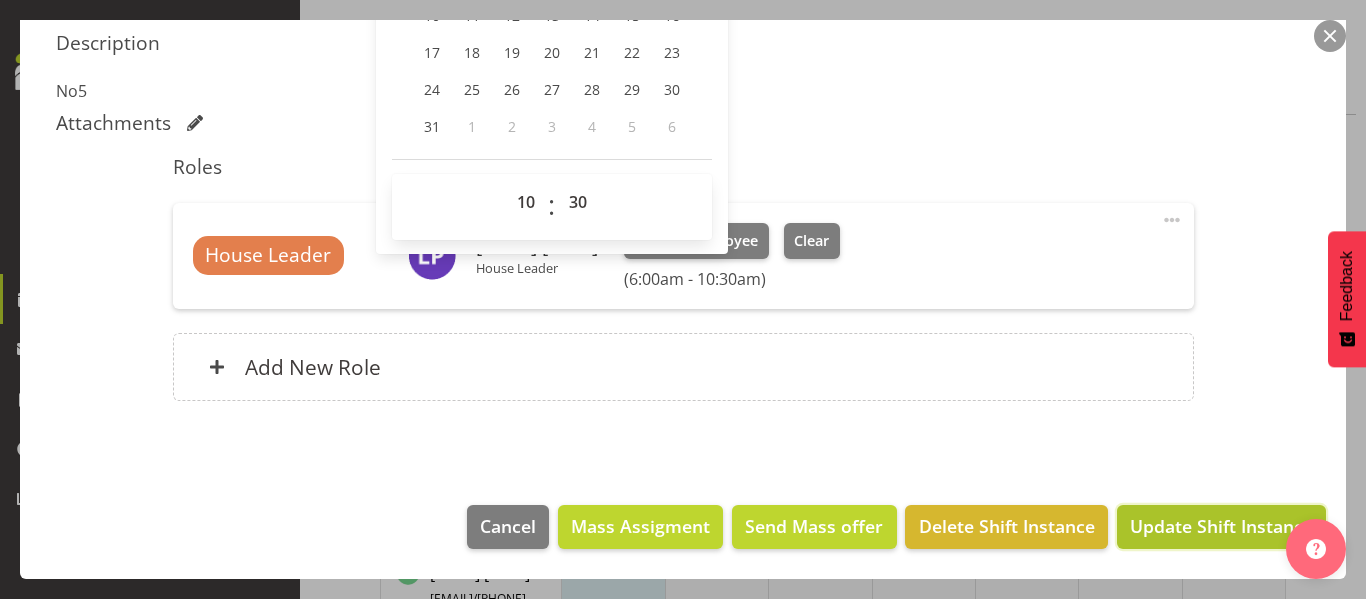 click on "Update Shift Instance" at bounding box center [1221, 526] 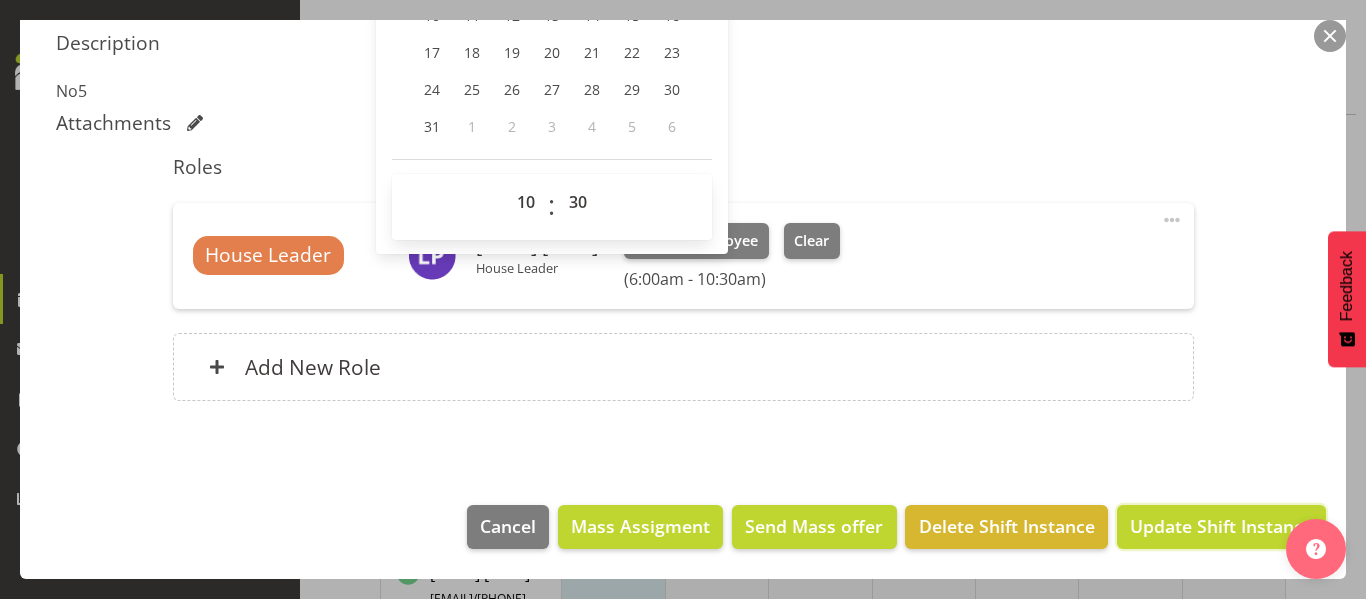 scroll, scrollTop: 545, scrollLeft: 0, axis: vertical 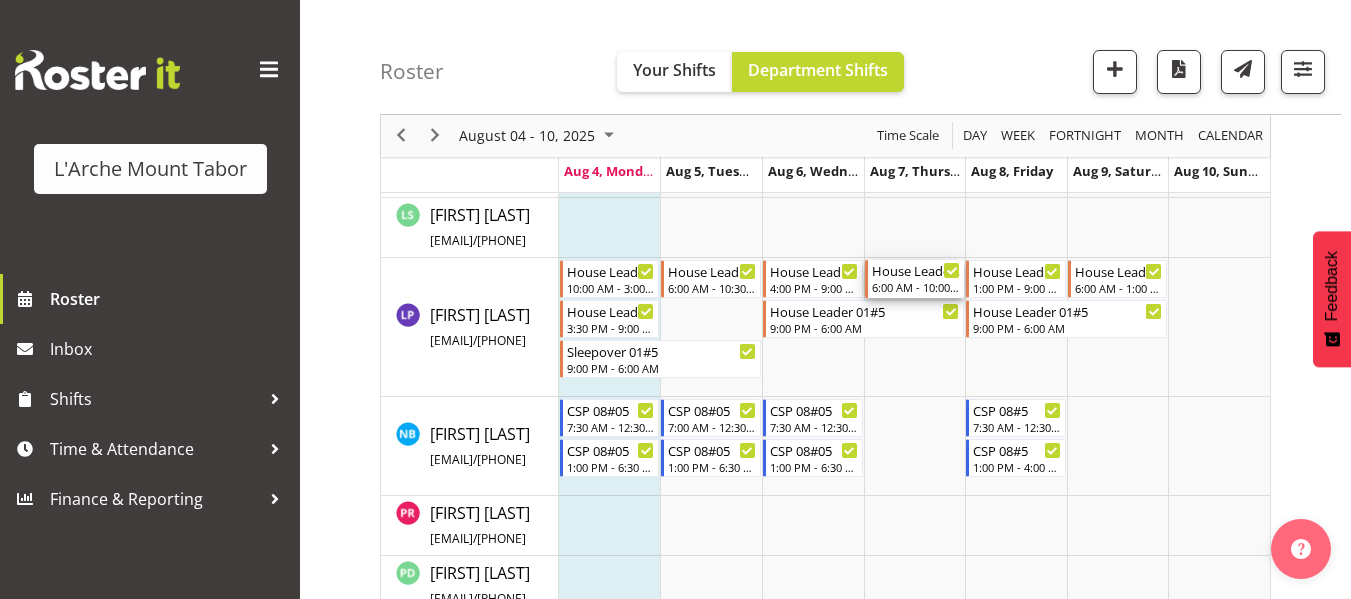 click on "6:00 AM - 10:00 AM" at bounding box center (916, 287) 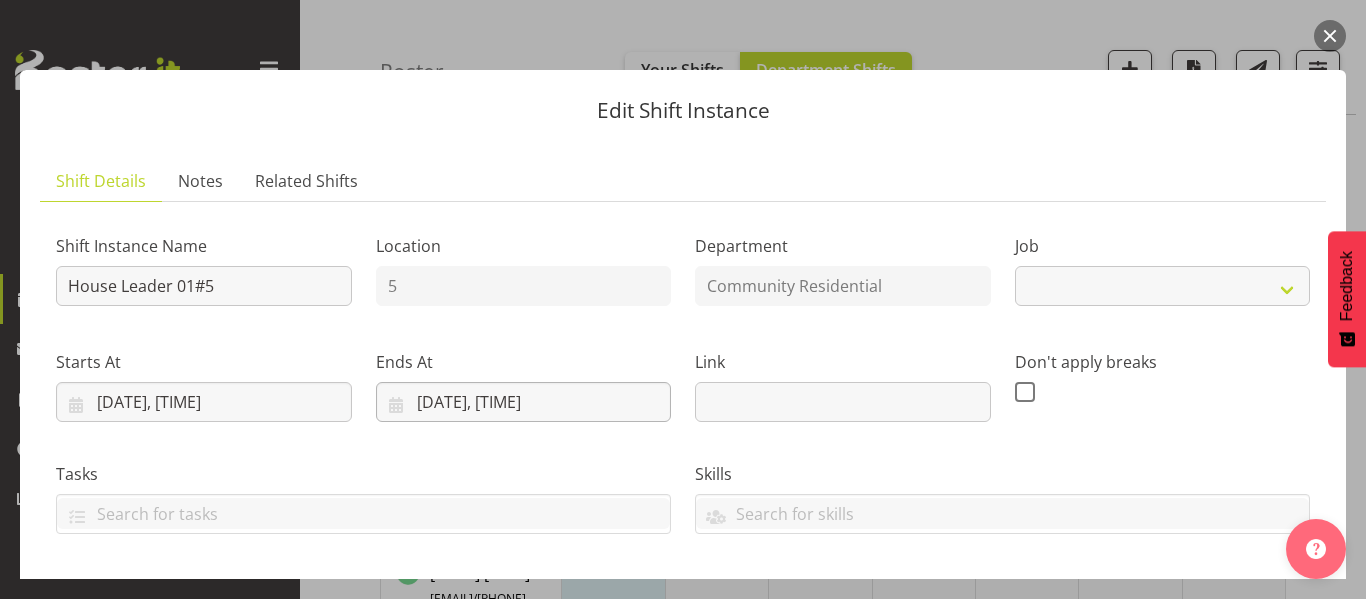 select on "1" 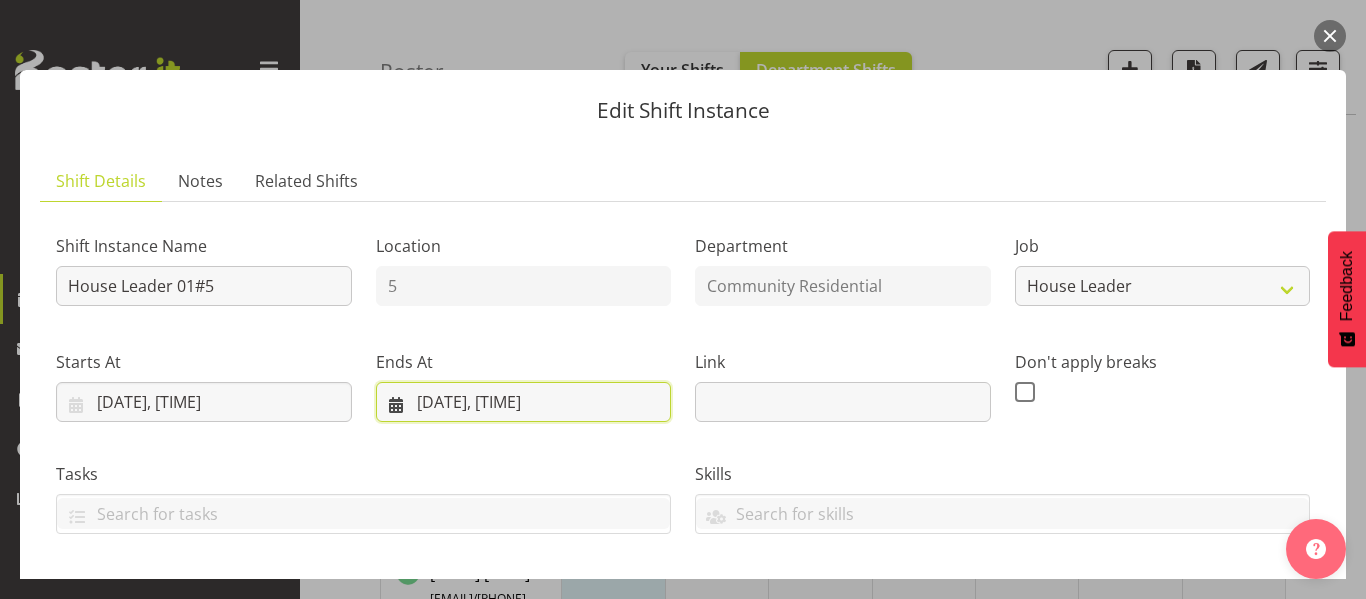 click on "[DATE], [TIME]" at bounding box center [524, 402] 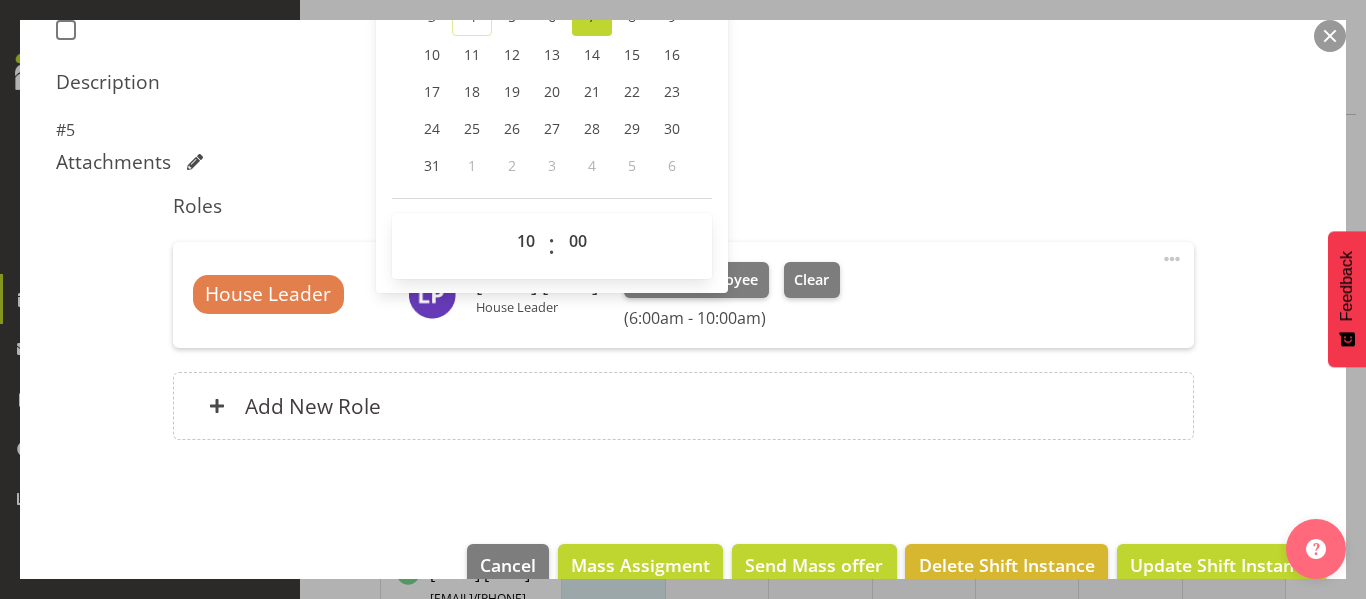 scroll, scrollTop: 600, scrollLeft: 0, axis: vertical 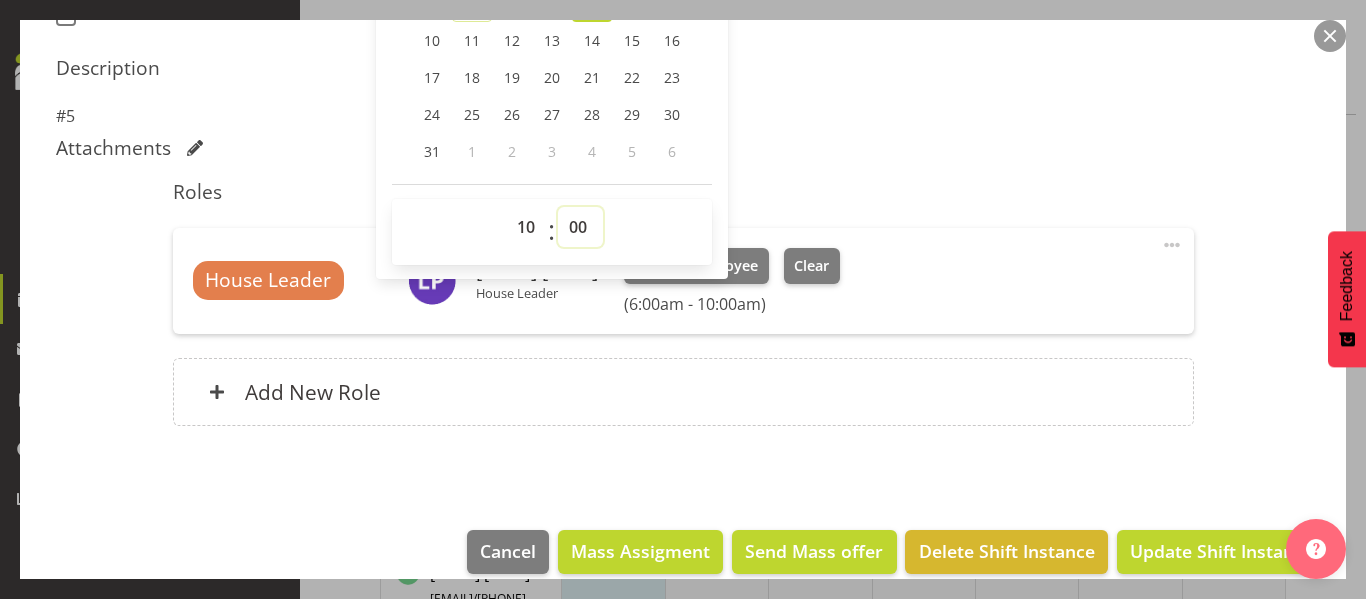 click on "00   01   02   03   04   05   06   07   08   09   10   11   12   13   14   15   16   17   18   19   20   21   22   23   24   25   26   27   28   29   30   31   32   33   34   35   36   37   38   39   40   41   42   43   44   45   46   47   48   49   50   51   52   53   54   55   56   57   58   59" at bounding box center (580, 227) 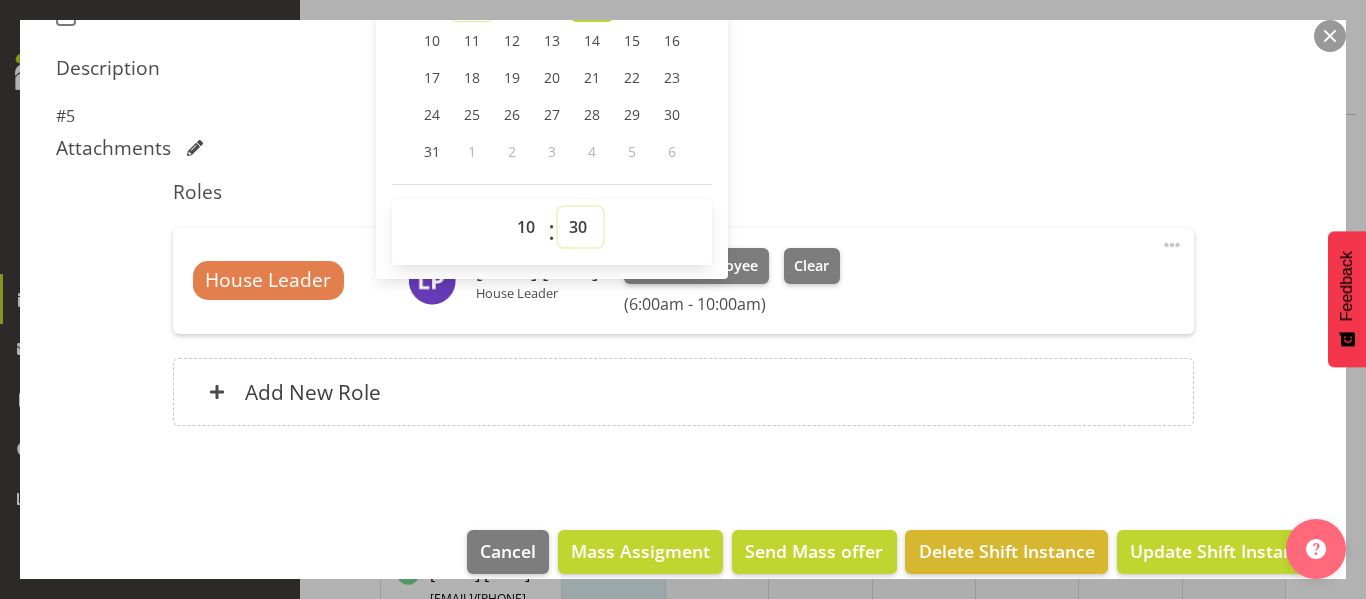 click on "00   01   02   03   04   05   06   07   08   09   10   11   12   13   14   15   16   17   18   19   20   21   22   23   24   25   26   27   28   29   30   31   32   33   34   35   36   37   38   39   40   41   42   43   44   45   46   47   48   49   50   51   52   53   54   55   56   57   58   59" at bounding box center (580, 227) 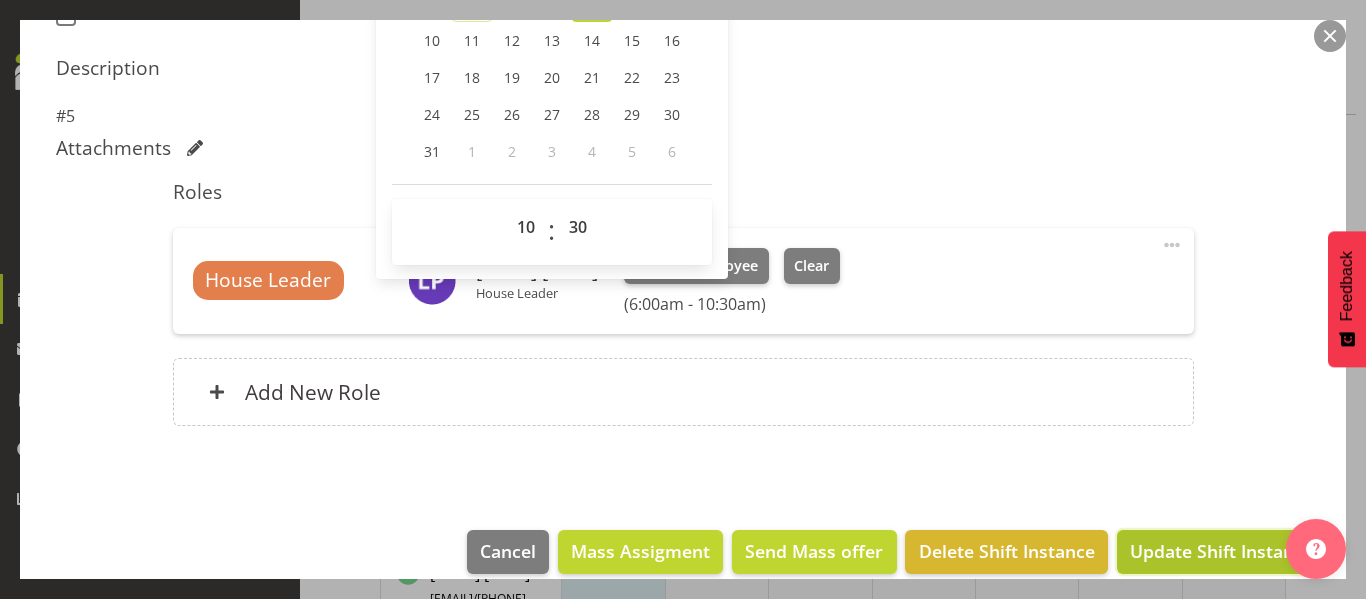 click on "Update Shift Instance" at bounding box center [1221, 551] 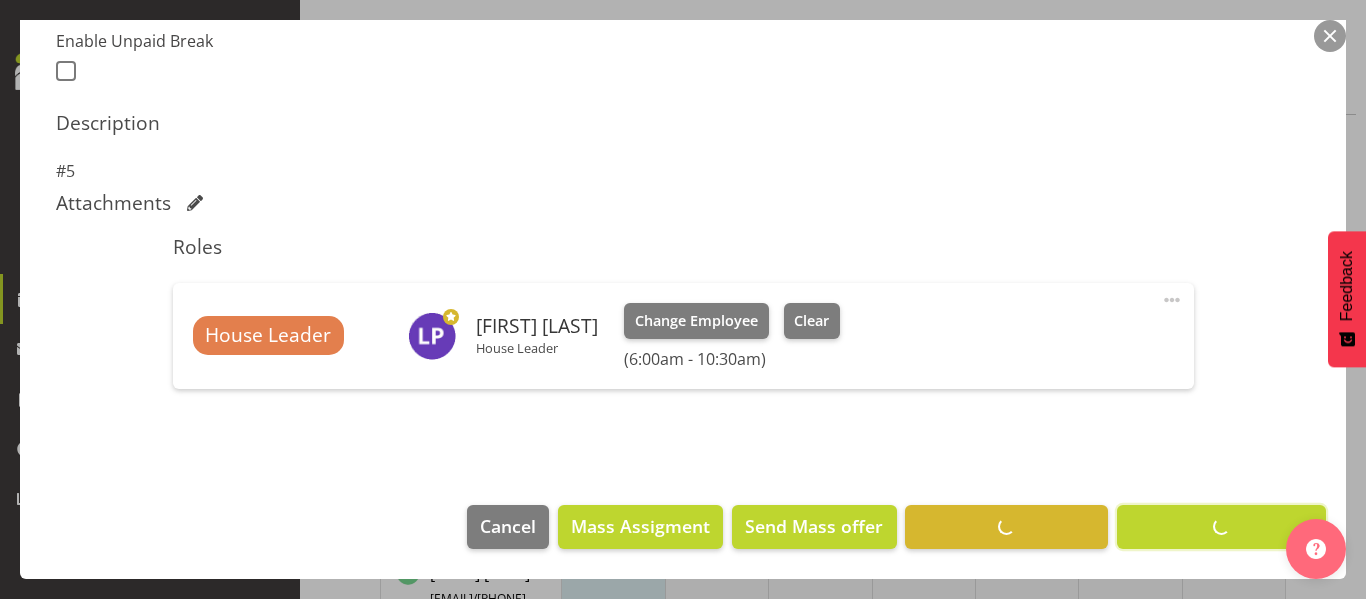 scroll, scrollTop: 545, scrollLeft: 0, axis: vertical 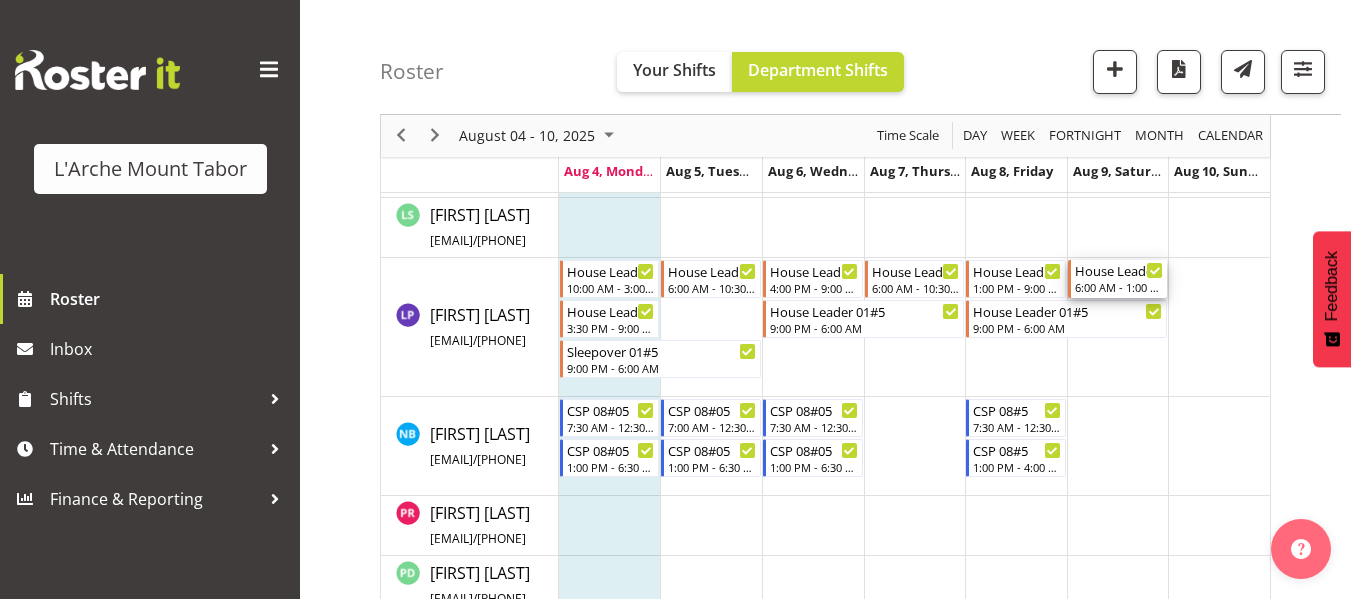 click on "6:00 AM - 1:00 PM" at bounding box center (1119, 287) 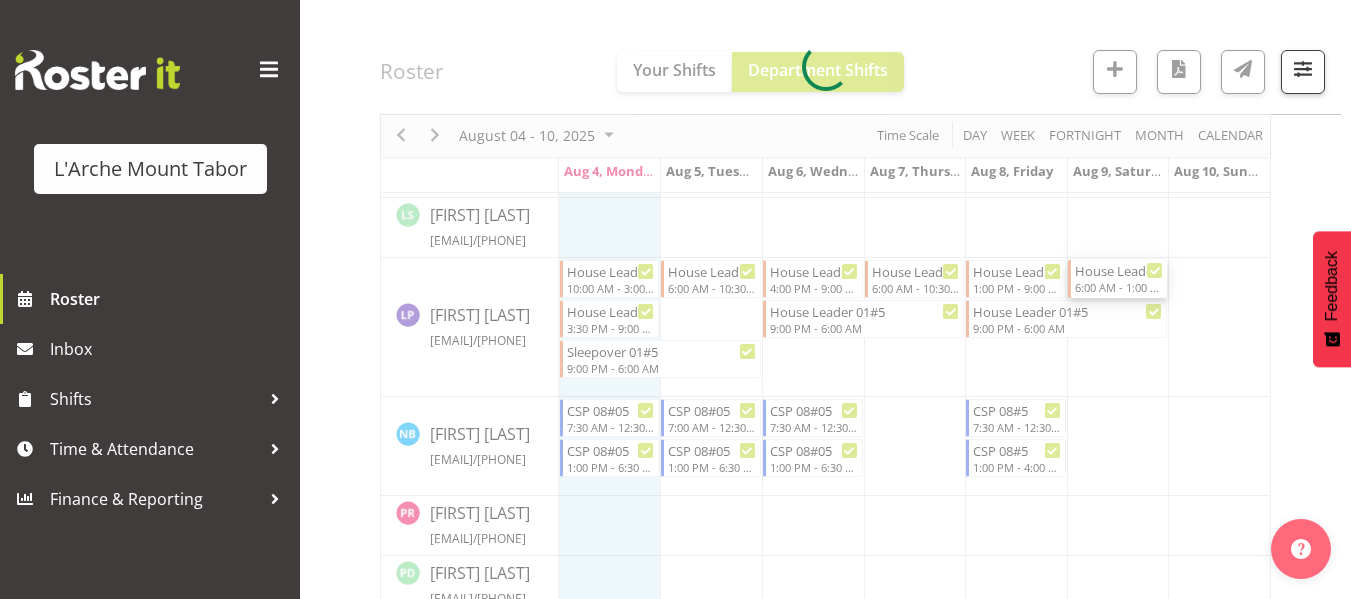 select 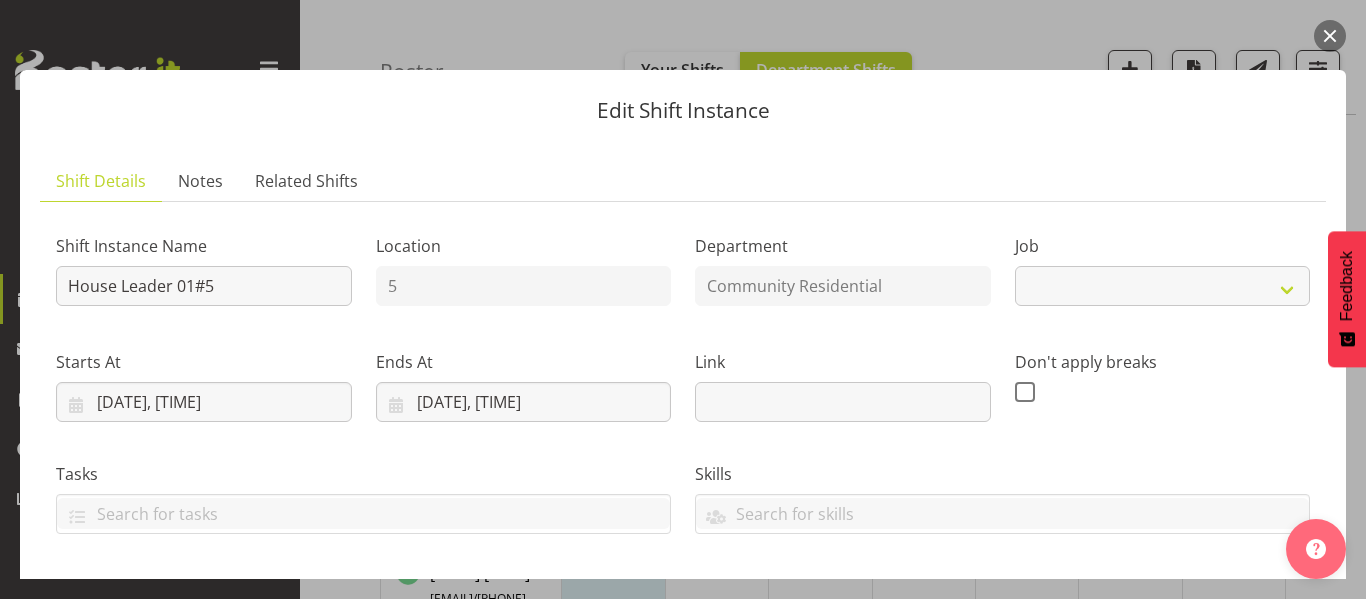 select on "1" 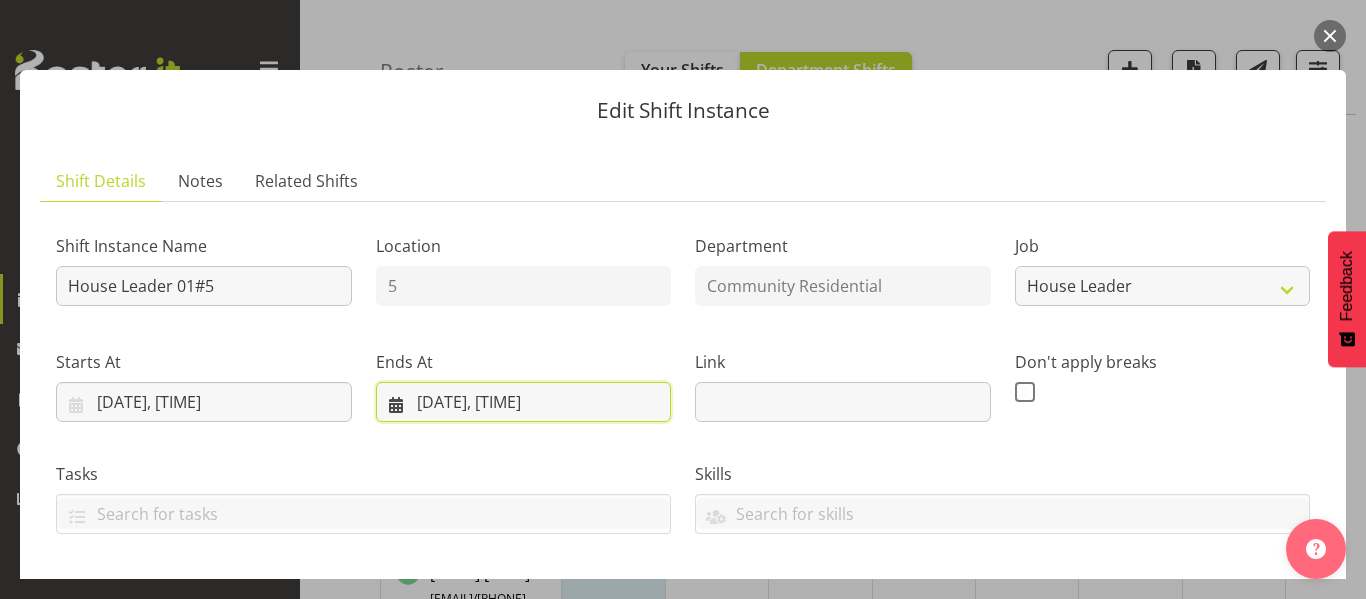 click on "[DATE], [TIME]" at bounding box center (524, 402) 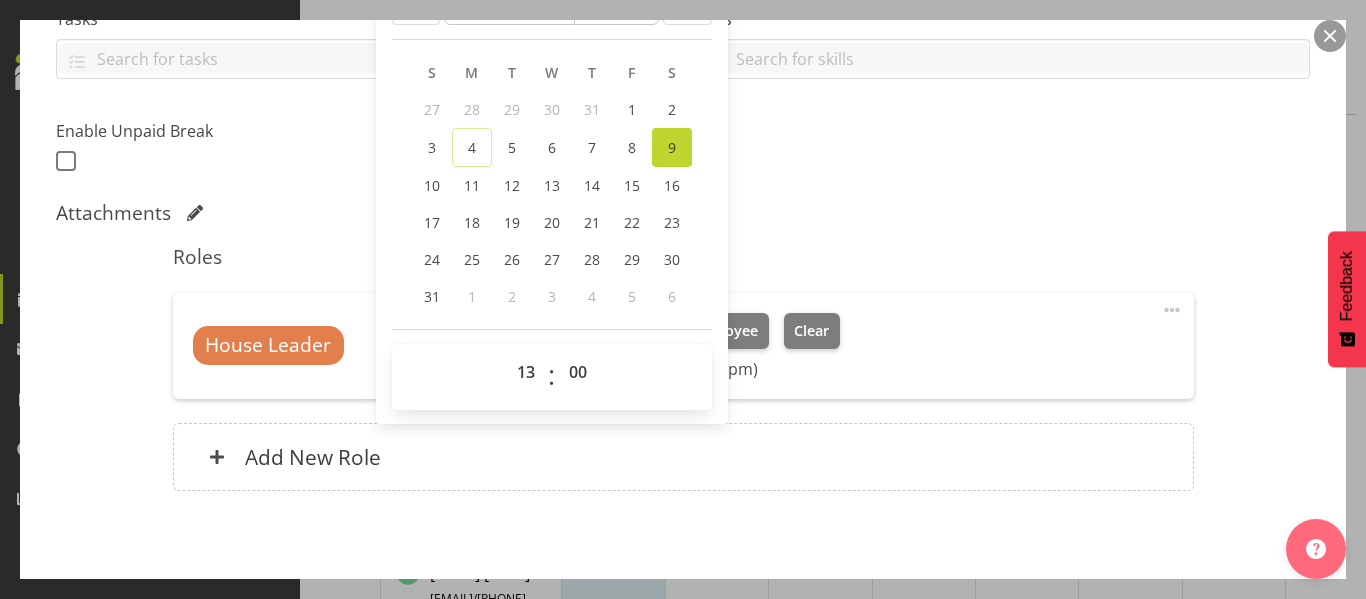 scroll, scrollTop: 500, scrollLeft: 0, axis: vertical 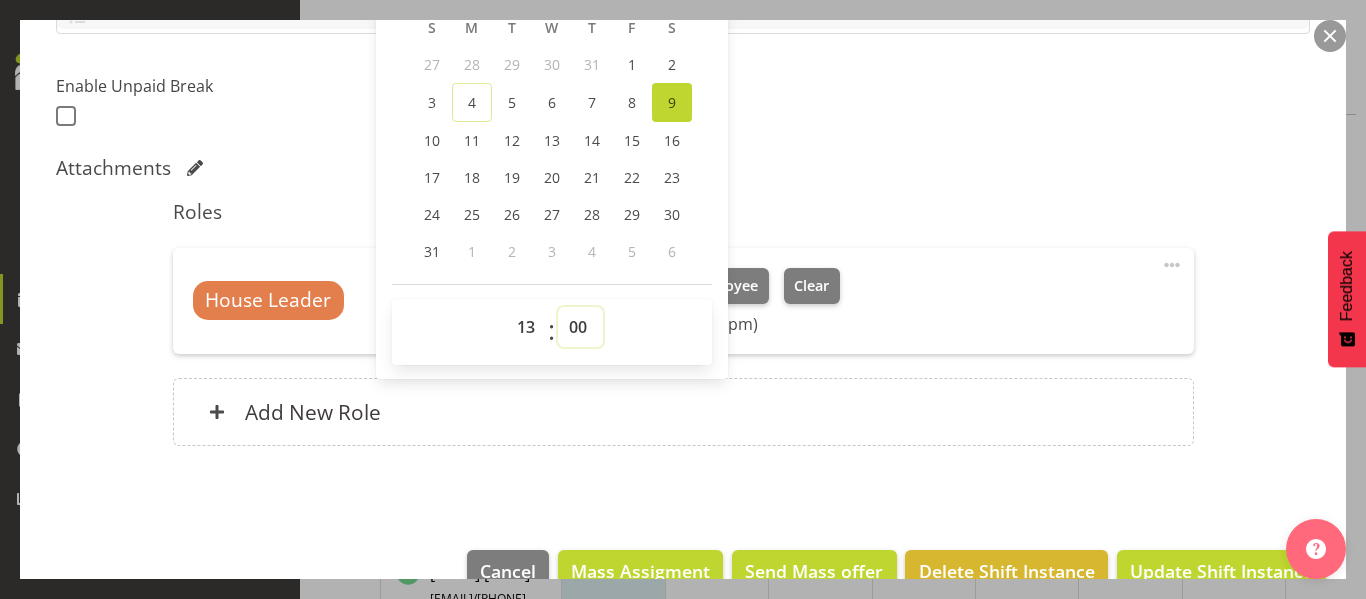 click on "00   01   02   03   04   05   06   07   08   09   10   11   12   13   14   15   16   17   18   19   20   21   22   23   24   25   26   27   28   29   30   31   32   33   34   35   36   37   38   39   40   41   42   43   44   45   46   47   48   49   50   51   52   53   54   55   56   57   58   59" at bounding box center (580, 327) 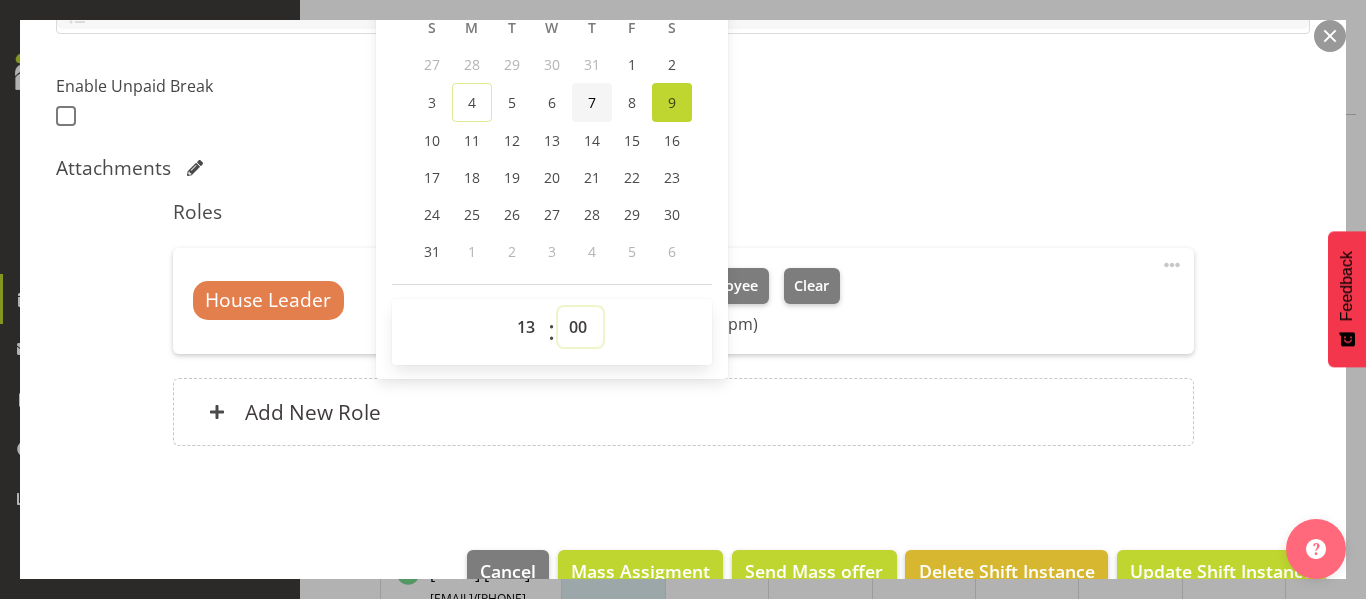 select on "30" 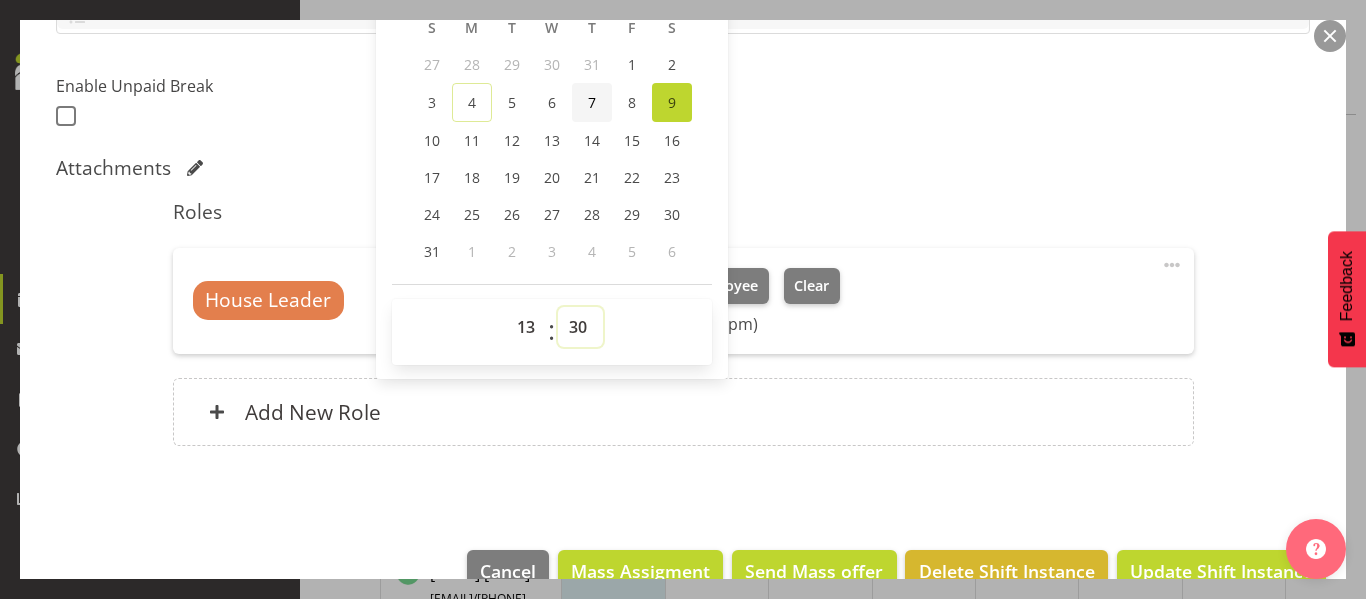 click on "00   01   02   03   04   05   06   07   08   09   10   11   12   13   14   15   16   17   18   19   20   21   22   23   24   25   26   27   28   29   30   31   32   33   34   35   36   37   38   39   40   41   42   43   44   45   46   47   48   49   50   51   52   53   54   55   56   57   58   59" at bounding box center [580, 327] 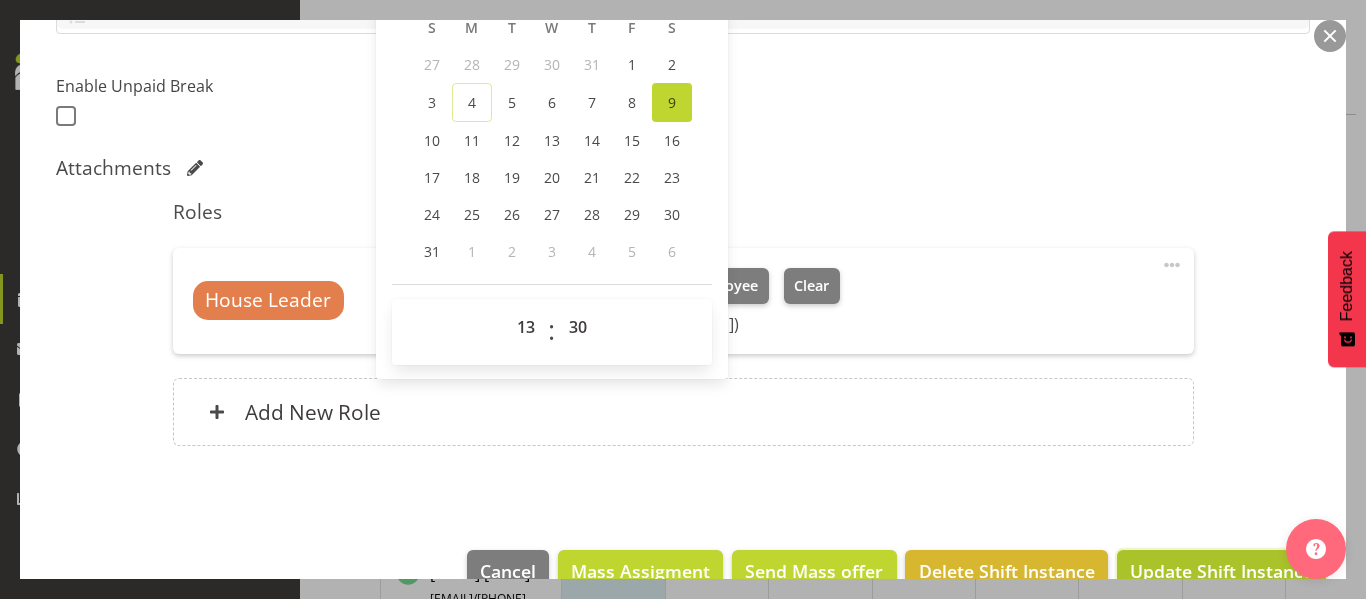click on "Update Shift Instance" at bounding box center (1221, 571) 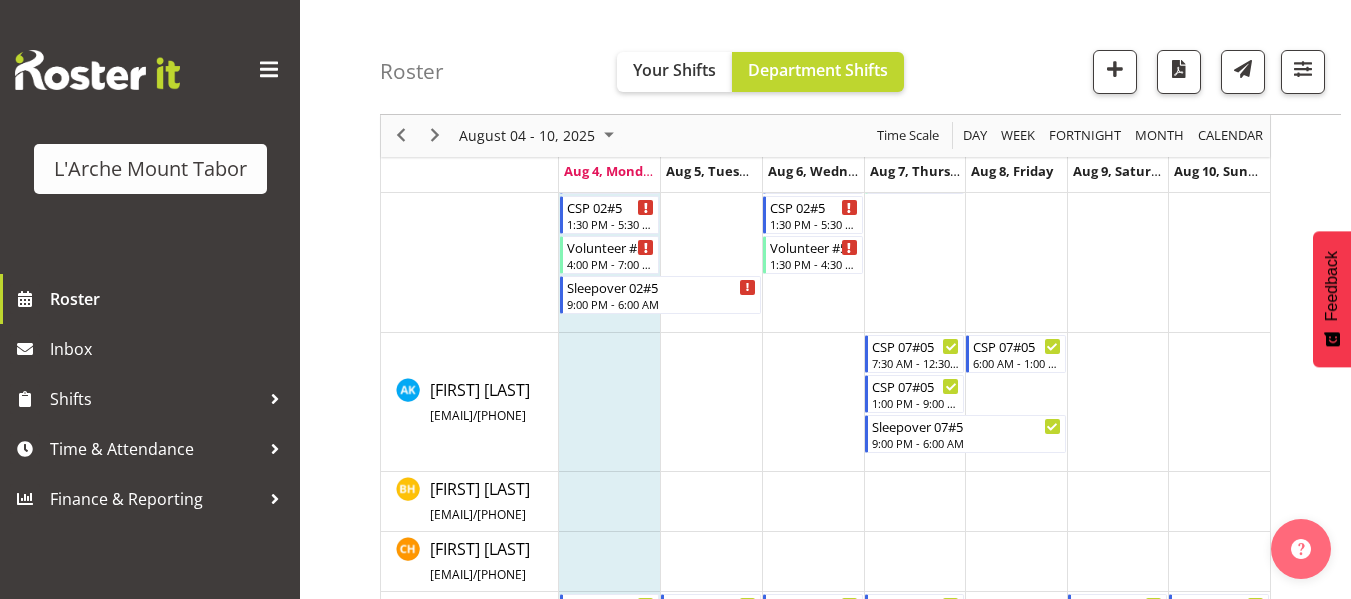 scroll, scrollTop: 300, scrollLeft: 0, axis: vertical 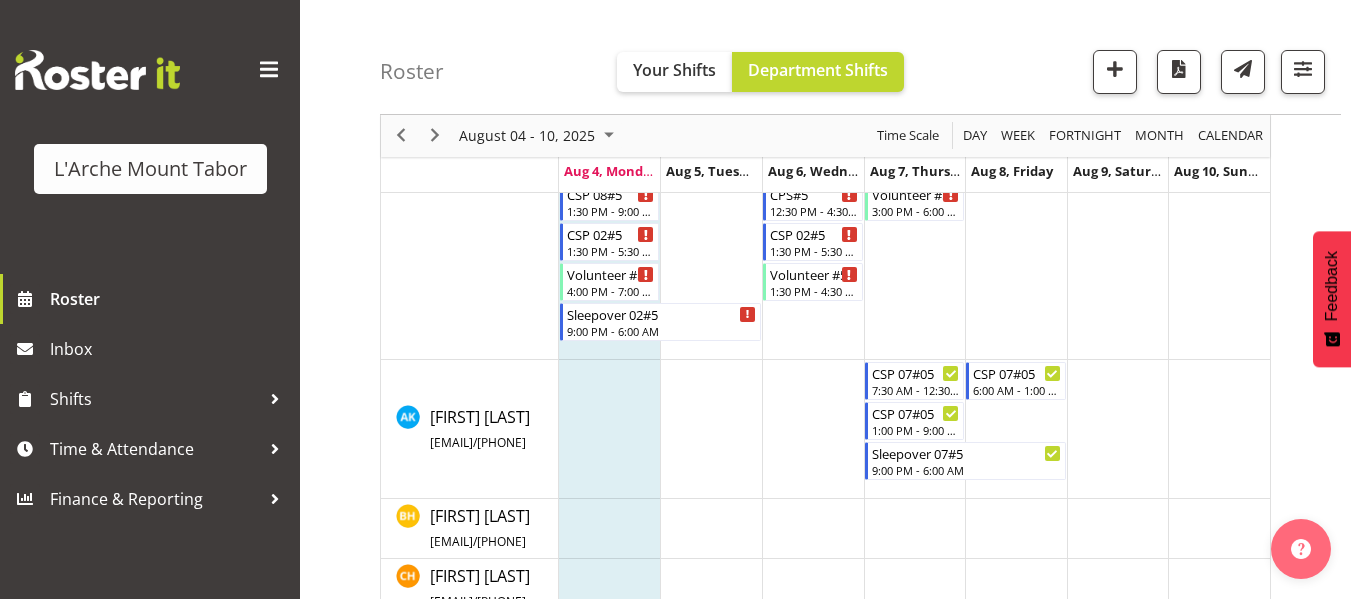 click at bounding box center [1118, 429] 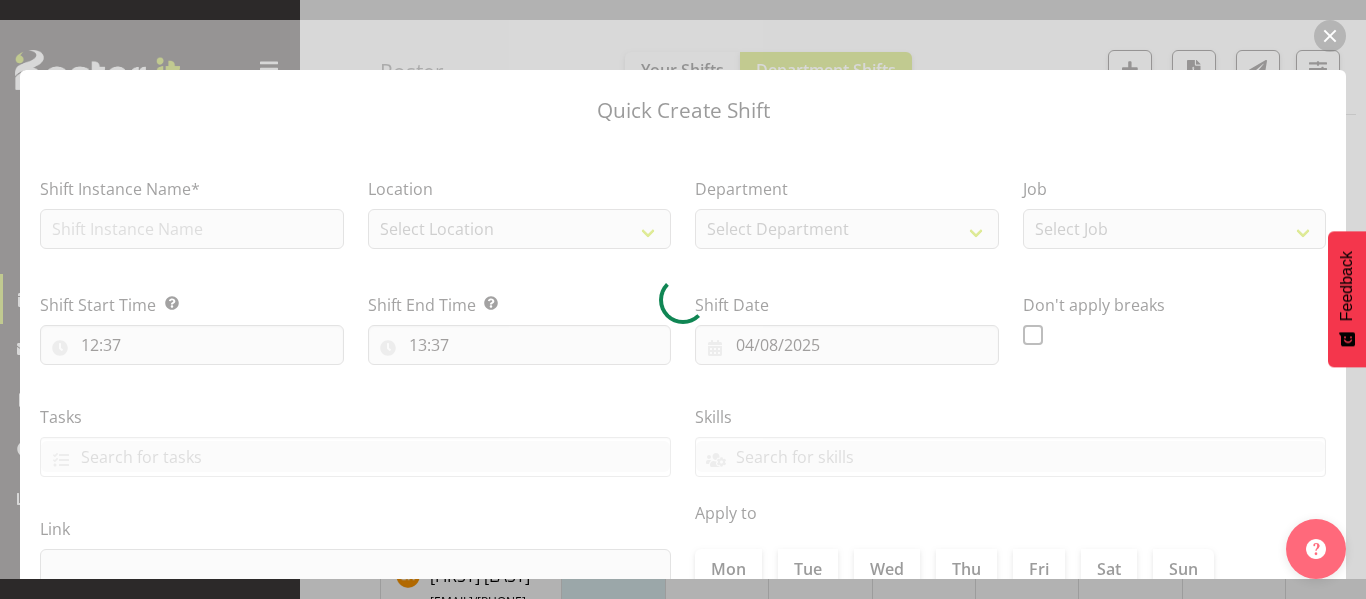 type on "09/08/2025" 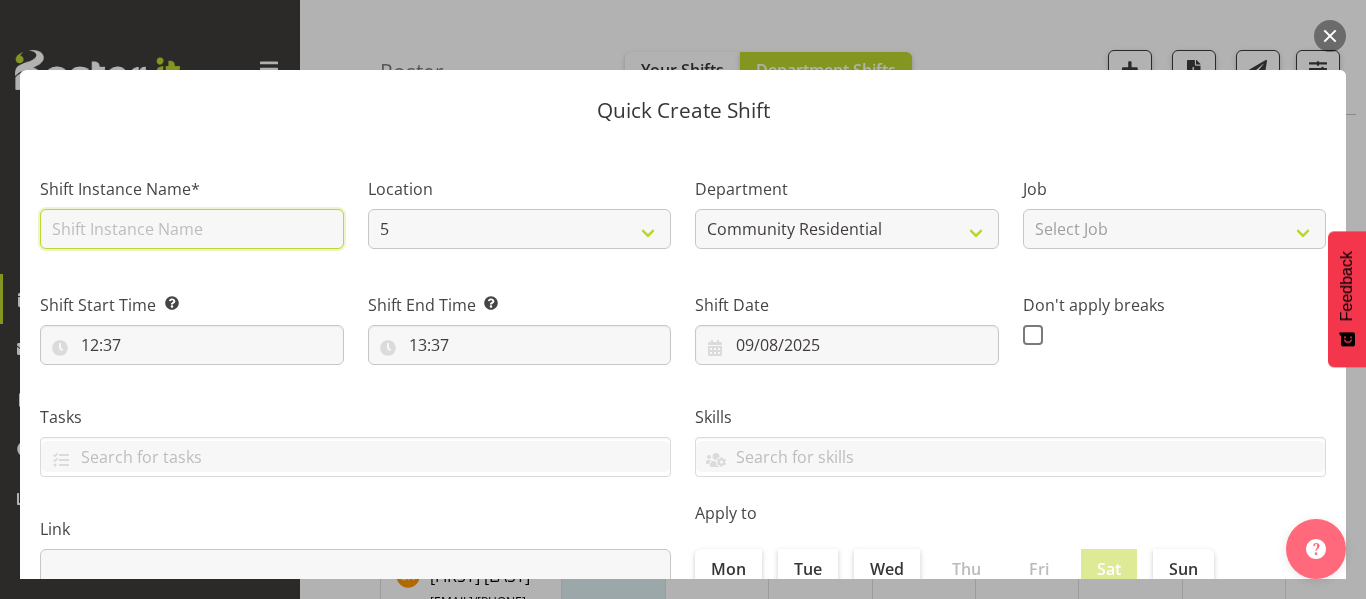 click at bounding box center (192, 229) 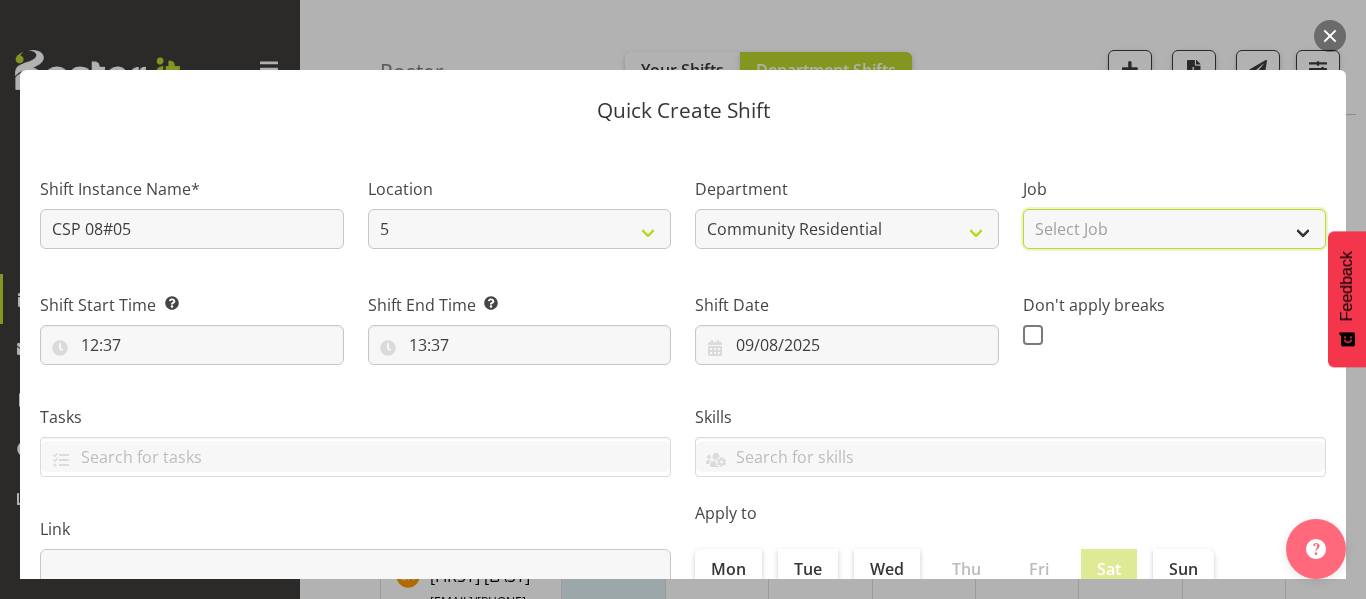 click on "Select Job  Accounts Admin Art Coordinator Community Leader Community Support Person Community Support Person-Casual House Leader Office Admin Senior Coordinator Service Manager Volunteer" at bounding box center [1175, 229] 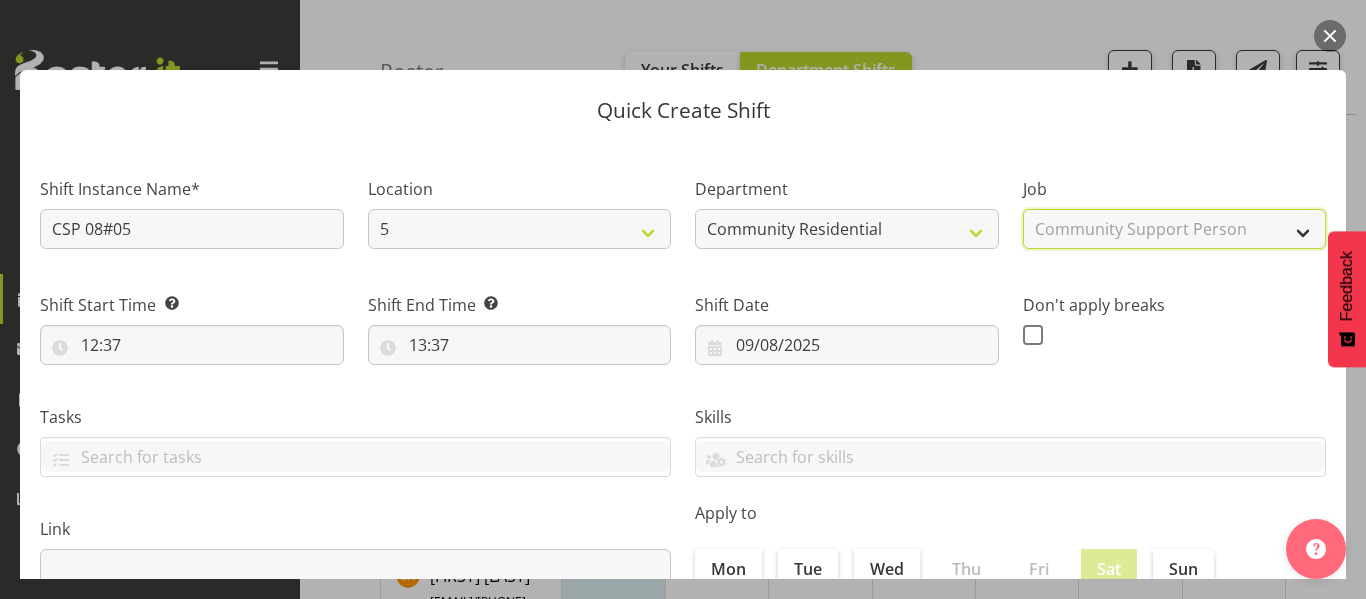 click on "Select Job  Accounts Admin Art Coordinator Community Leader Community Support Person Community Support Person-Casual House Leader Office Admin Senior Coordinator Service Manager Volunteer" at bounding box center [1175, 229] 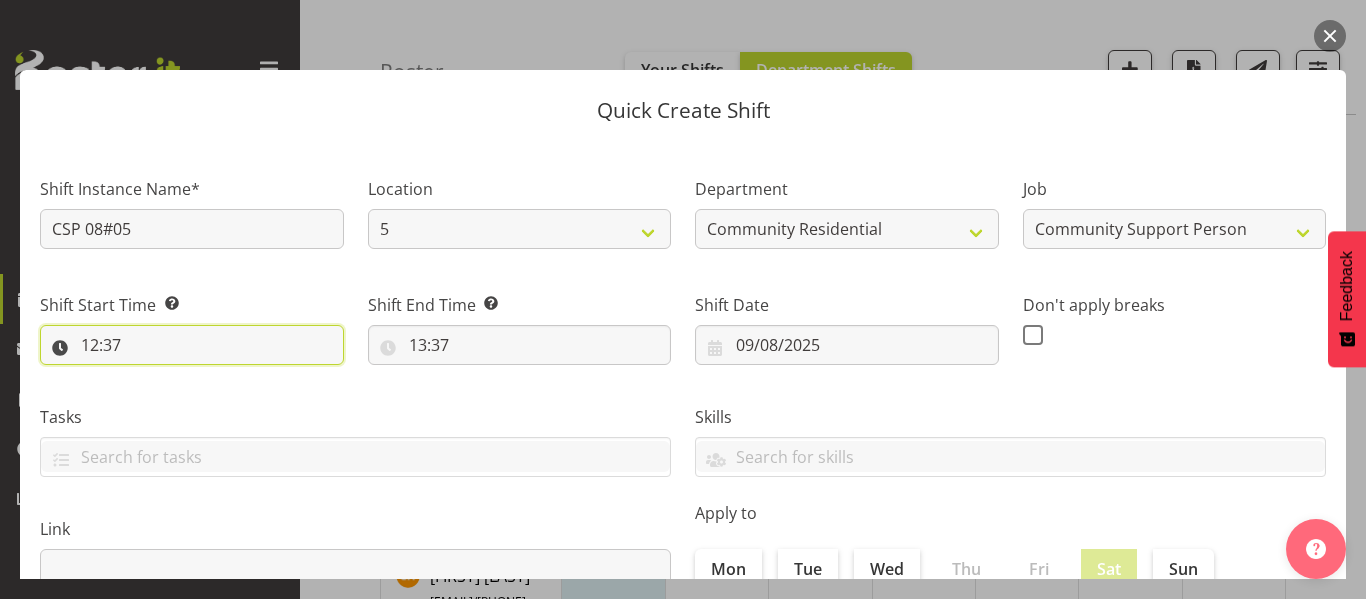 click on "12:37" at bounding box center [192, 345] 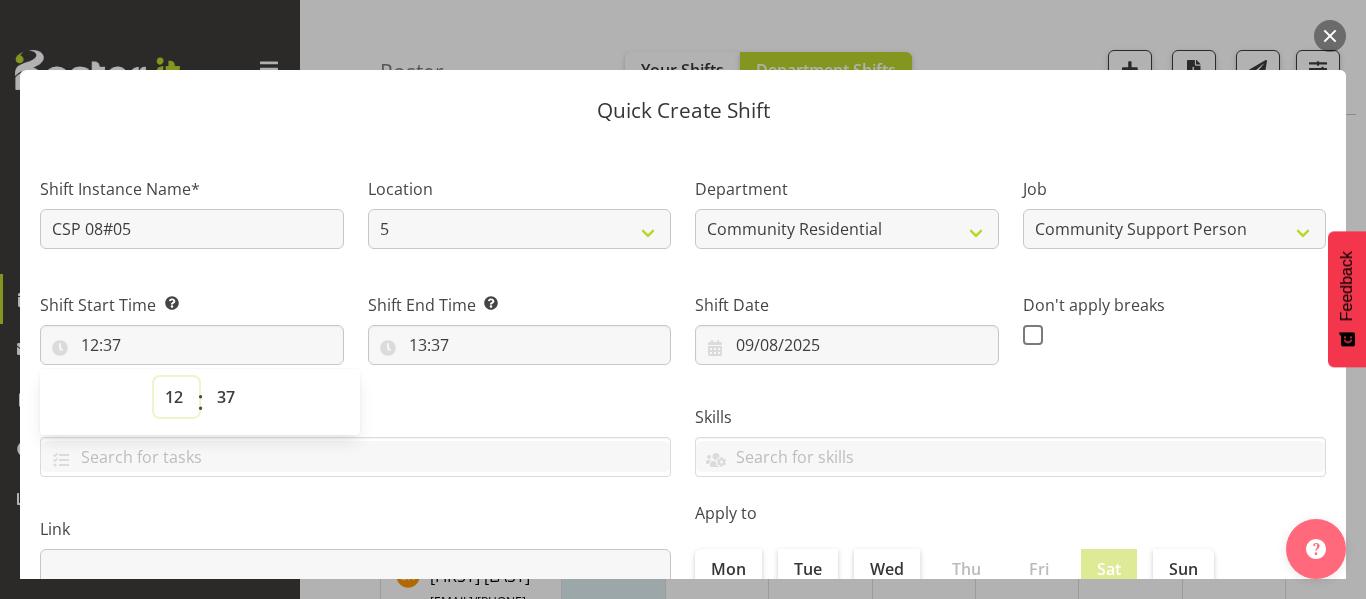 click on "00   01   02   03   04   05   06   07   08   09   10   11   12   13   14   15   16   17   18   19   20   21   22   23" at bounding box center [176, 397] 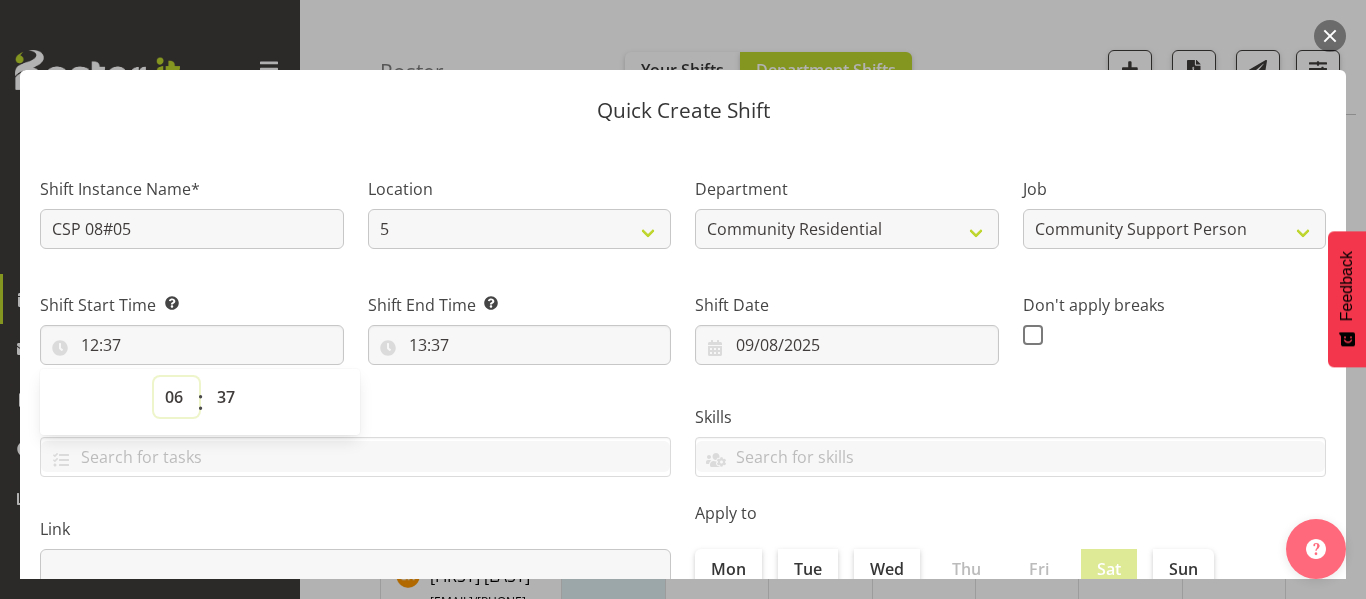 click on "00   01   02   03   04   05   06   07   08   09   10   11   12   13   14   15   16   17   18   19   20   21   22   23" at bounding box center [176, 397] 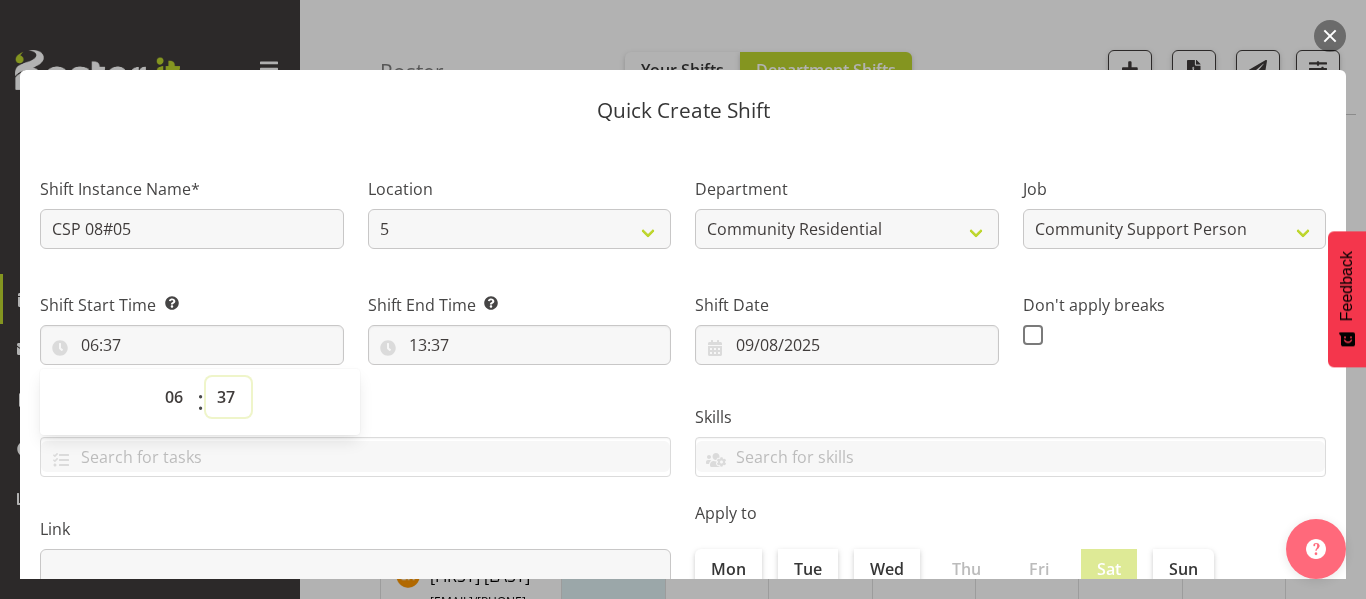 click on "00   01   02   03   04   05   06   07   08   09   10   11   12   13   14   15   16   17   18   19   20   21   22   23   24   25   26   27   28   29   30   31   32   33   34   35   36   37   38   39   40   41   42   43   44   45   46   47   48   49   50   51   52   53   54   55   56   57   58   59" at bounding box center (228, 397) 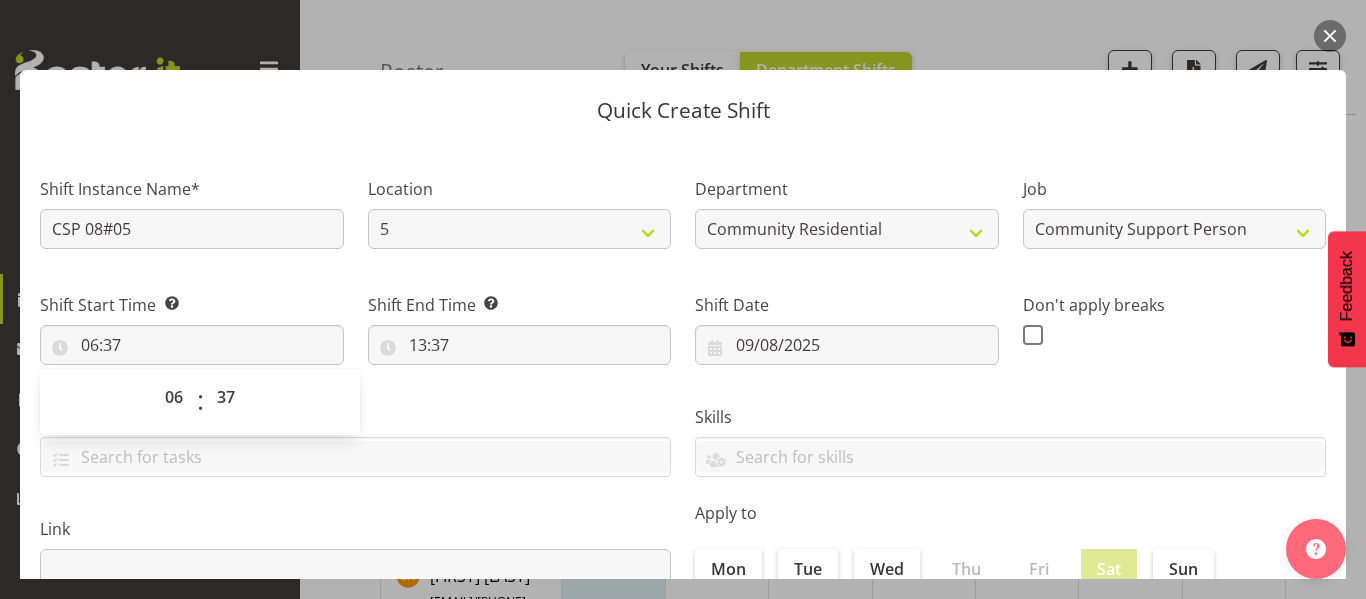click at bounding box center (1330, 36) 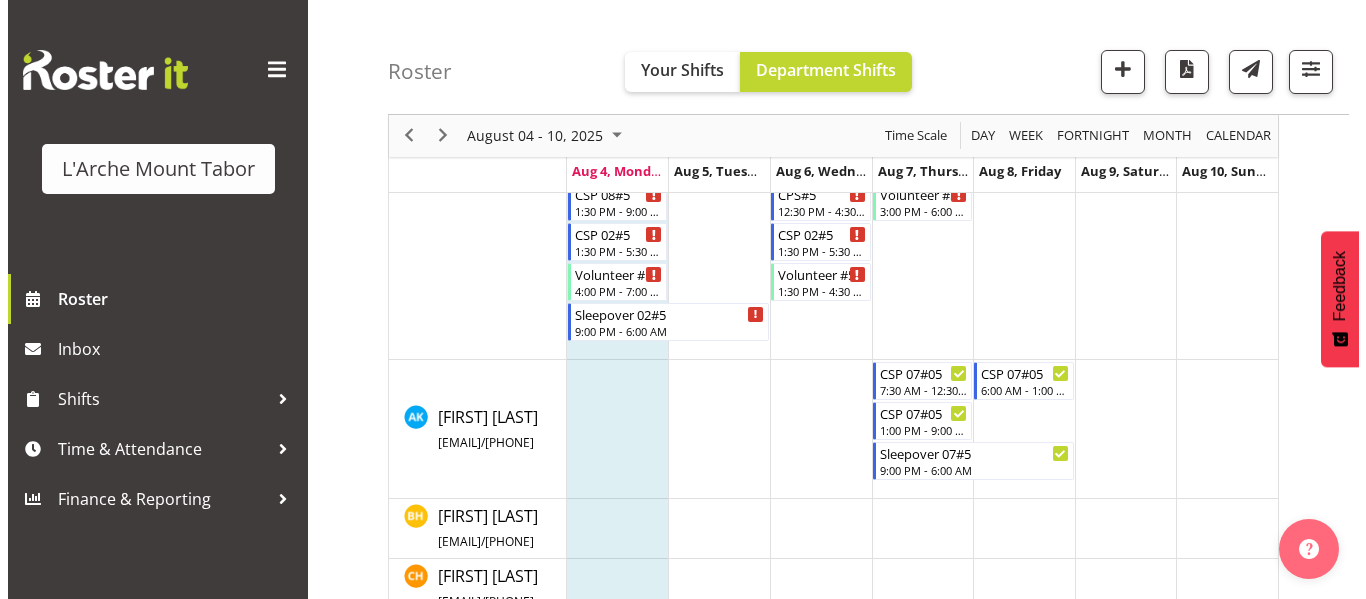scroll, scrollTop: 400, scrollLeft: 0, axis: vertical 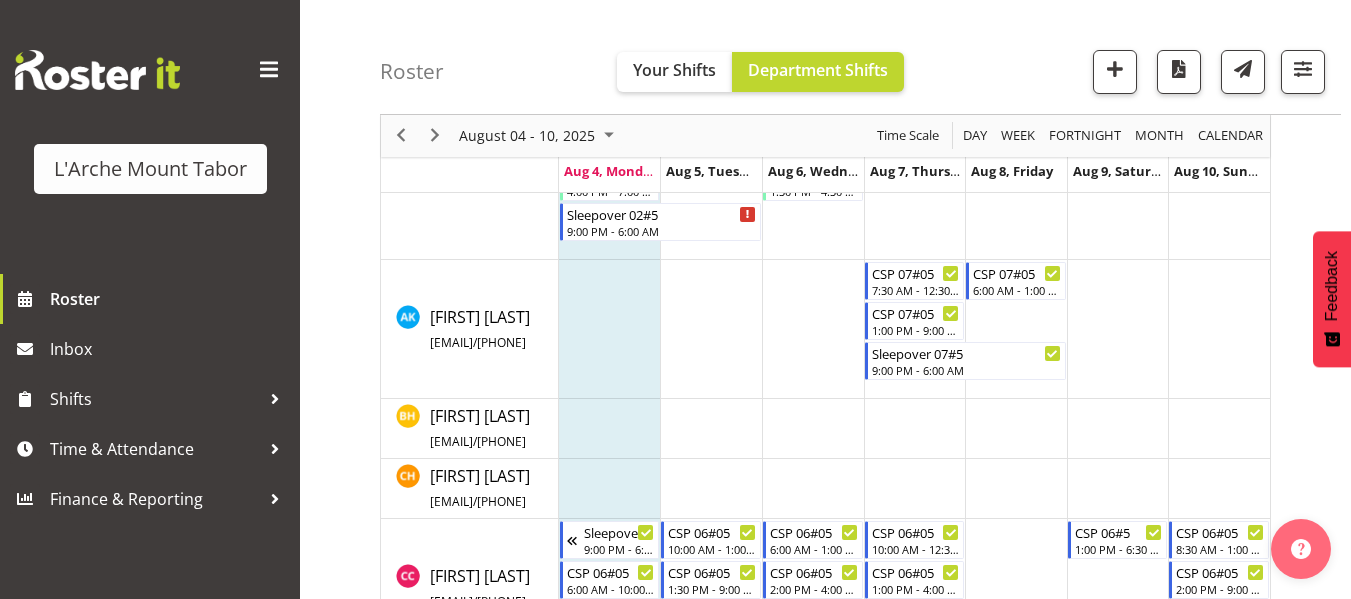 click at bounding box center (1118, 329) 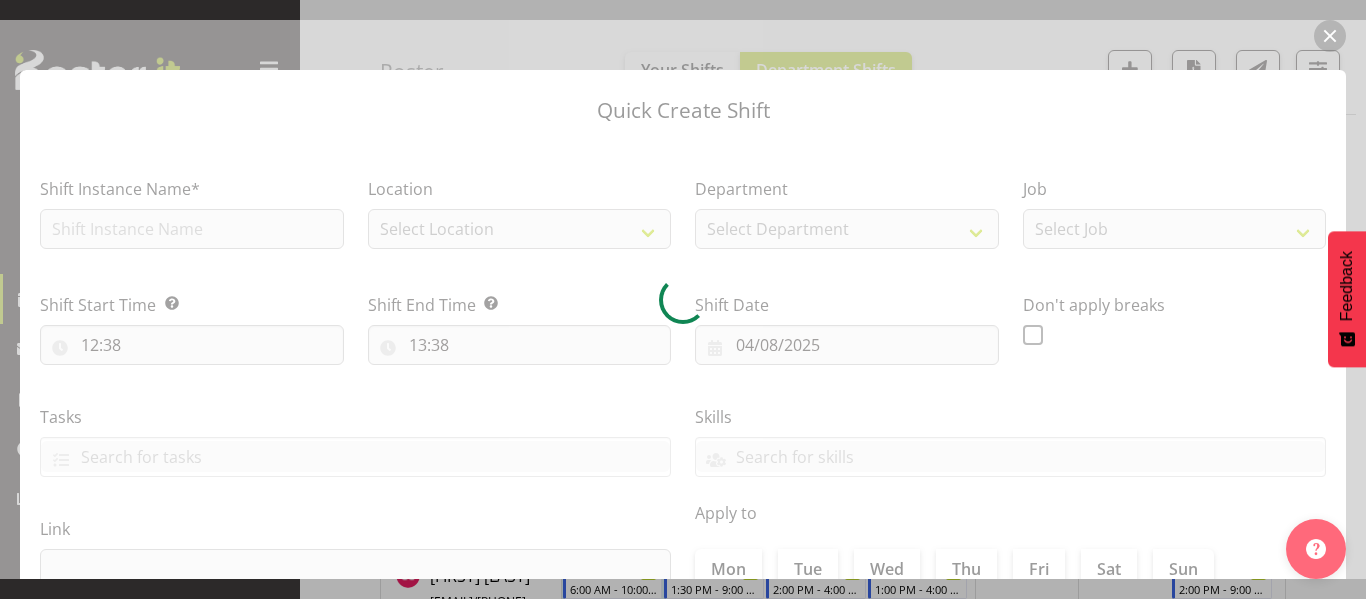 type on "09/08/2025" 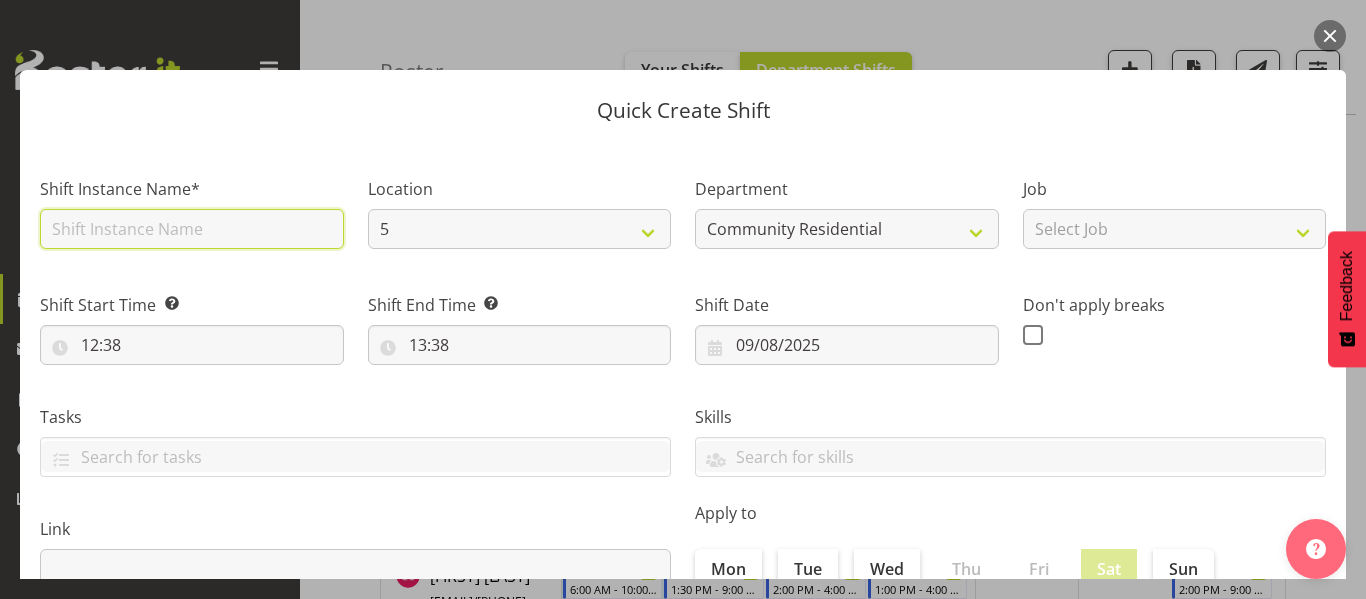 click at bounding box center (192, 229) 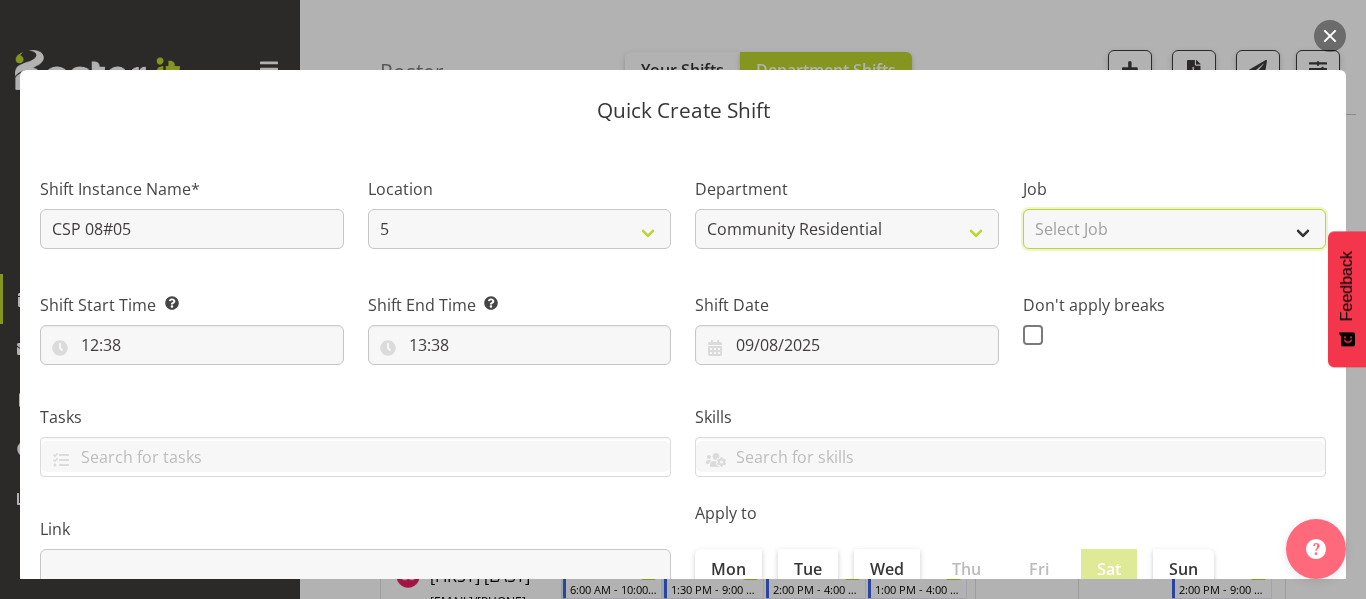 click on "Select Job  Accounts Admin Art Coordinator Community Leader Community Support Person Community Support Person-Casual House Leader Office Admin Senior Coordinator Service Manager Volunteer" at bounding box center [1175, 229] 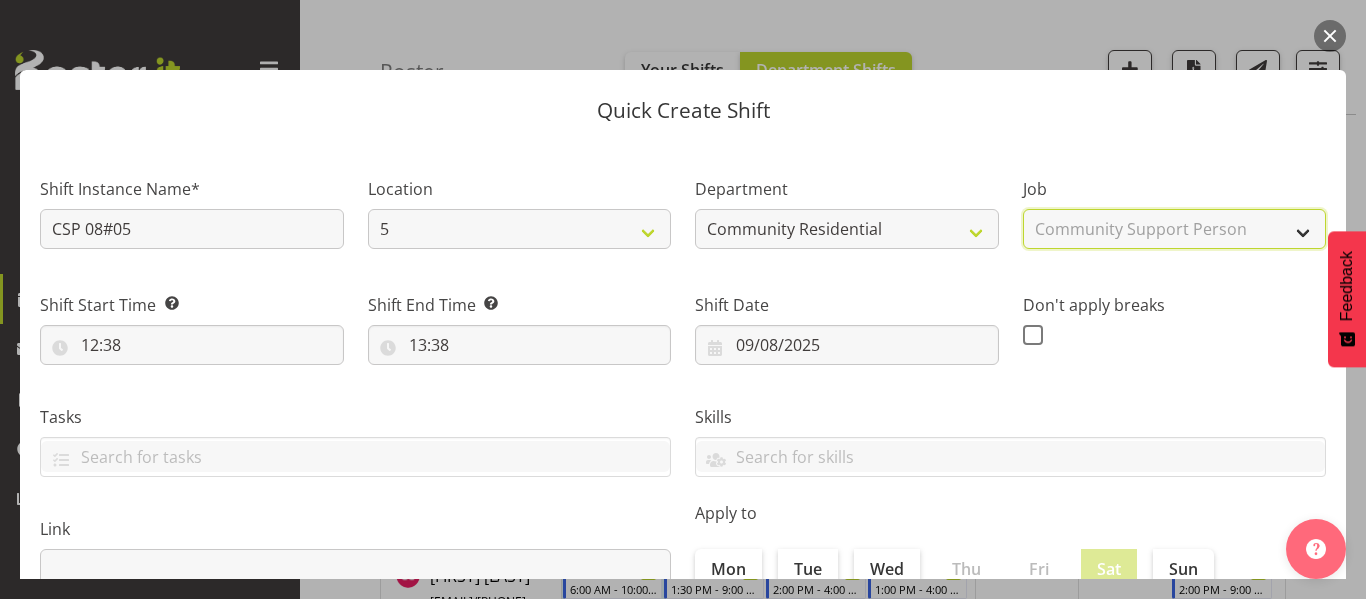 click on "Select Job  Accounts Admin Art Coordinator Community Leader Community Support Person Community Support Person-Casual House Leader Office Admin Senior Coordinator Service Manager Volunteer" at bounding box center [1175, 229] 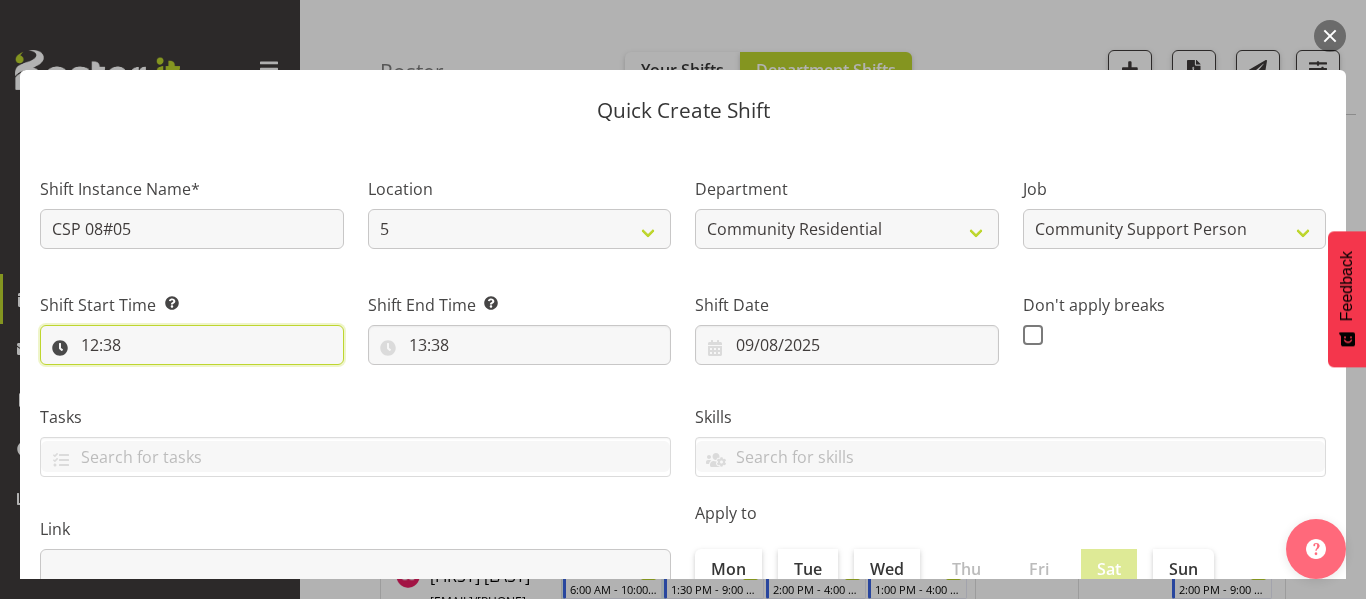 click on "12:38" at bounding box center [192, 345] 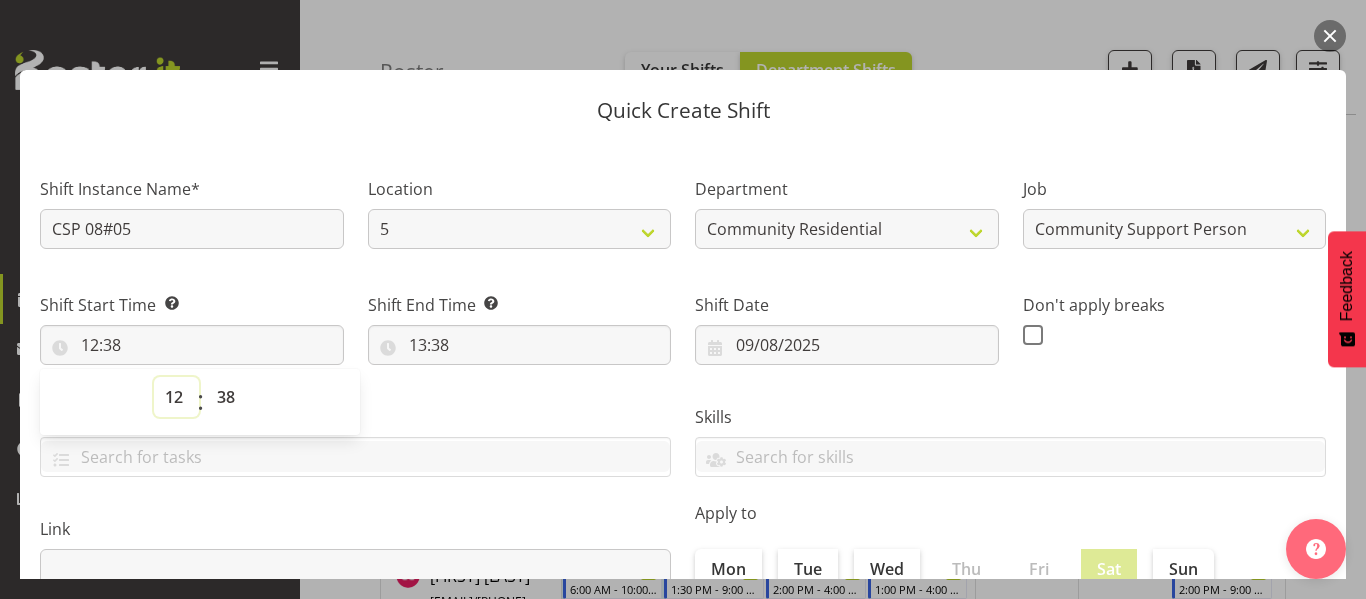 click on "00   01   02   03   04   05   06   07   08   09   10   11   12   13   14   15   16   17   18   19   20   21   22   23" at bounding box center (176, 397) 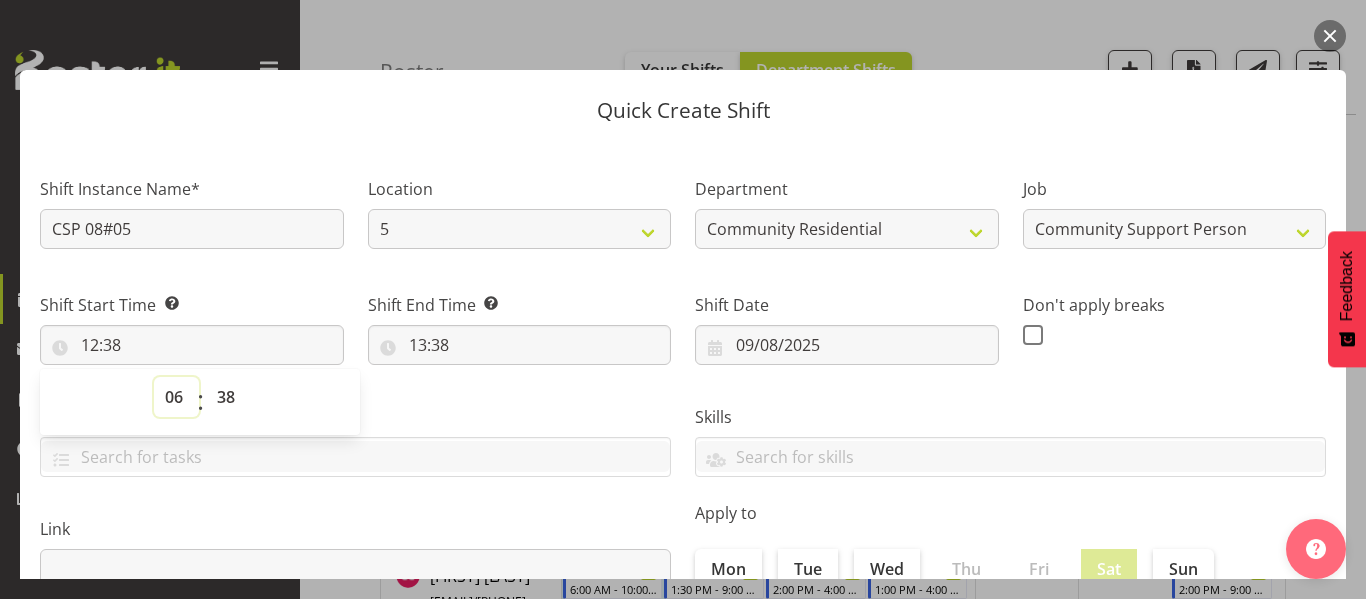 click on "00   01   02   03   04   05   06   07   08   09   10   11   12   13   14   15   16   17   18   19   20   21   22   23" at bounding box center (176, 397) 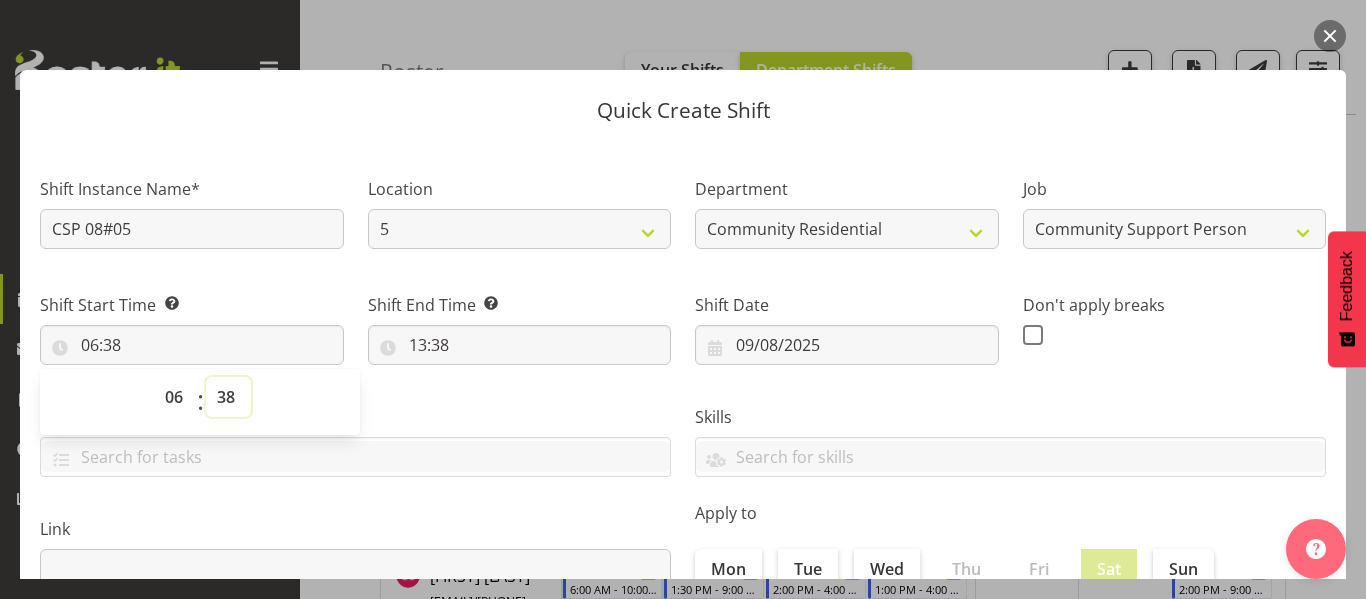 click on "00   01   02   03   04   05   06   07   08   09   10   11   12   13   14   15   16   17   18   19   20   21   22   23   24   25   26   27   28   29   30   31   32   33   34   35   36   37   38   39   40   41   42   43   44   45   46   47   48   49   50   51   52   53   54   55   56   57   58   59" at bounding box center [228, 397] 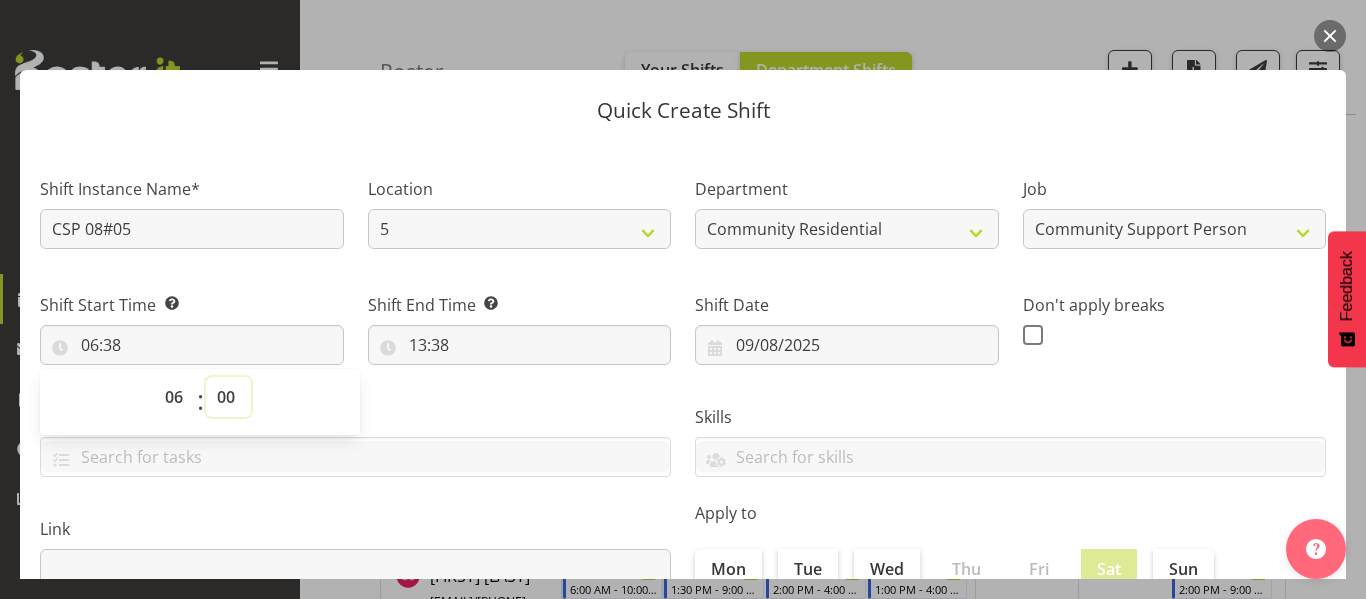 click on "00   01   02   03   04   05   06   07   08   09   10   11   12   13   14   15   16   17   18   19   20   21   22   23   24   25   26   27   28   29   30   31   32   33   34   35   36   37   38   39   40   41   42   43   44   45   46   47   48   49   50   51   52   53   54   55   56   57   58   59" at bounding box center (228, 397) 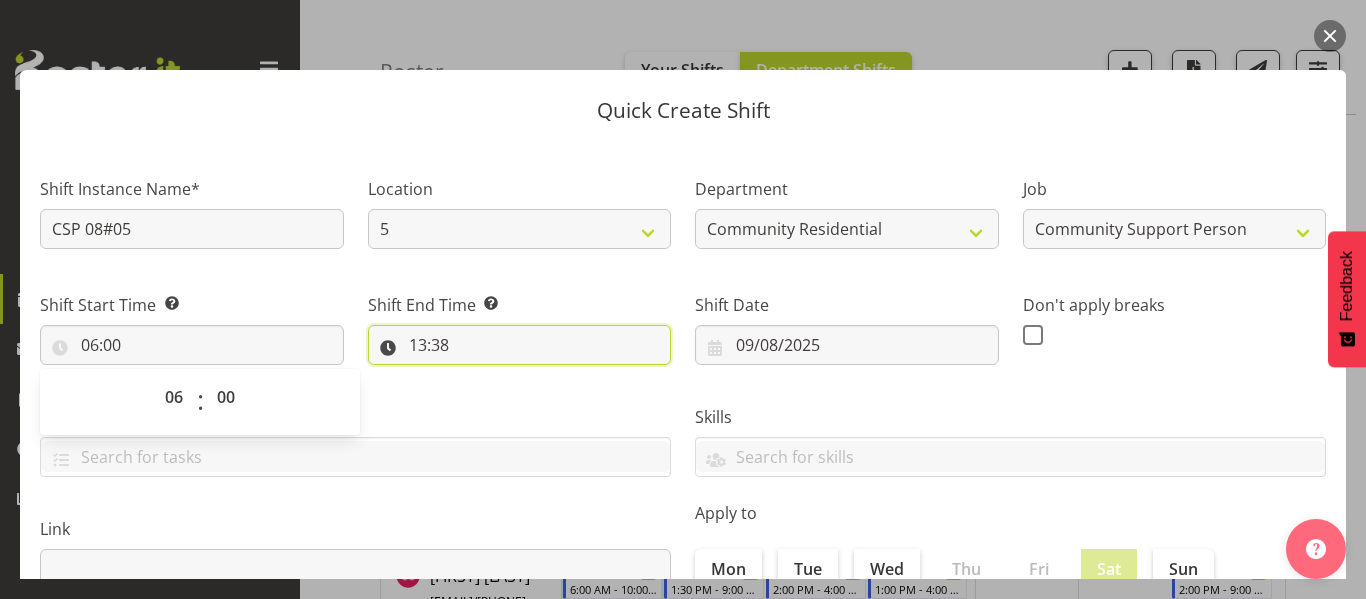 click on "13:38" at bounding box center [520, 345] 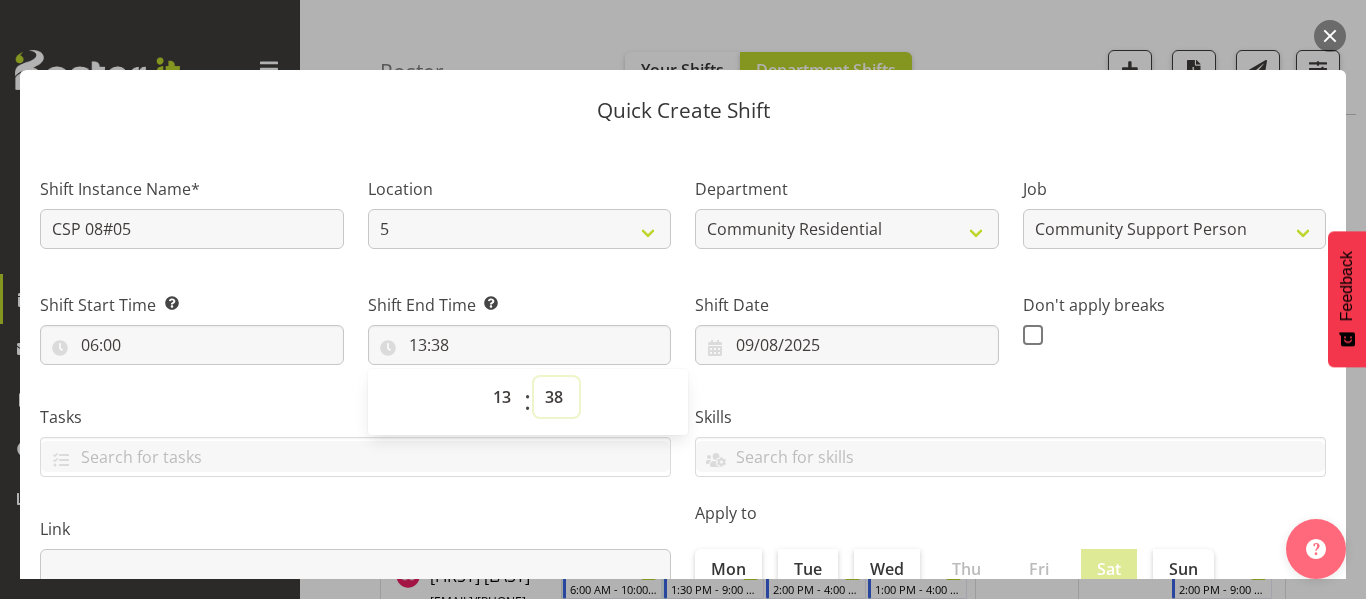 click on "00   01   02   03   04   05   06   07   08   09   10   11   12   13   14   15   16   17   18   19   20   21   22   23   24   25   26   27   28   29   30   31   32   33   34   35   36   37   38   39   40   41   42   43   44   45   46   47   48   49   50   51   52   53   54   55   56   57   58   59" at bounding box center [556, 397] 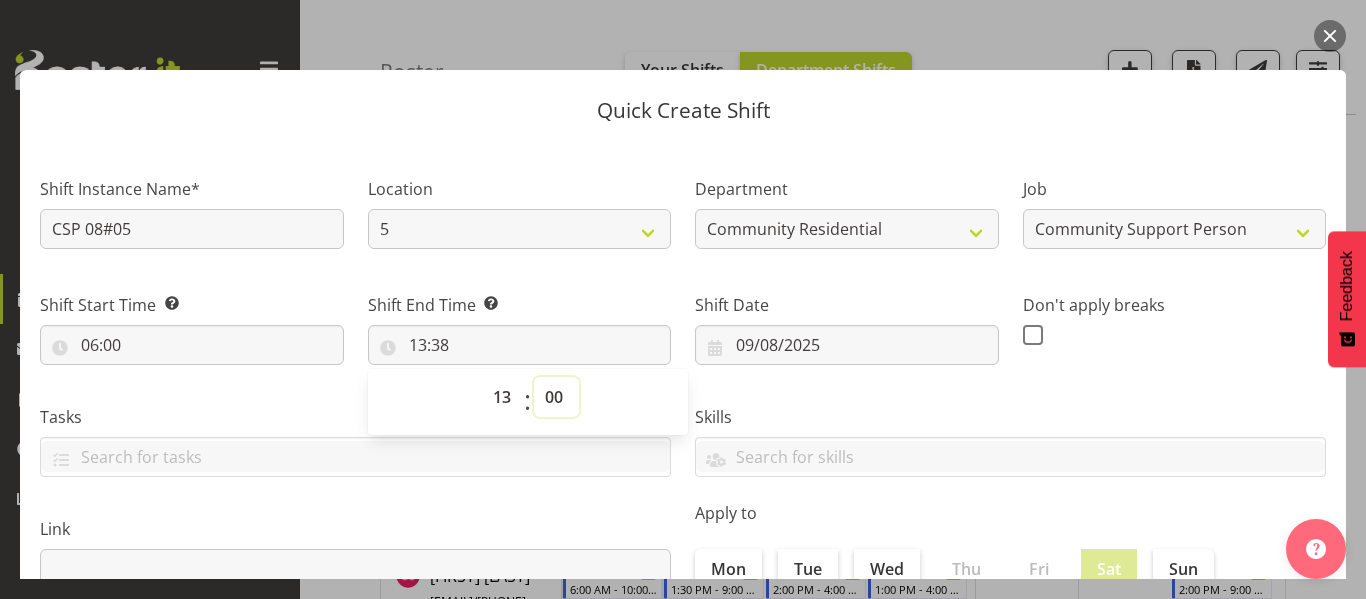 click on "00   01   02   03   04   05   06   07   08   09   10   11   12   13   14   15   16   17   18   19   20   21   22   23   24   25   26   27   28   29   30   31   32   33   34   35   36   37   38   39   40   41   42   43   44   45   46   47   48   49   50   51   52   53   54   55   56   57   58   59" at bounding box center [556, 397] 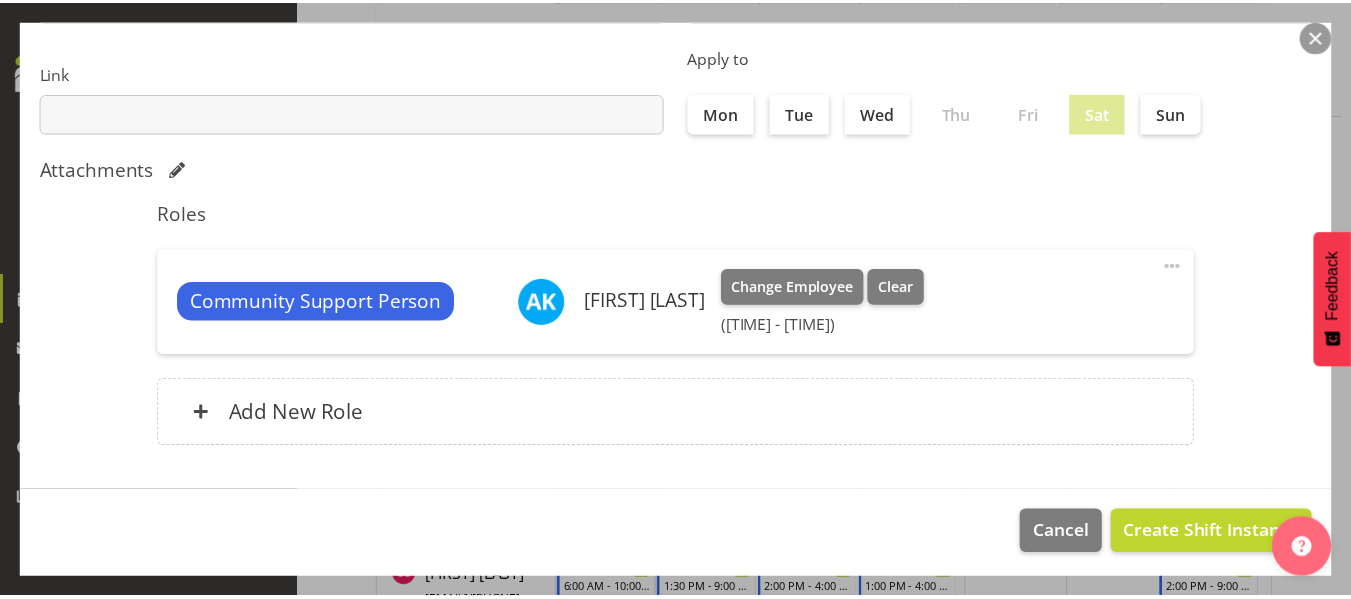 scroll, scrollTop: 462, scrollLeft: 0, axis: vertical 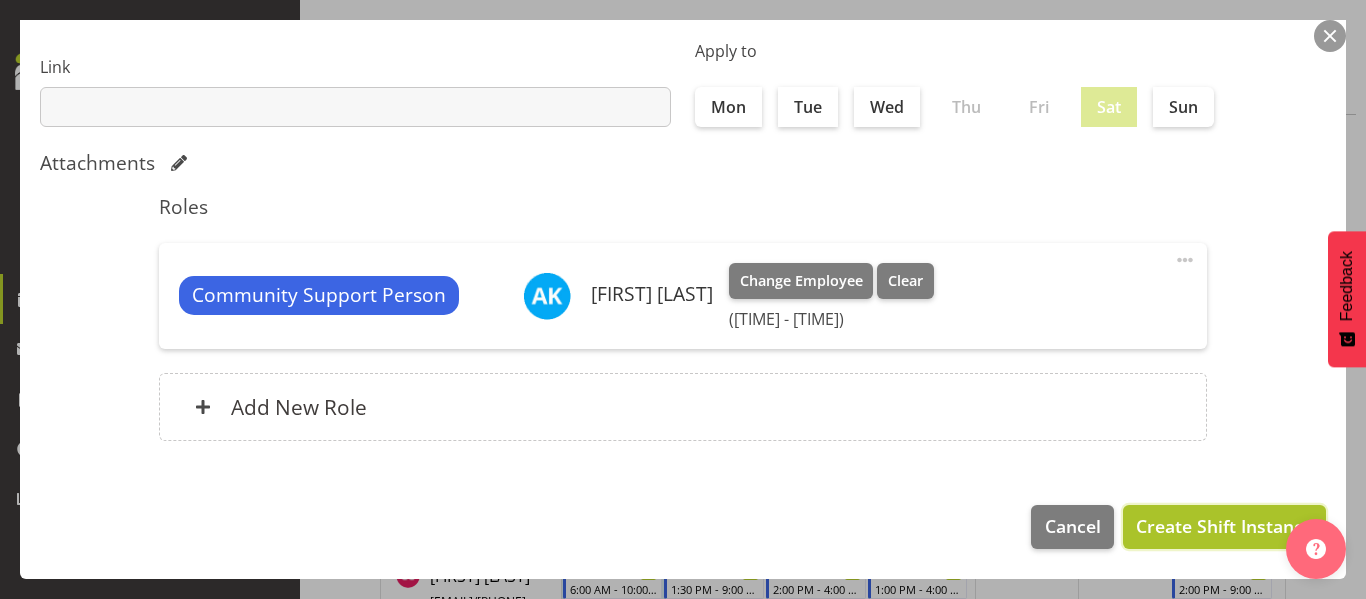click on "Create Shift Instance" at bounding box center [1224, 526] 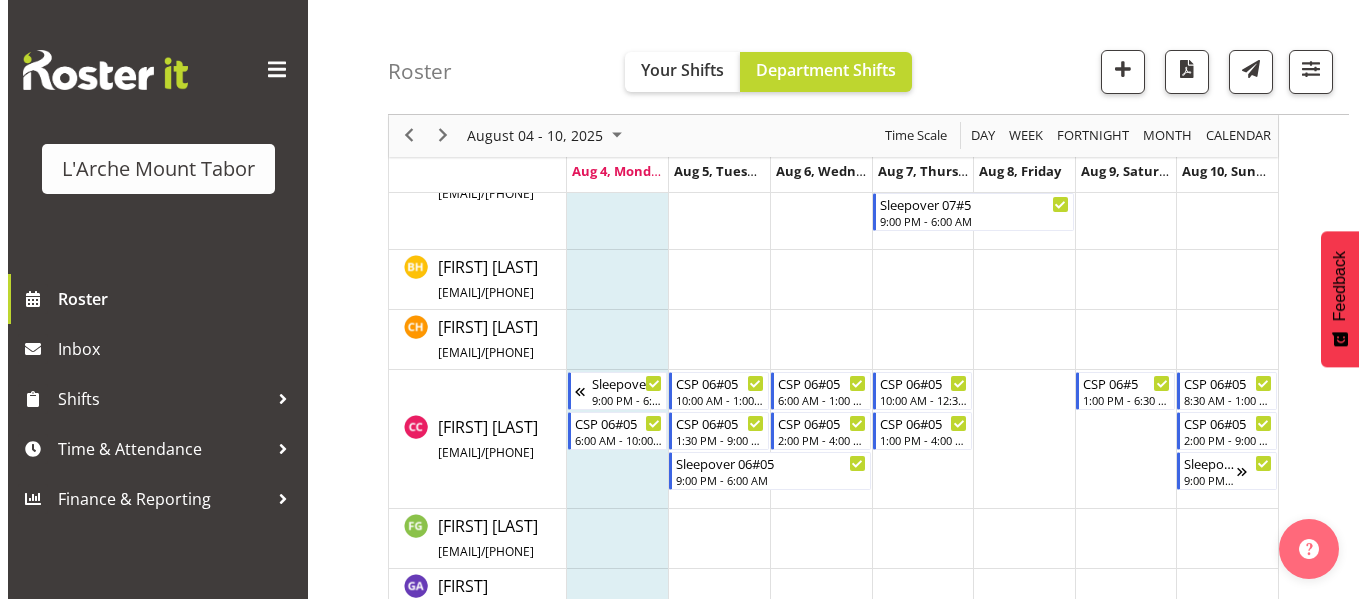 scroll, scrollTop: 419, scrollLeft: 0, axis: vertical 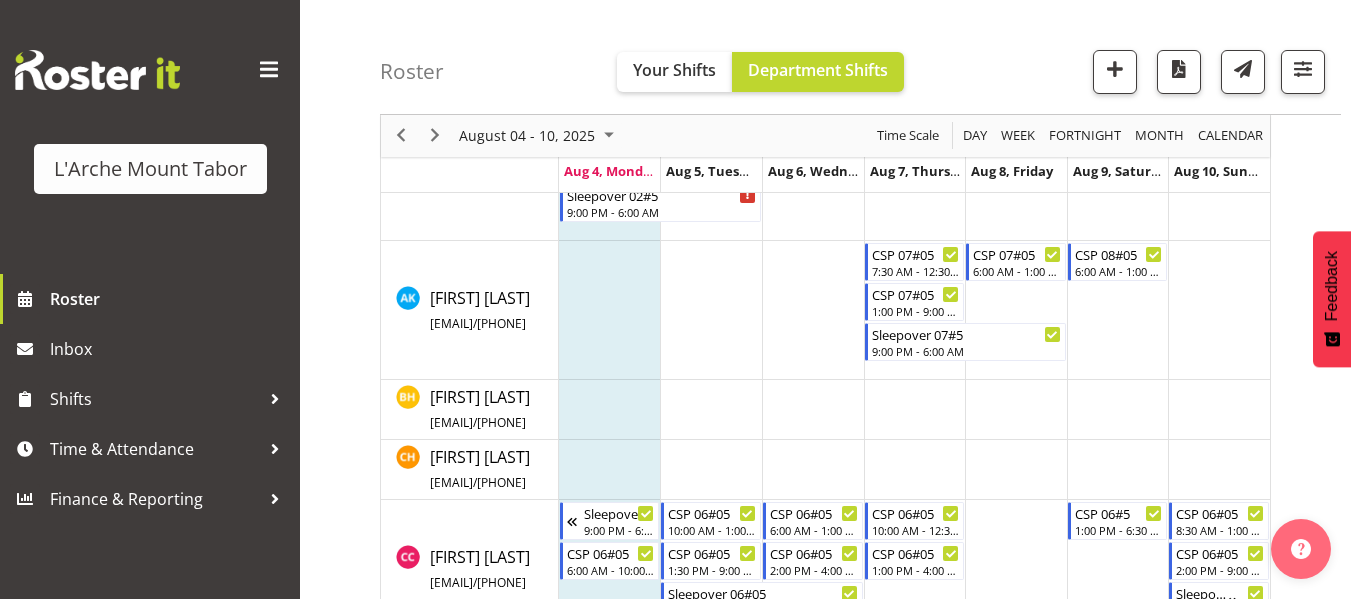 click at bounding box center [1118, 310] 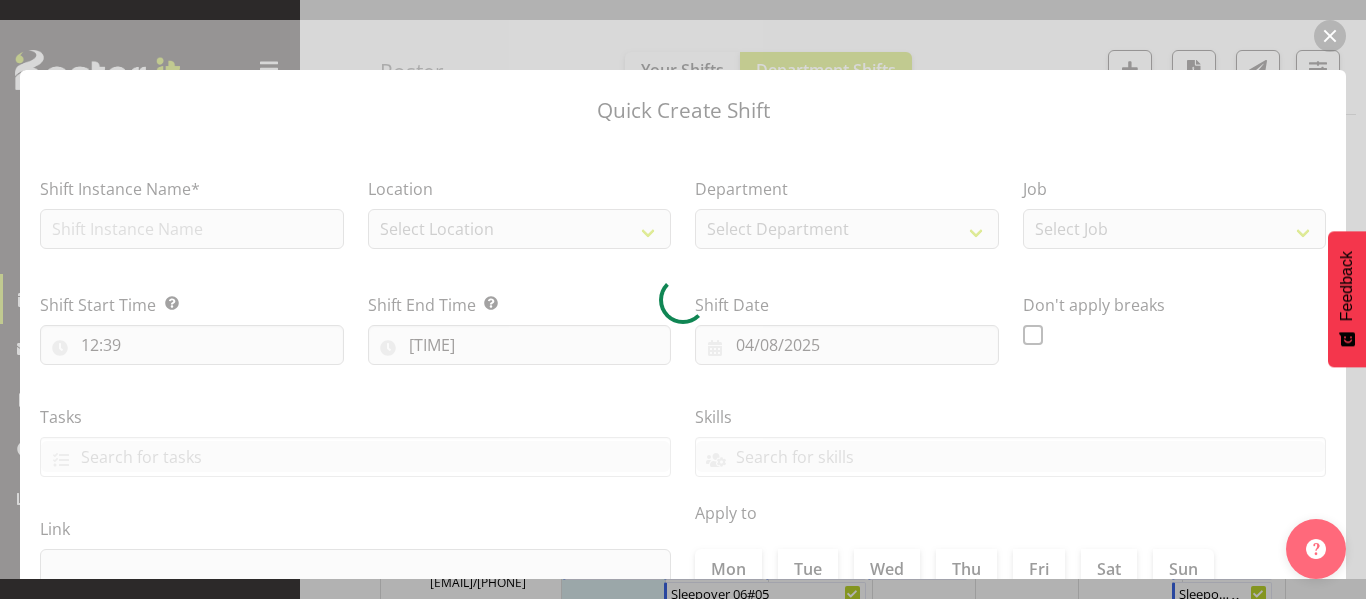 type on "09/08/2025" 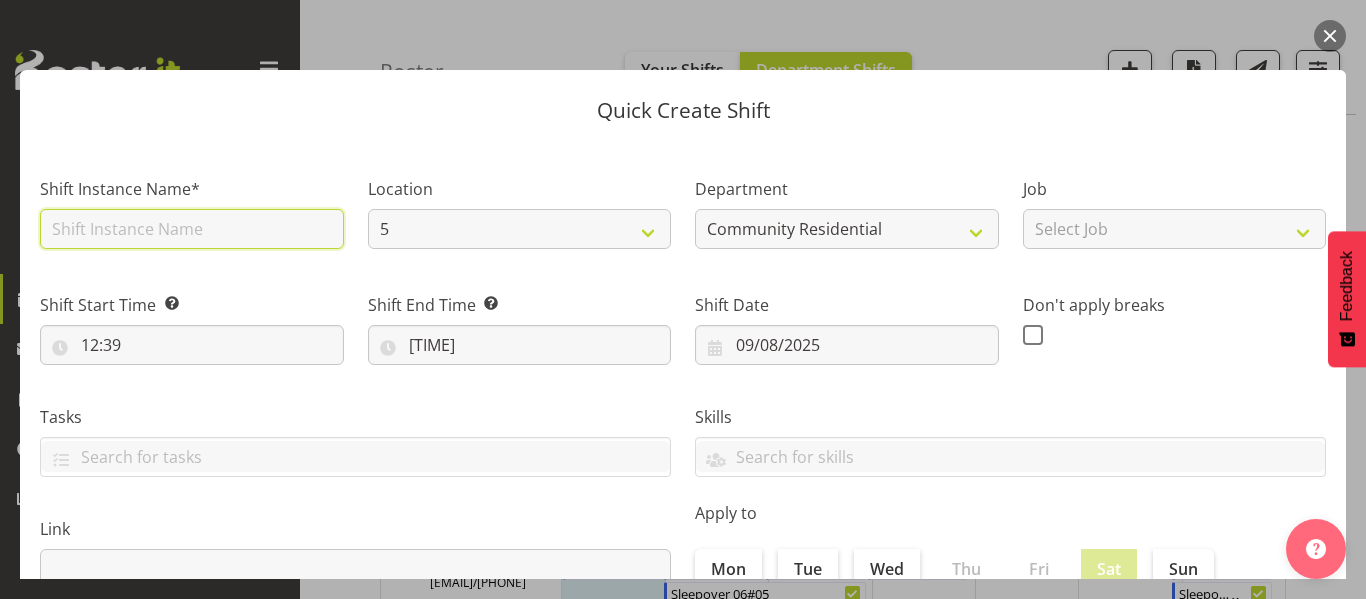 click at bounding box center (192, 229) 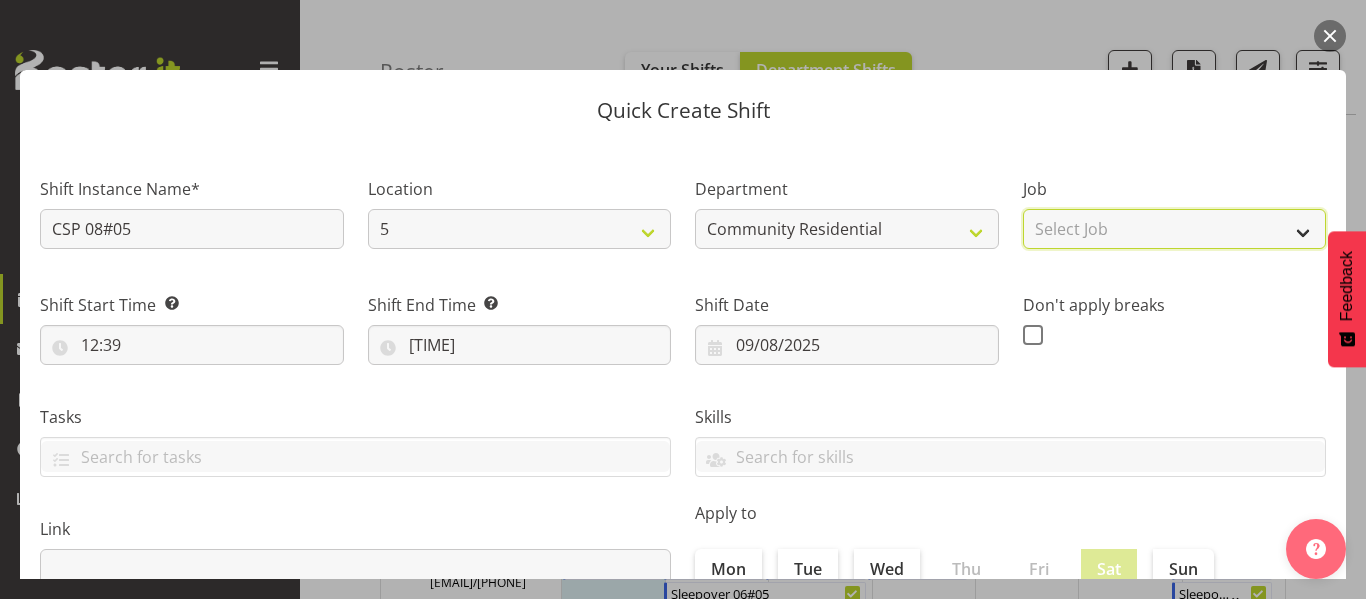 click on "Select Job  Accounts Admin Art Coordinator Community Leader Community Support Person Community Support Person-Casual House Leader Office Admin Senior Coordinator Service Manager Volunteer" at bounding box center [1175, 229] 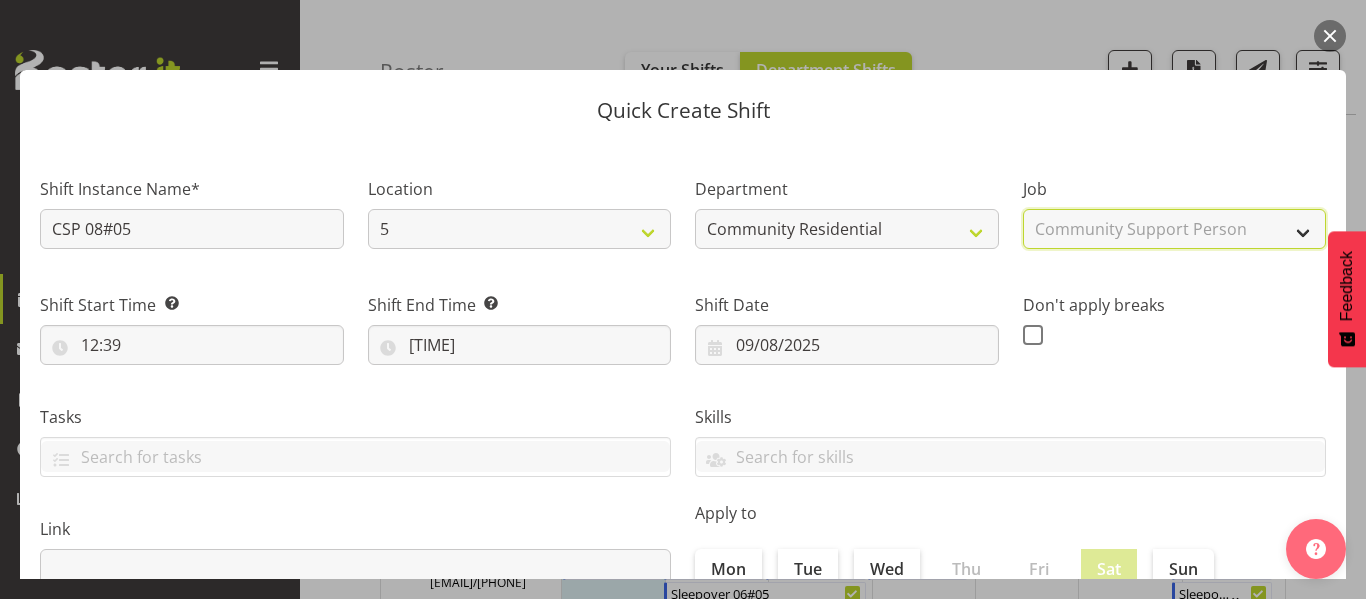 click on "Select Job  Accounts Admin Art Coordinator Community Leader Community Support Person Community Support Person-Casual House Leader Office Admin Senior Coordinator Service Manager Volunteer" at bounding box center (1175, 229) 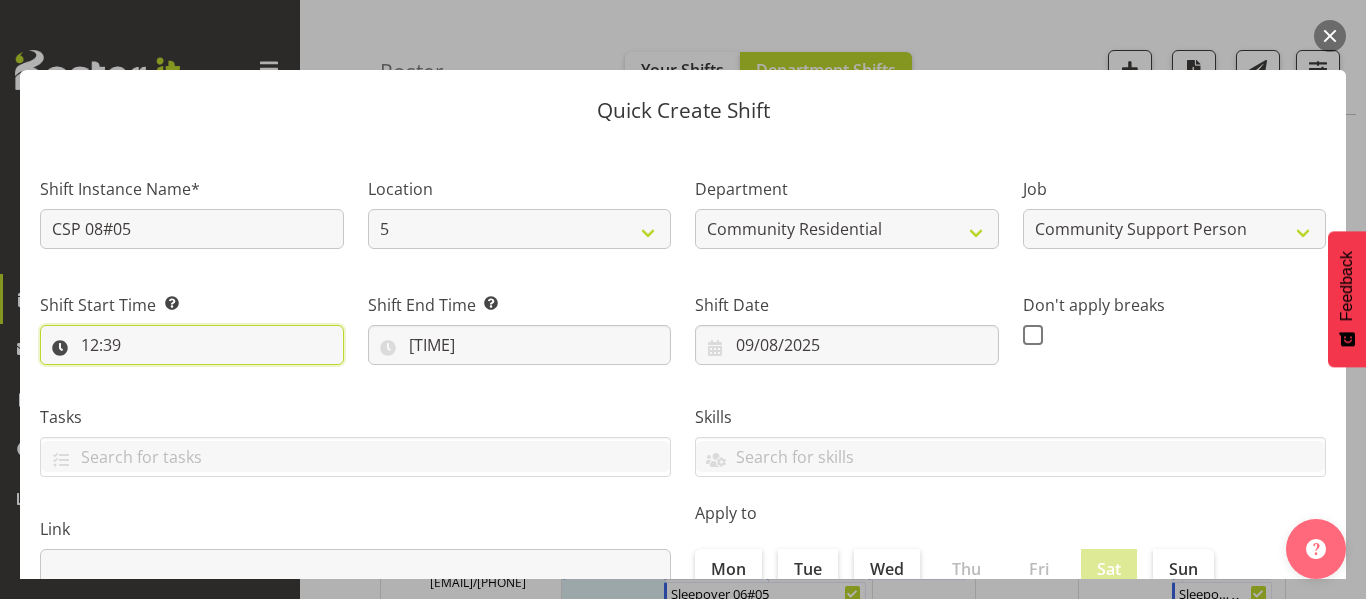click on "12:39" at bounding box center (192, 345) 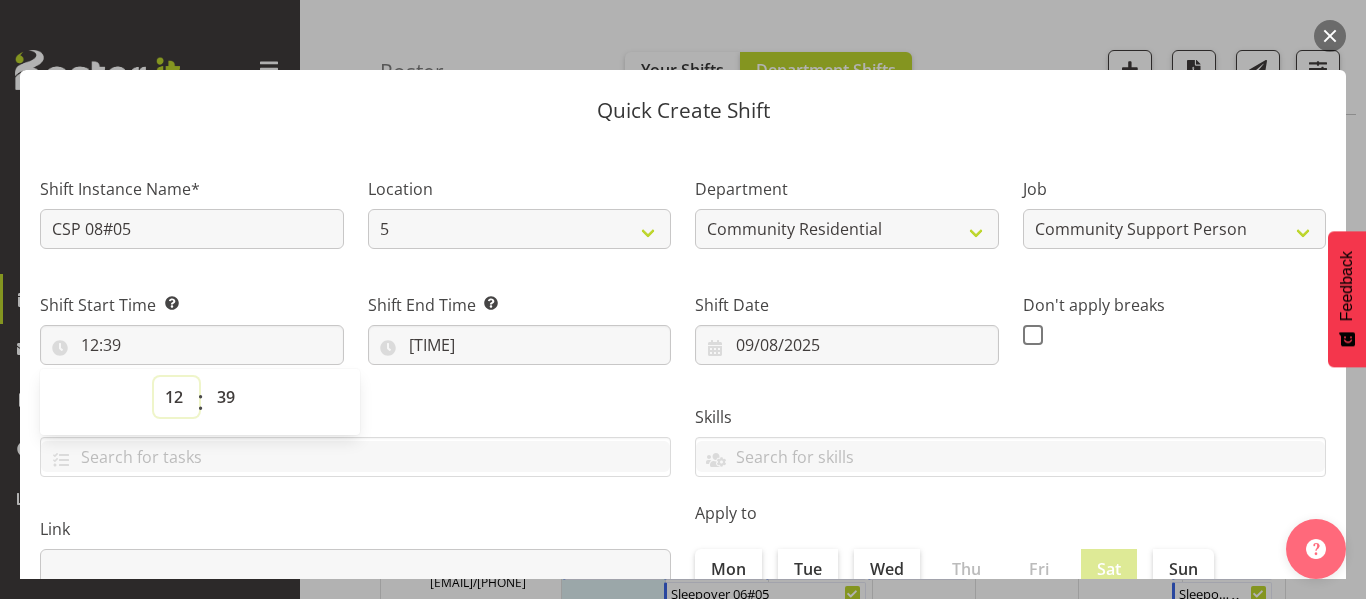 click on "00   01   02   03   04   05   06   07   08   09   10   11   12   13   14   15   16   17   18   19   20   21   22   23" at bounding box center [176, 397] 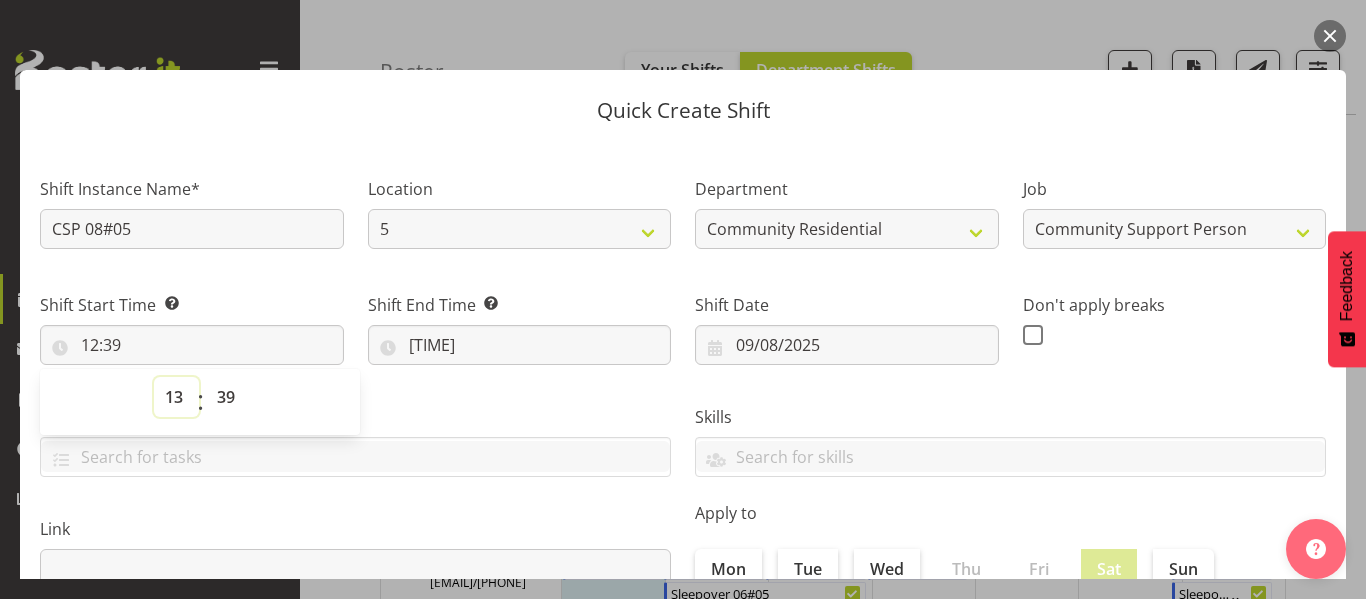 click on "00   01   02   03   04   05   06   07   08   09   10   11   12   13   14   15   16   17   18   19   20   21   22   23" at bounding box center (176, 397) 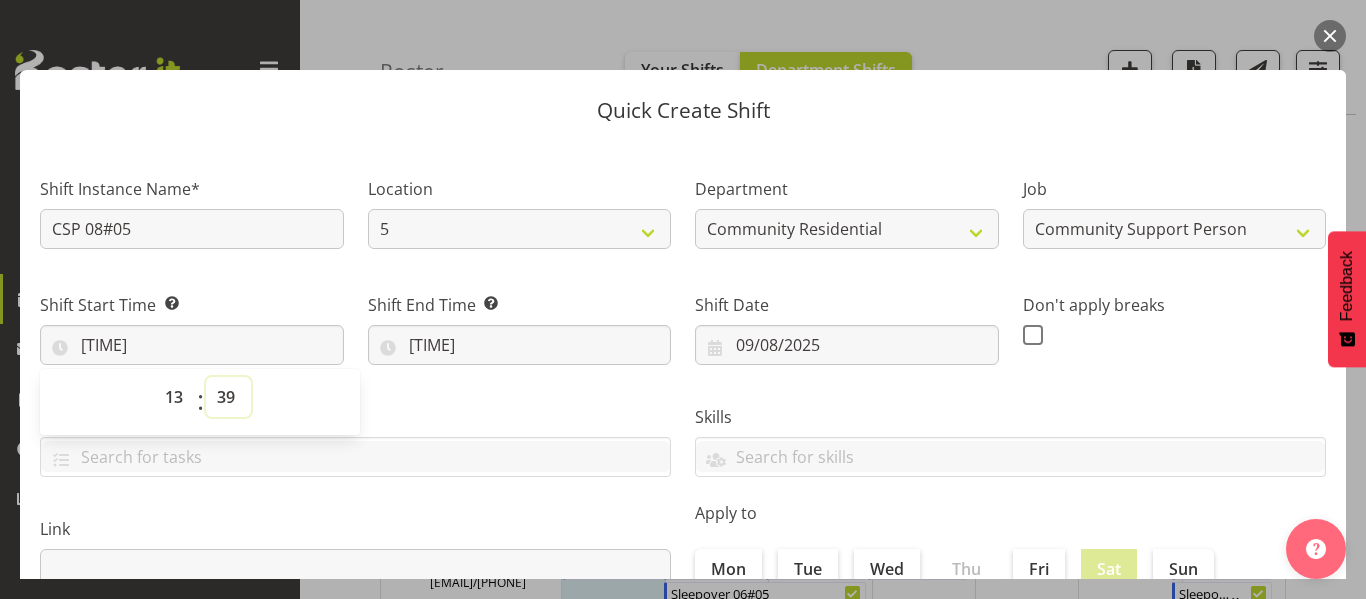 click on "00   01   02   03   04   05   06   07   08   09   10   11   12   13   14   15   16   17   18   19   20   21   22   23   24   25   26   27   28   29   30   31   32   33   34   35   36   37   38   39   40   41   42   43   44   45   46   47   48   49   50   51   52   53   54   55   56   57   58   59" at bounding box center [228, 397] 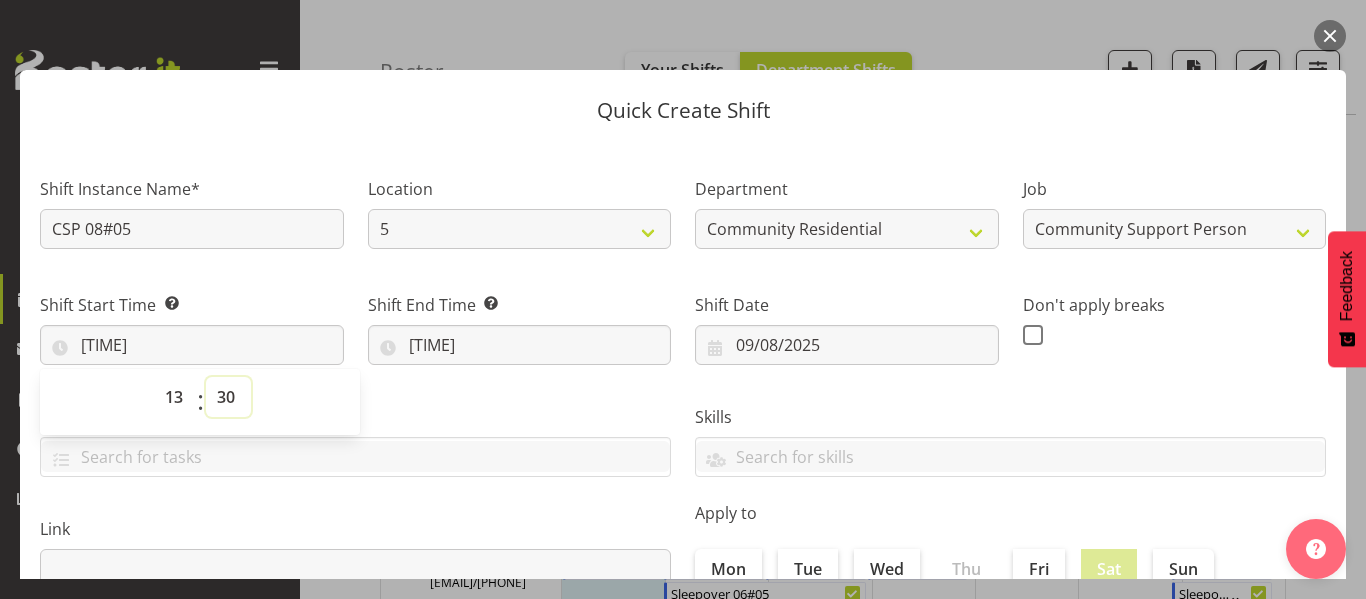 click on "00   01   02   03   04   05   06   07   08   09   10   11   12   13   14   15   16   17   18   19   20   21   22   23   24   25   26   27   28   29   30   31   32   33   34   35   36   37   38   39   40   41   42   43   44   45   46   47   48   49   50   51   52   53   54   55   56   57   58   59" at bounding box center (228, 397) 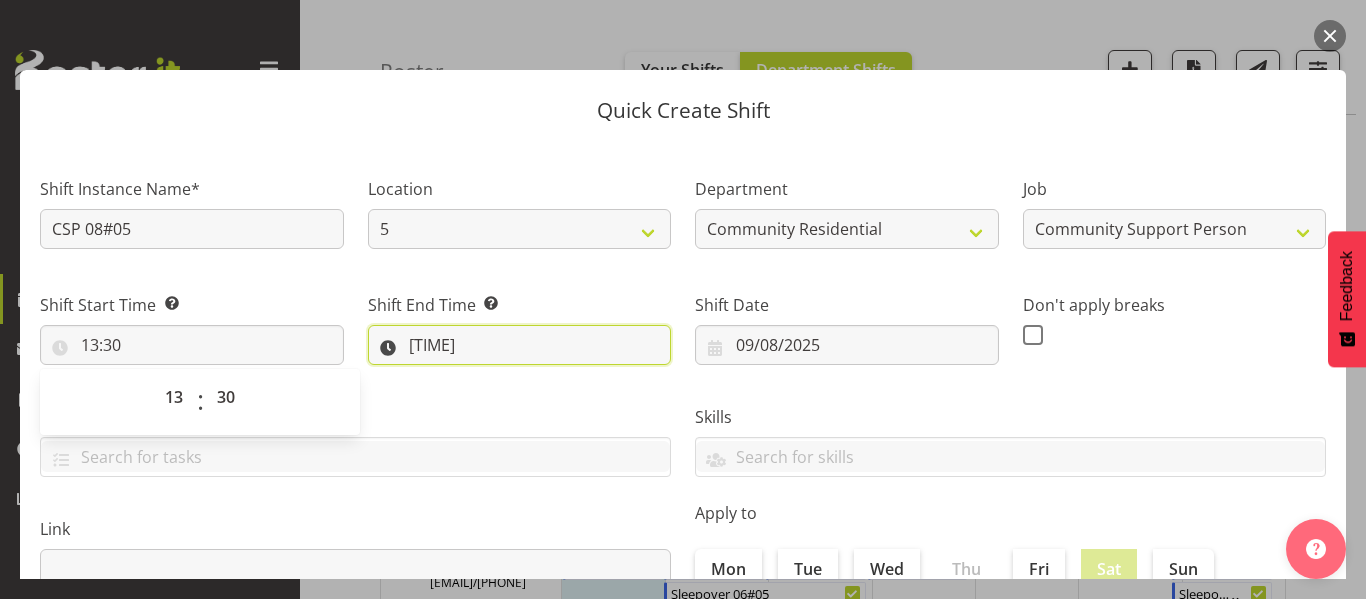 click on "[TIME]" at bounding box center (520, 345) 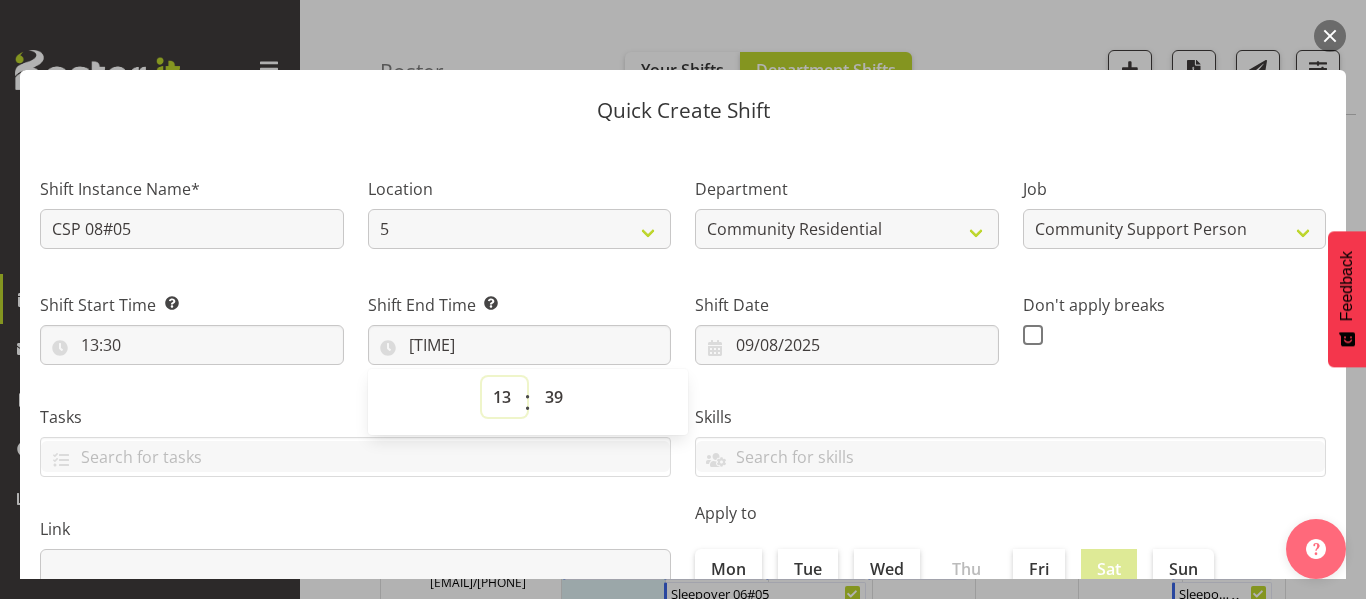 click on "00   01   02   03   04   05   06   07   08   09   10   11   12   13   14   15   16   17   18   19   20   21   22   23" at bounding box center (504, 397) 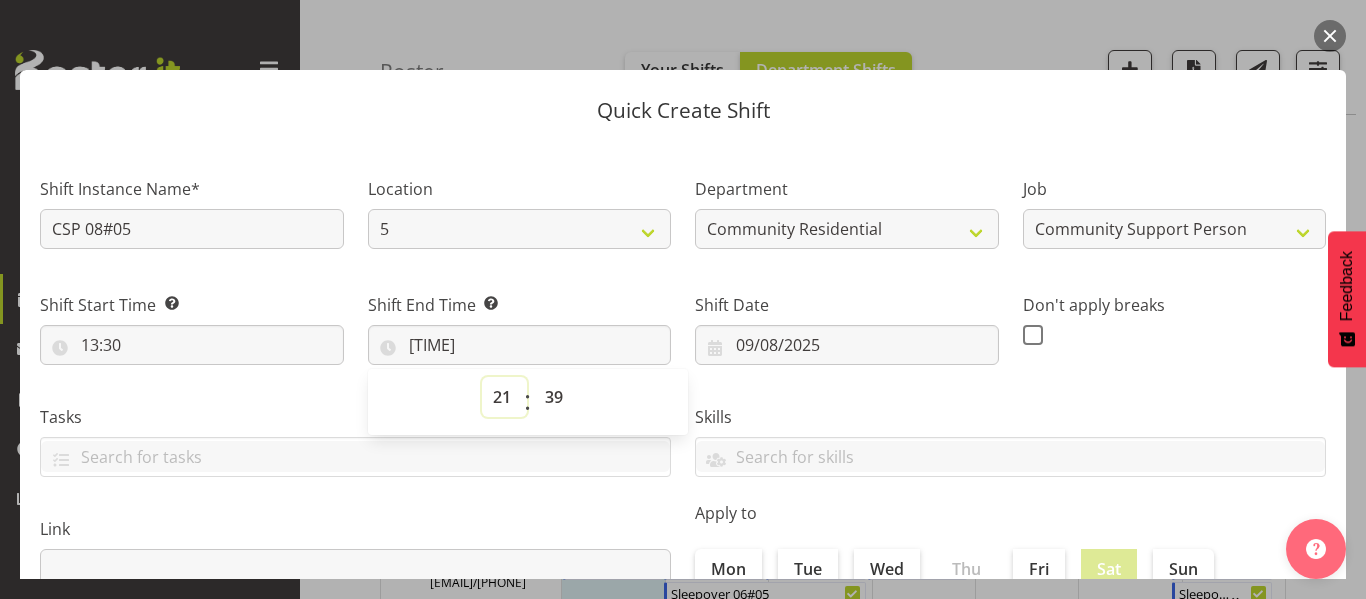 click on "00   01   02   03   04   05   06   07   08   09   10   11   12   13   14   15   16   17   18   19   20   21   22   23" at bounding box center [504, 397] 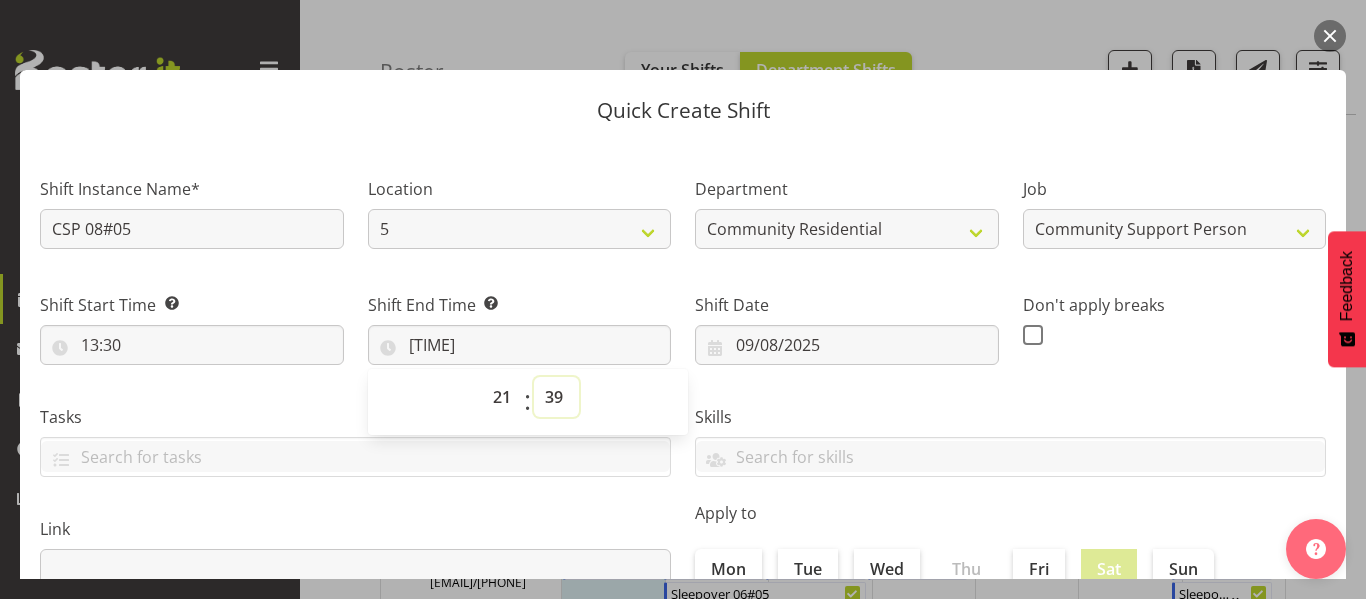 click on "00   01   02   03   04   05   06   07   08   09   10   11   12   13   14   15   16   17   18   19   20   21   22   23   24   25   26   27   28   29   30   31   32   33   34   35   36   37   38   39   40   41   42   43   44   45   46   47   48   49   50   51   52   53   54   55   56   57   58   59" at bounding box center [556, 397] 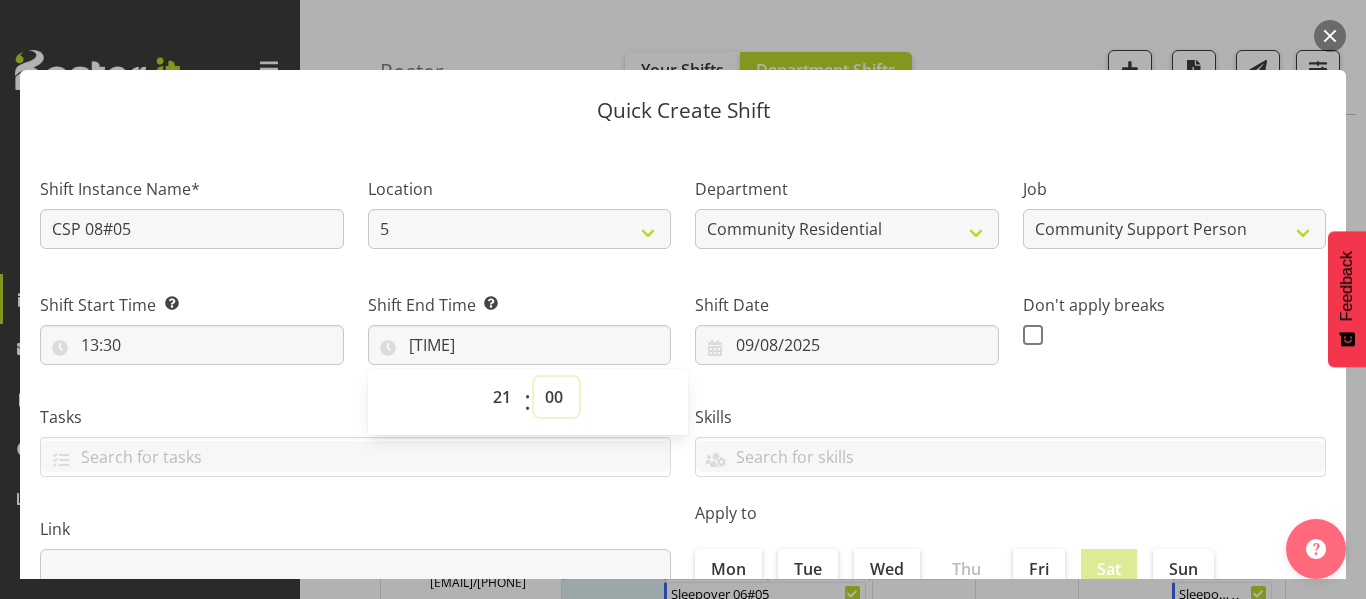 click on "00   01   02   03   04   05   06   07   08   09   10   11   12   13   14   15   16   17   18   19   20   21   22   23   24   25   26   27   28   29   30   31   32   33   34   35   36   37   38   39   40   41   42   43   44   45   46   47   48   49   50   51   52   53   54   55   56   57   58   59" at bounding box center (556, 397) 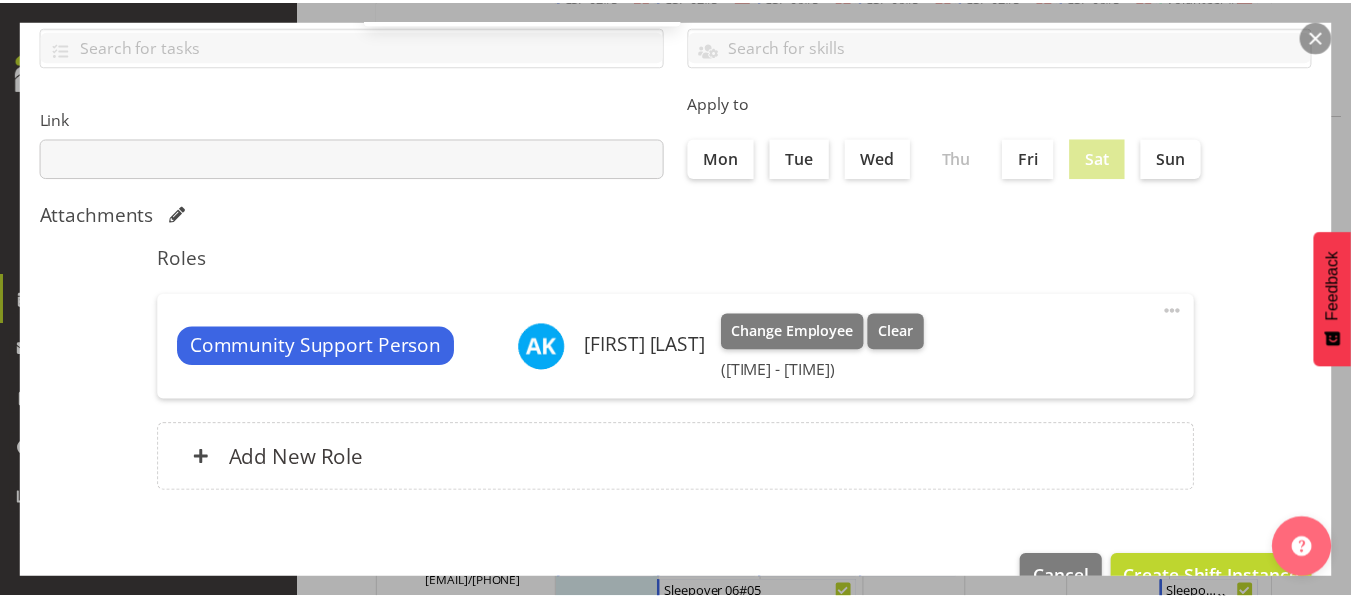 scroll, scrollTop: 462, scrollLeft: 0, axis: vertical 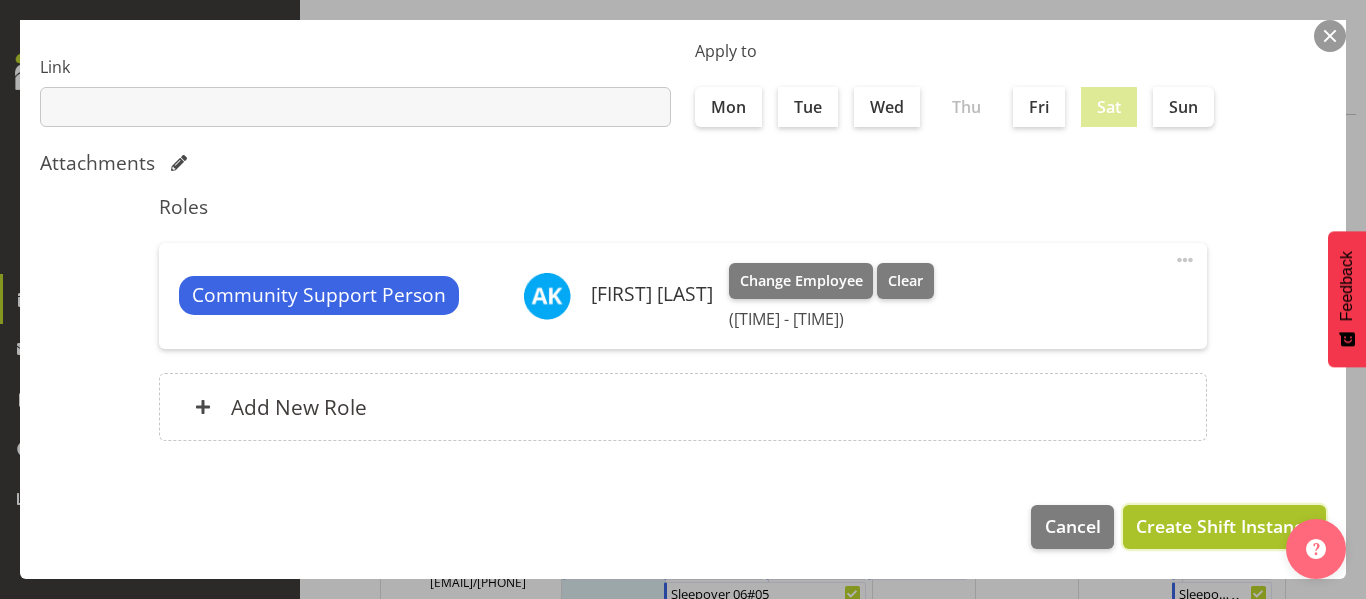 click on "Create Shift Instance" at bounding box center (1224, 526) 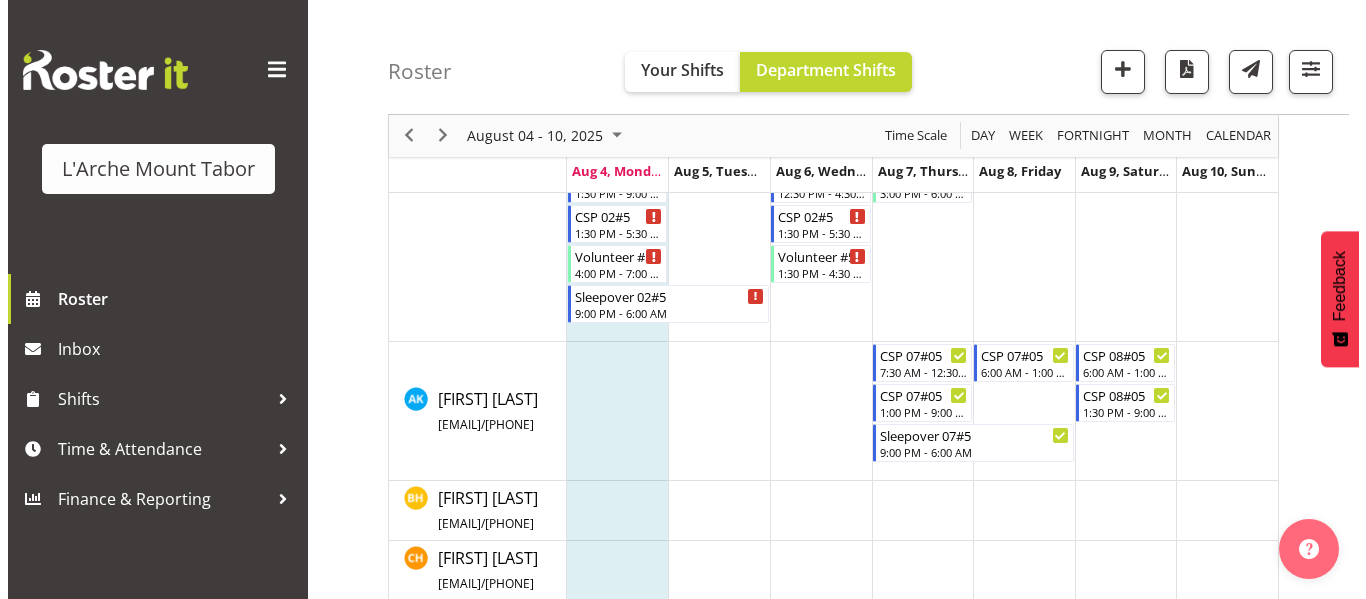 scroll, scrollTop: 317, scrollLeft: 0, axis: vertical 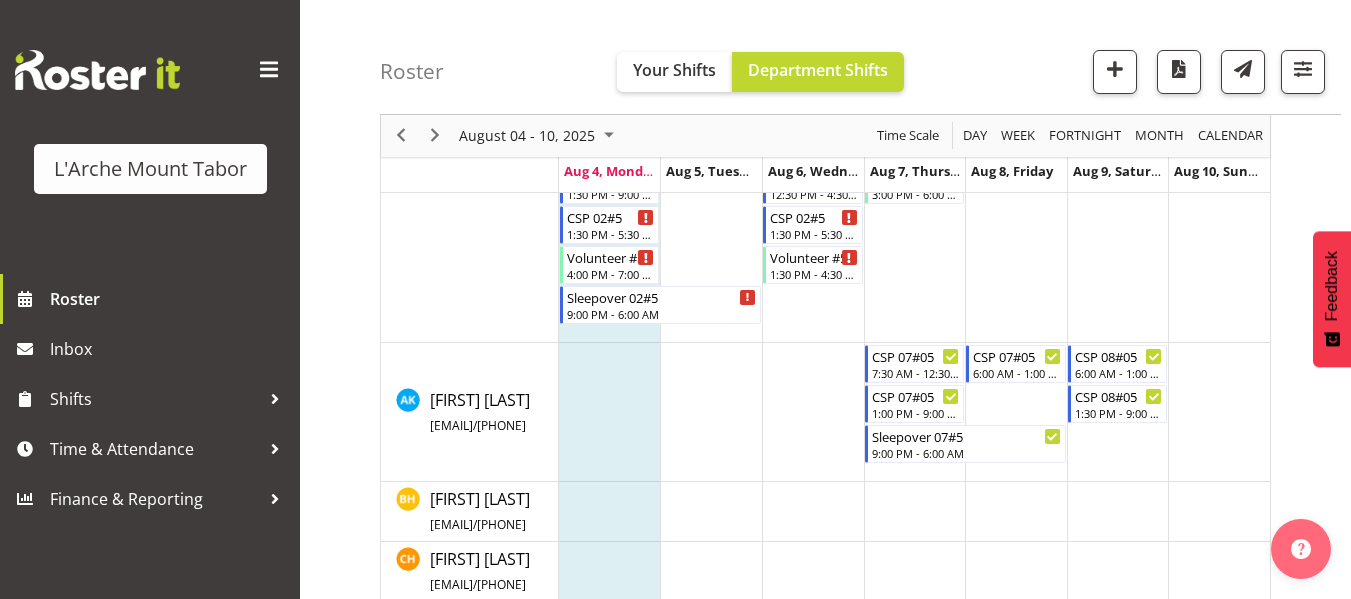 click at bounding box center [1118, 412] 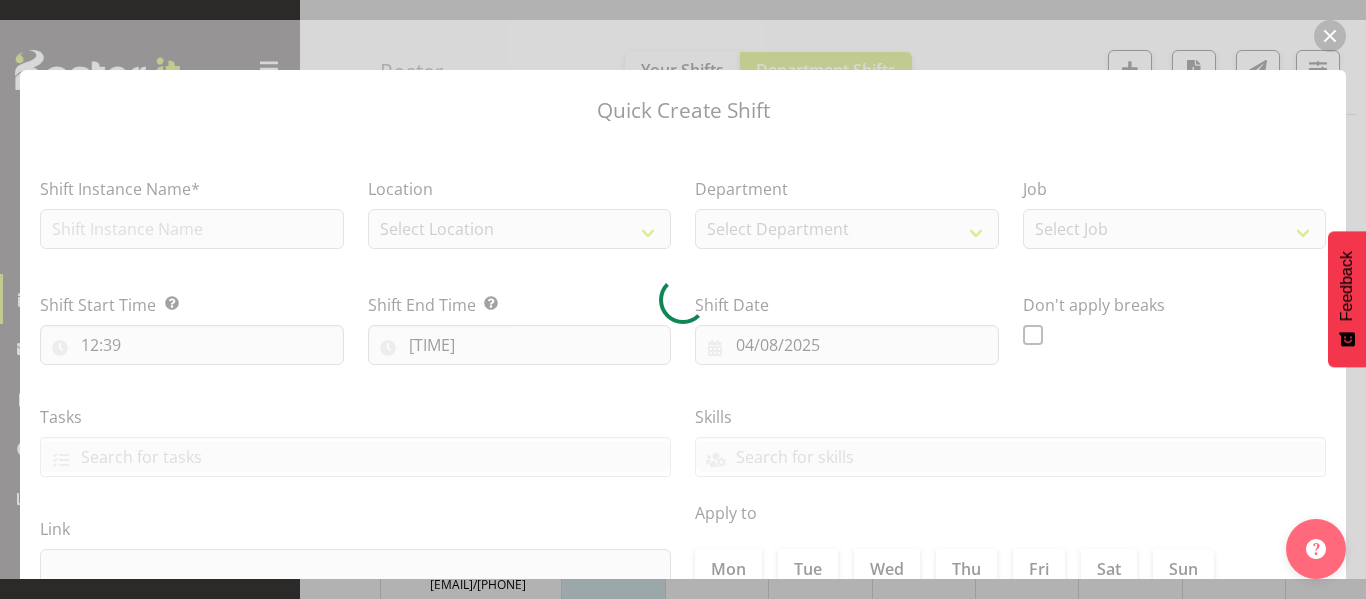 type on "09/08/2025" 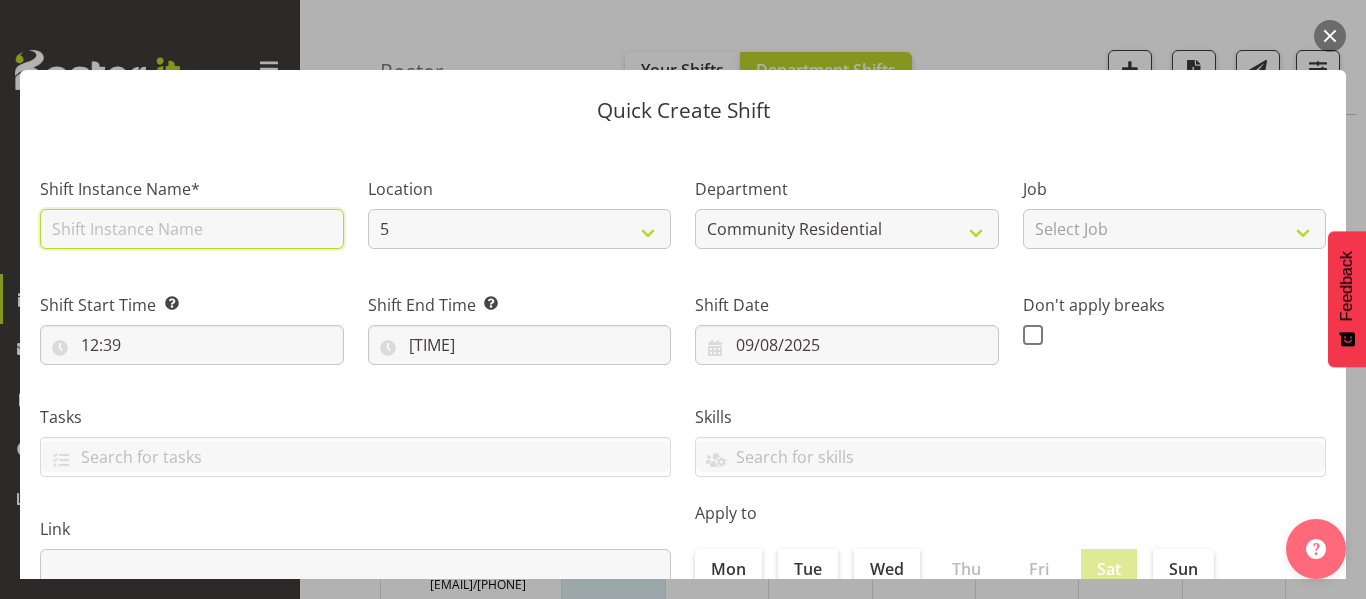 click at bounding box center [192, 229] 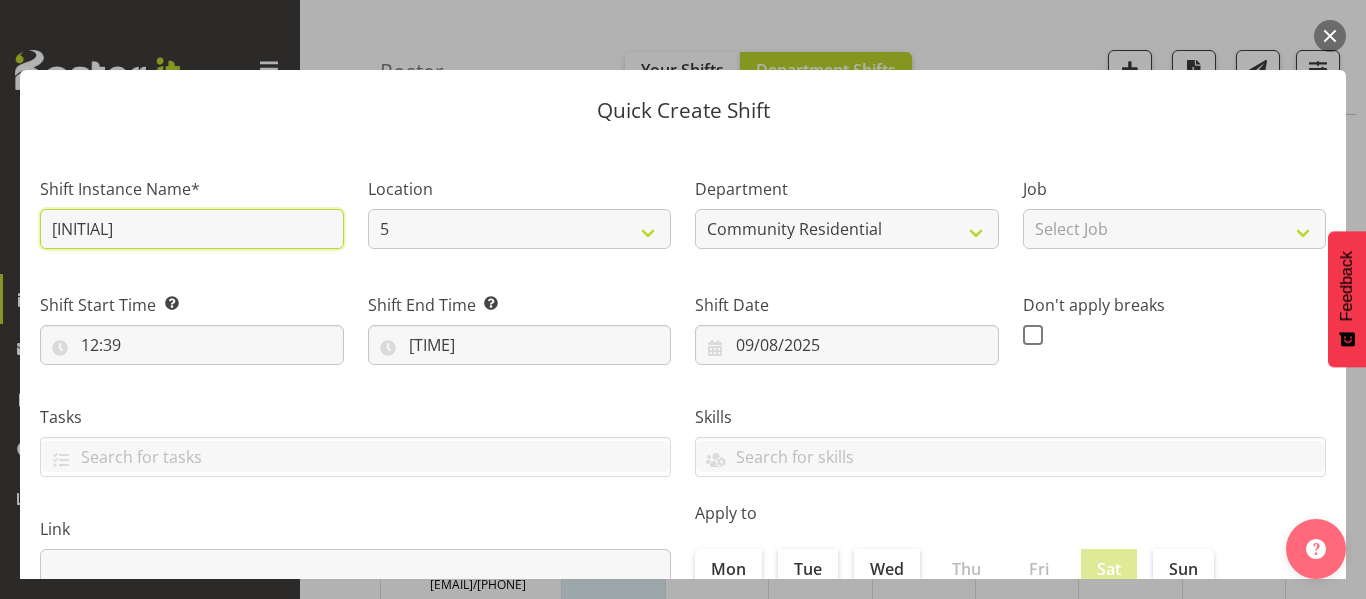 type on "C" 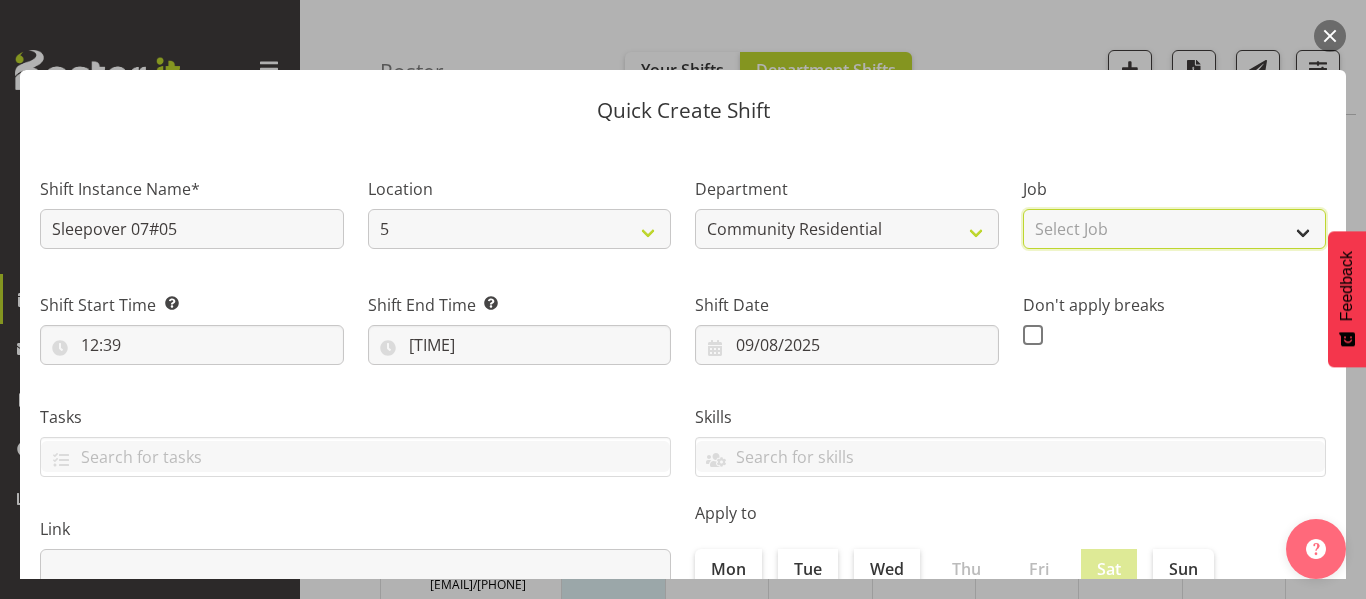 click on "Select Job  Accounts Admin Art Coordinator Community Leader Community Support Person Community Support Person-Casual House Leader Office Admin Senior Coordinator Service Manager Volunteer" at bounding box center (1175, 229) 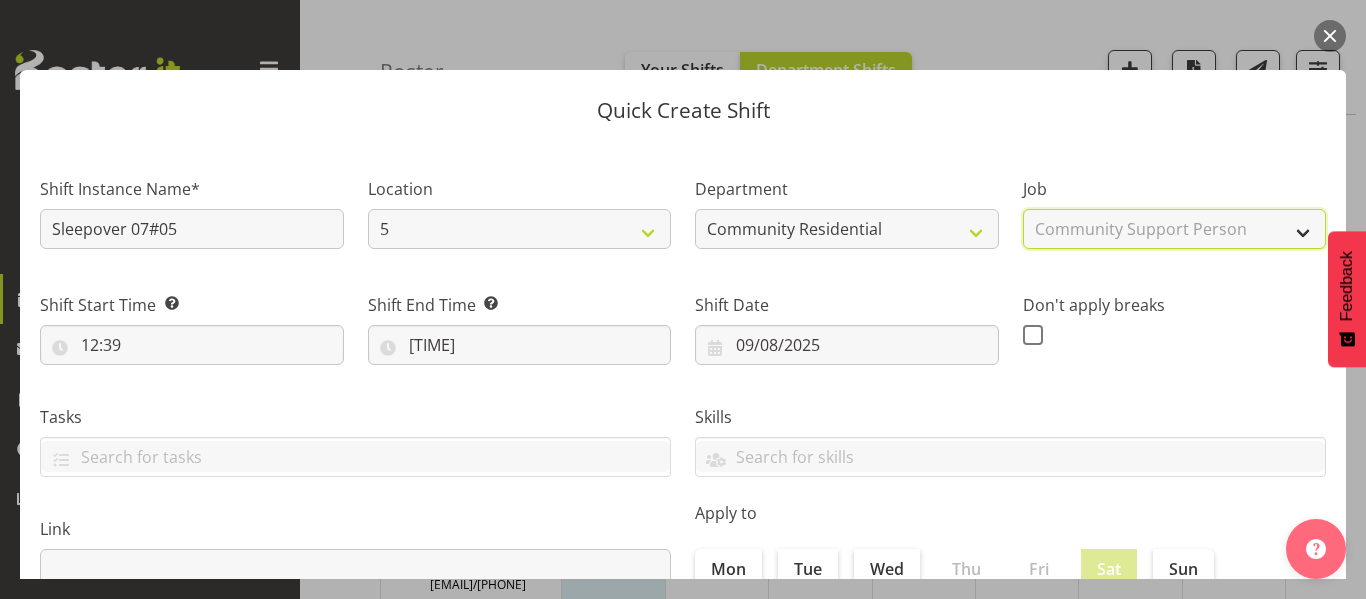 click on "Select Job  Accounts Admin Art Coordinator Community Leader Community Support Person Community Support Person-Casual House Leader Office Admin Senior Coordinator Service Manager Volunteer" at bounding box center (1175, 229) 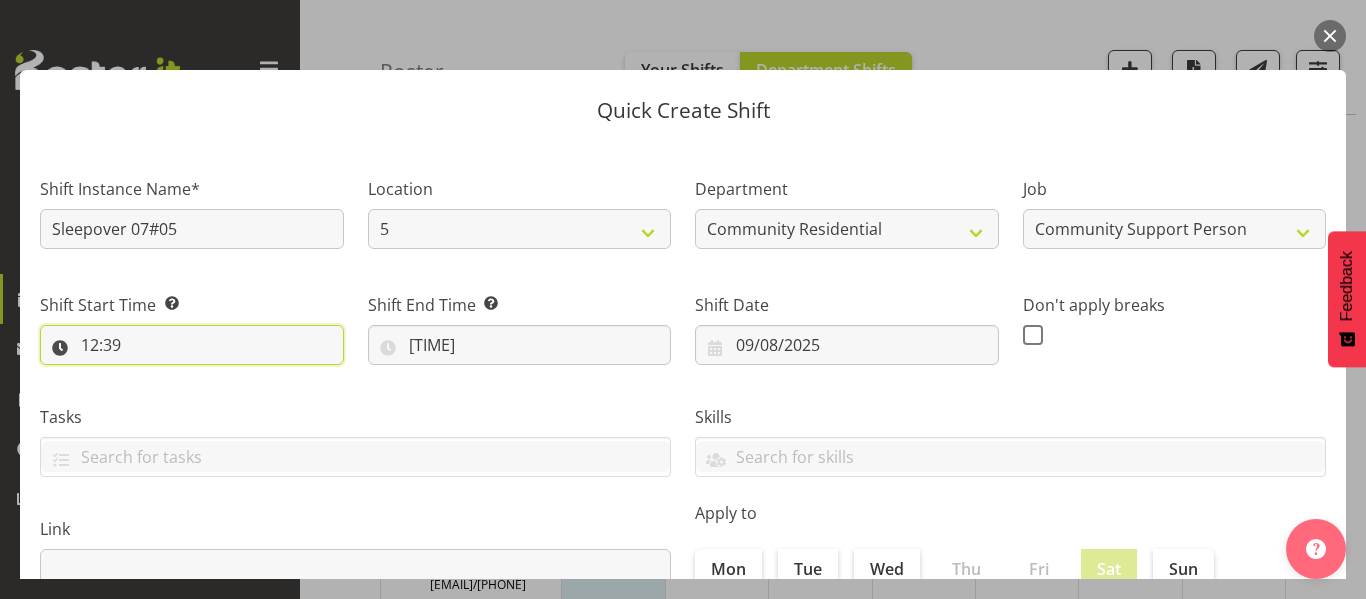 click on "12:39" at bounding box center [192, 345] 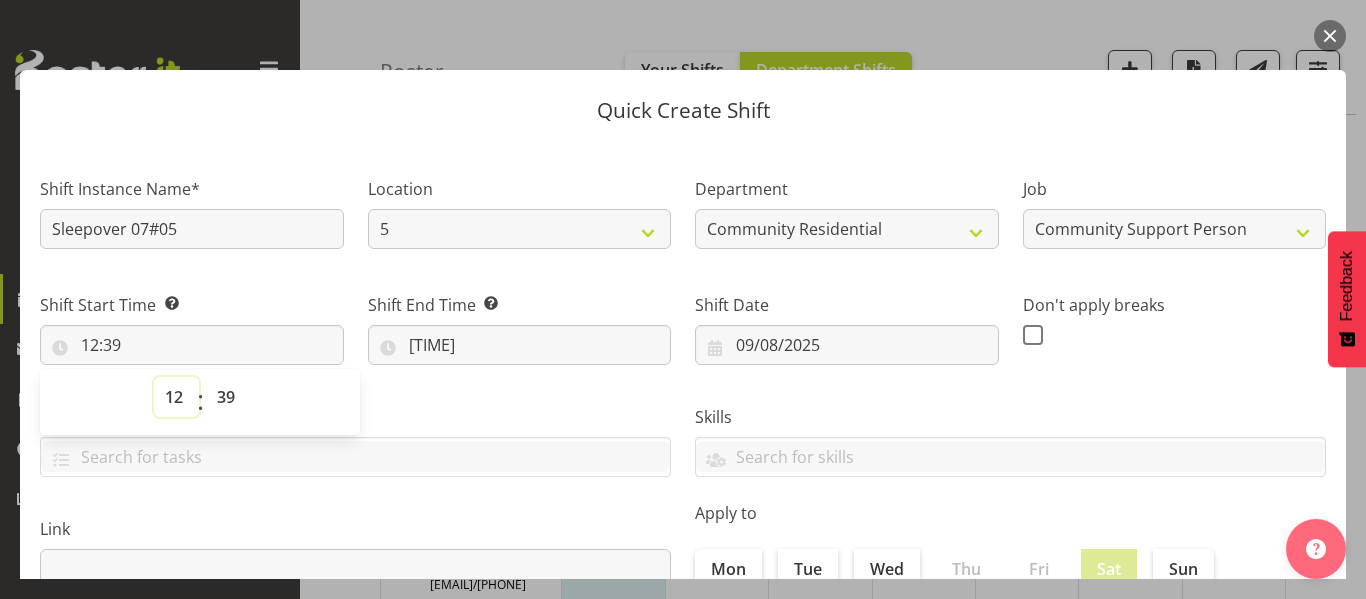 click on "00   01   02   03   04   05   06   07   08   09   10   11   12   13   14   15   16   17   18   19   20   21   22   23" at bounding box center (176, 397) 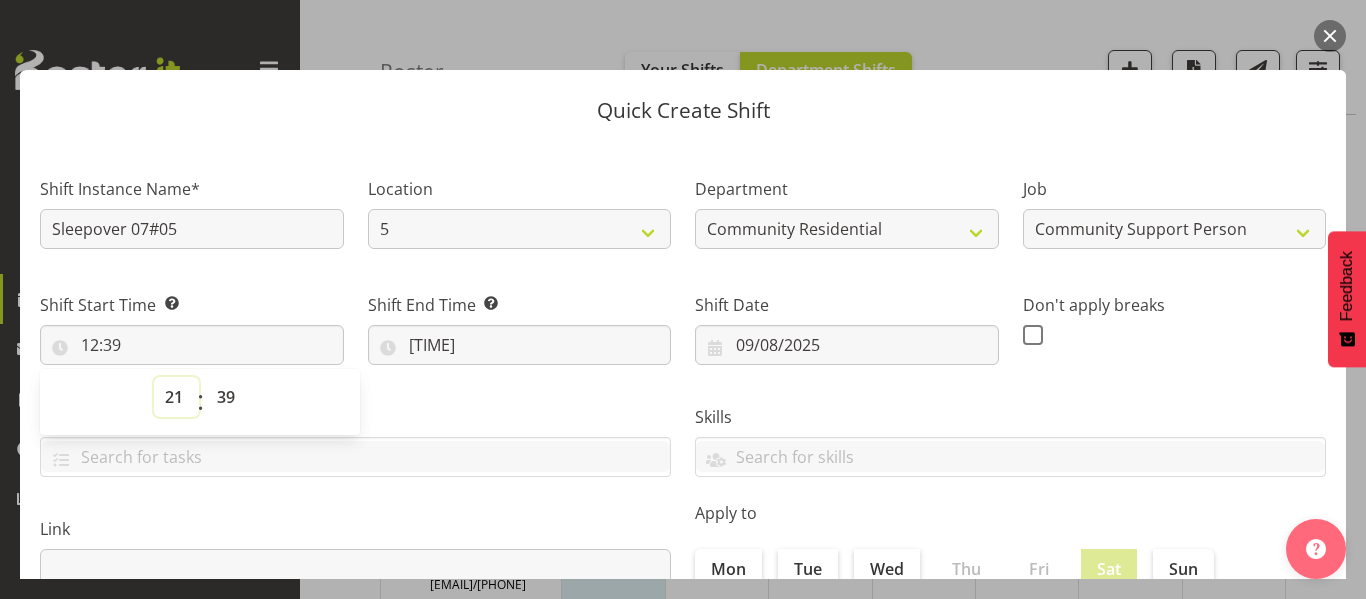 click on "00   01   02   03   04   05   06   07   08   09   10   11   12   13   14   15   16   17   18   19   20   21   22   23" at bounding box center (176, 397) 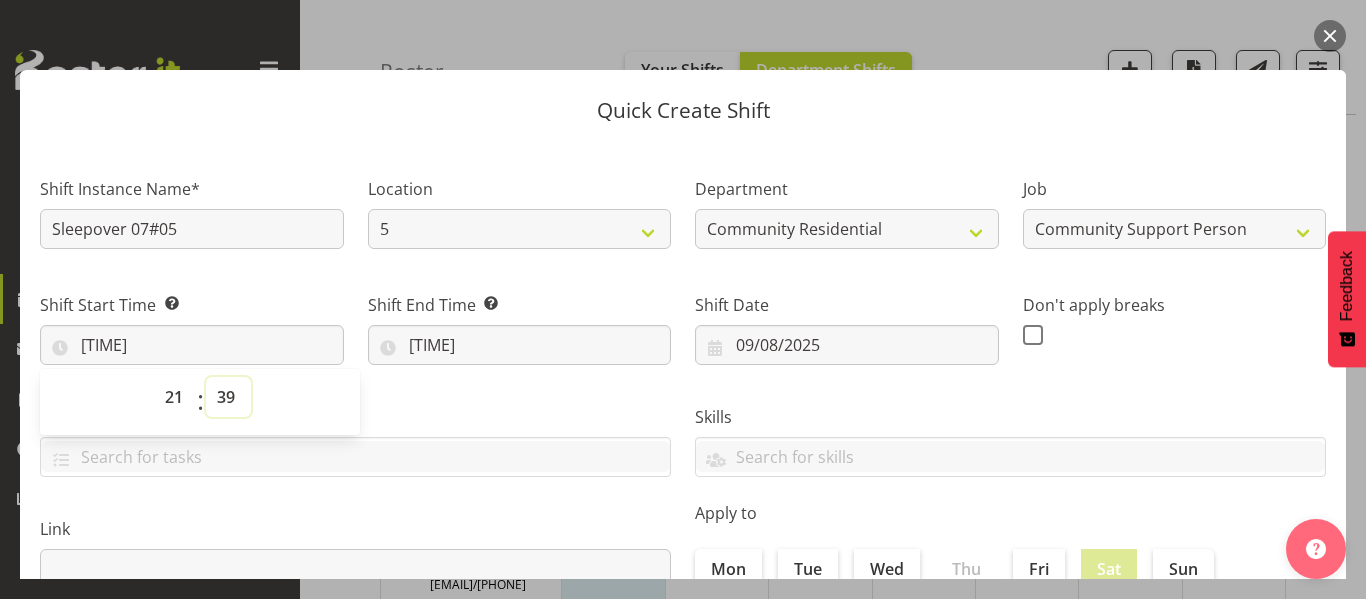click on "00   01   02   03   04   05   06   07   08   09   10   11   12   13   14   15   16   17   18   19   20   21   22   23   24   25   26   27   28   29   30   31   32   33   34   35   36   37   38   39   40   41   42   43   44   45   46   47   48   49   50   51   52   53   54   55   56   57   58   59" at bounding box center [228, 397] 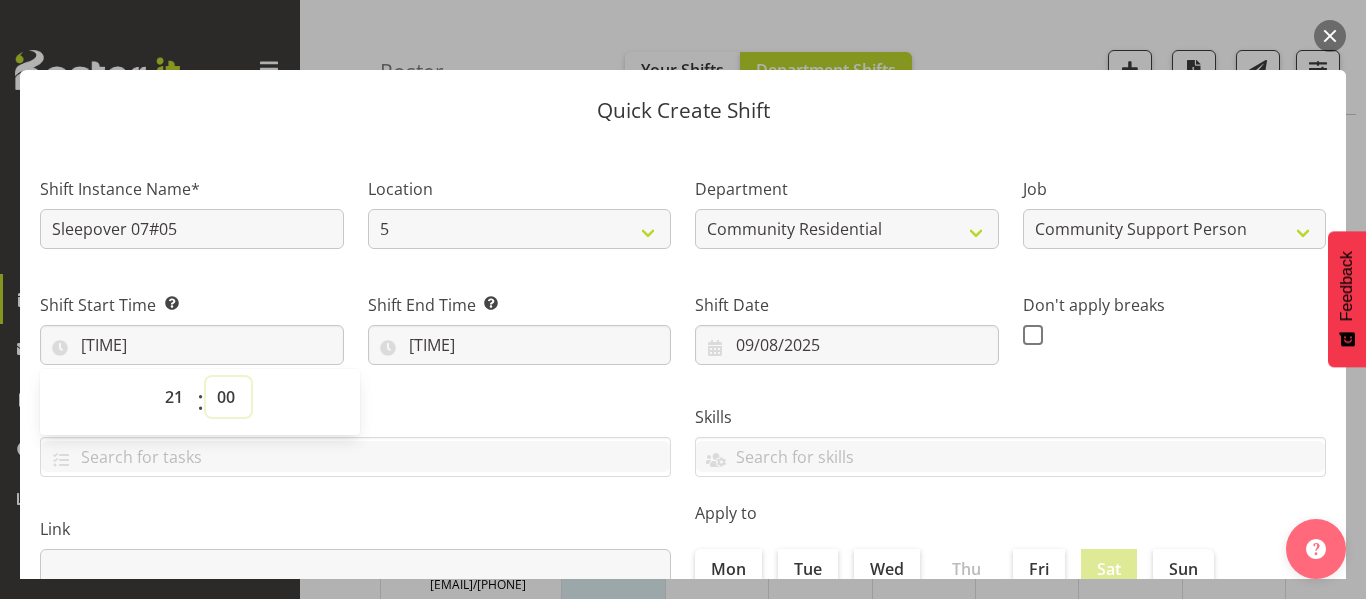 click on "00   01   02   03   04   05   06   07   08   09   10   11   12   13   14   15   16   17   18   19   20   21   22   23   24   25   26   27   28   29   30   31   32   33   34   35   36   37   38   39   40   41   42   43   44   45   46   47   48   49   50   51   52   53   54   55   56   57   58   59" at bounding box center (228, 397) 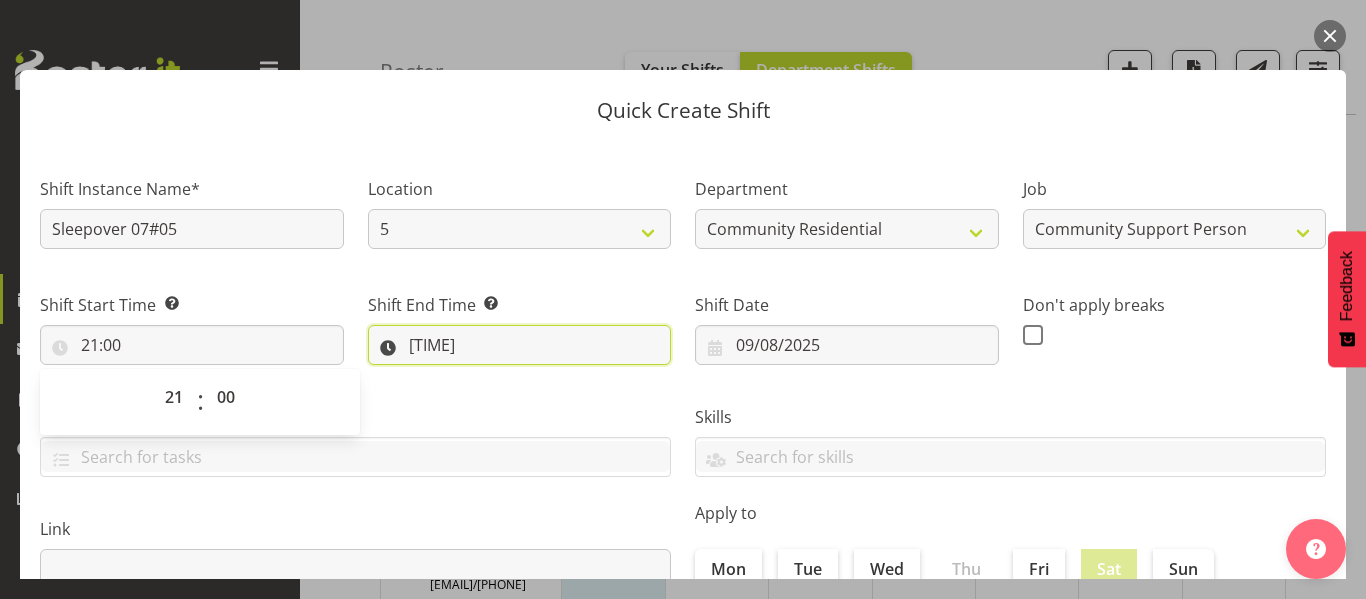 click on "[TIME]" at bounding box center (520, 345) 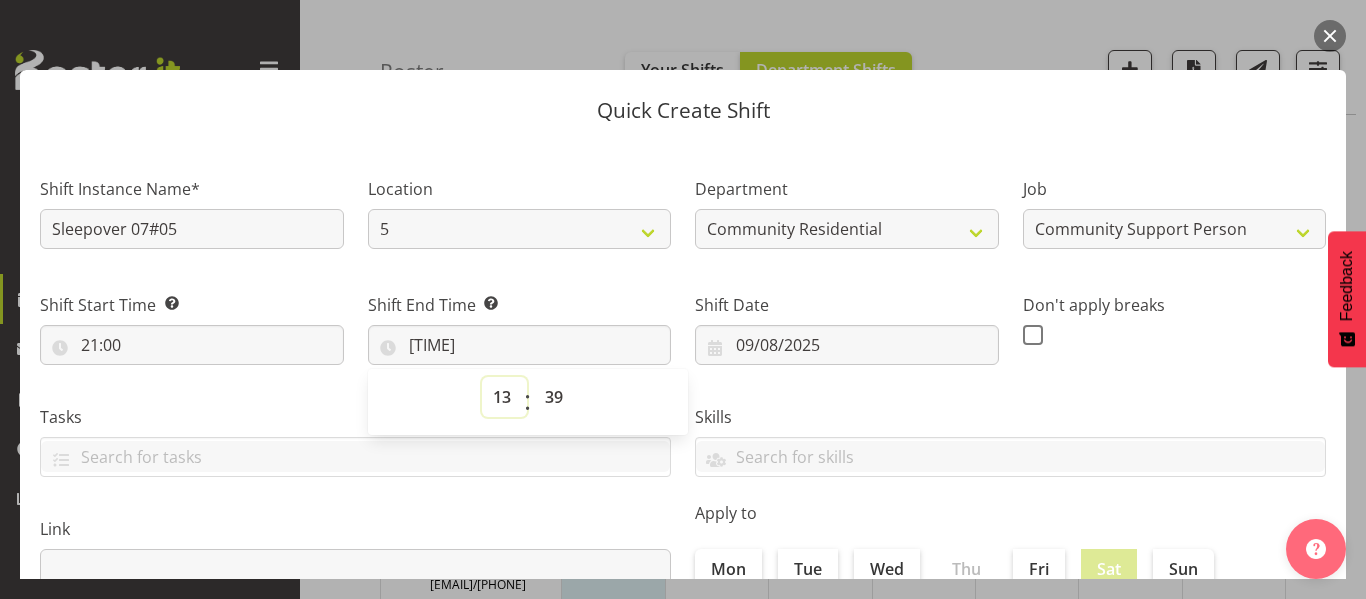 click on "00   01   02   03   04   05   06   07   08   09   10   11   12   13   14   15   16   17   18   19   20   21   22   23" at bounding box center [504, 397] 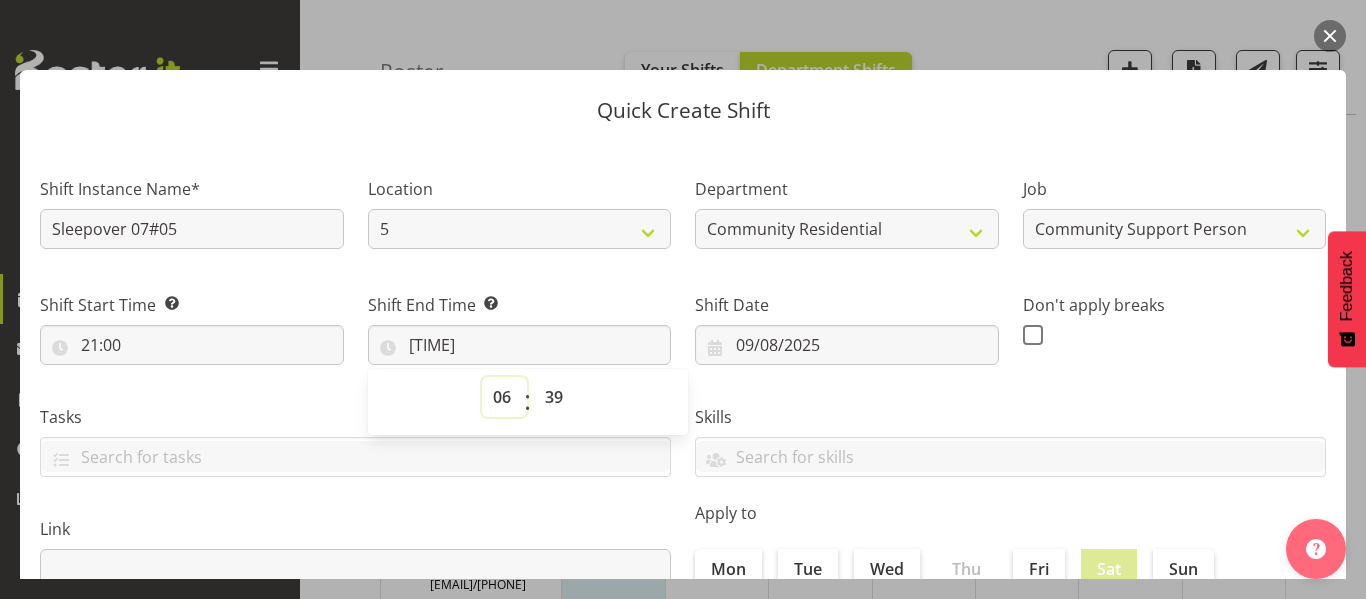 click on "00   01   02   03   04   05   06   07   08   09   10   11   12   13   14   15   16   17   18   19   20   21   22   23" at bounding box center [504, 397] 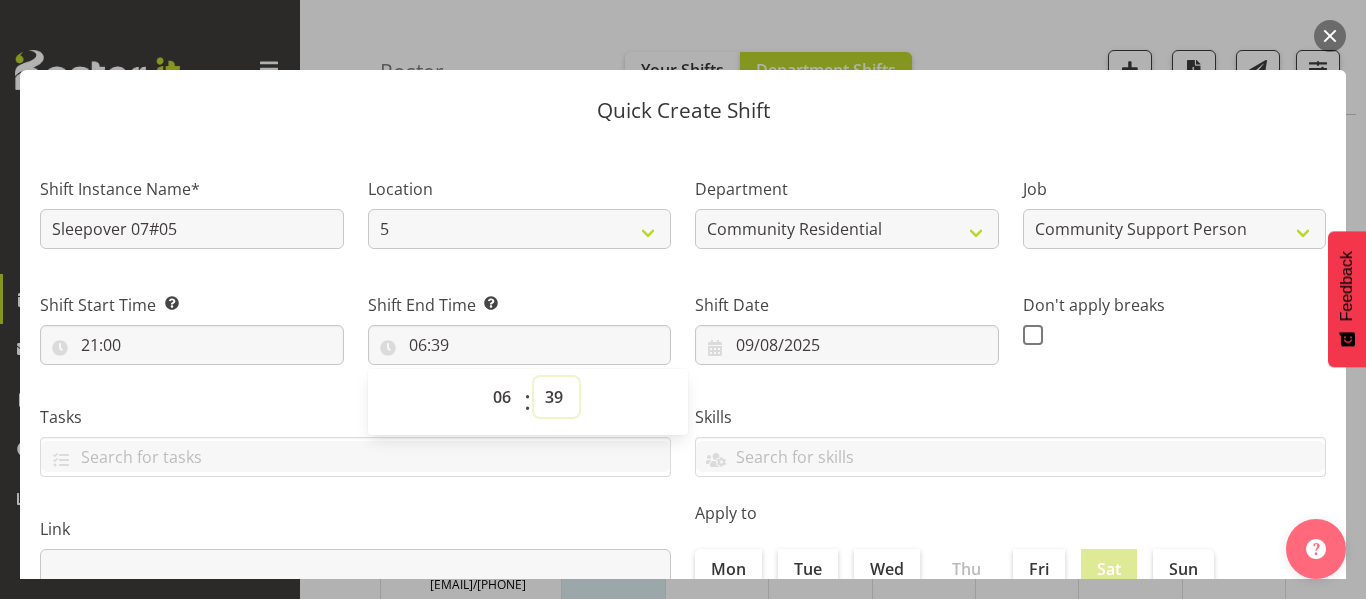 click on "00   01   02   03   04   05   06   07   08   09   10   11   12   13   14   15   16   17   18   19   20   21   22   23   24   25   26   27   28   29   30   31   32   33   34   35   36   37   38   39   40   41   42   43   44   45   46   47   48   49   50   51   52   53   54   55   56   57   58   59" at bounding box center [556, 397] 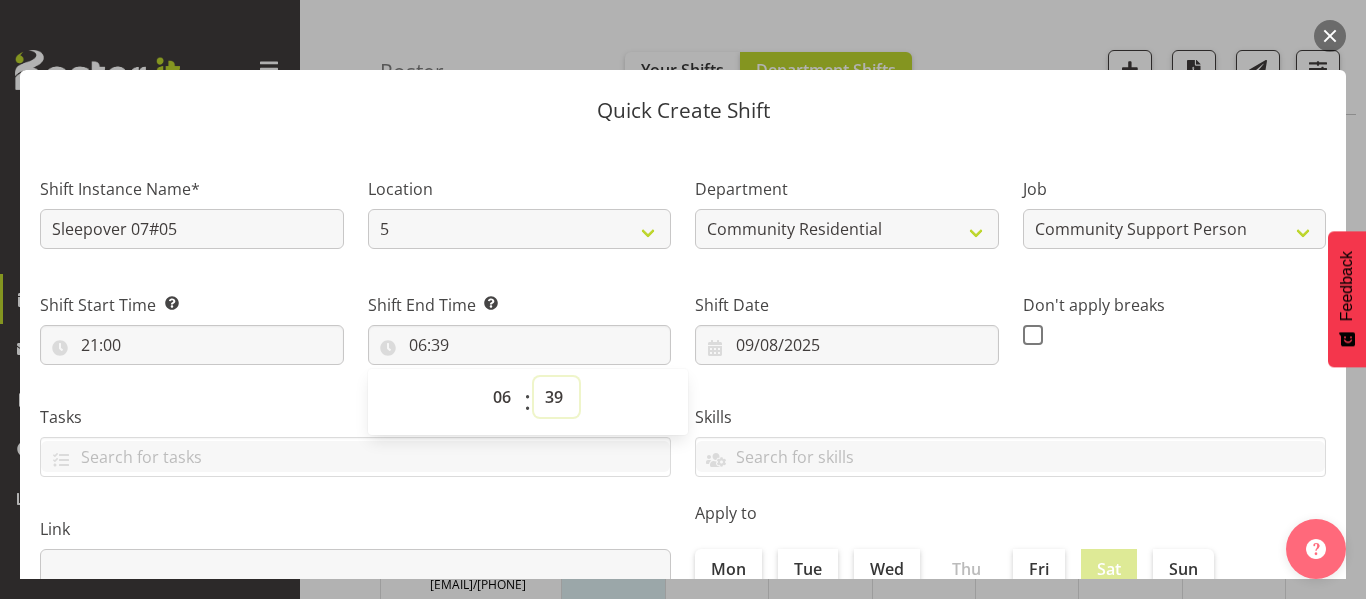select on "0" 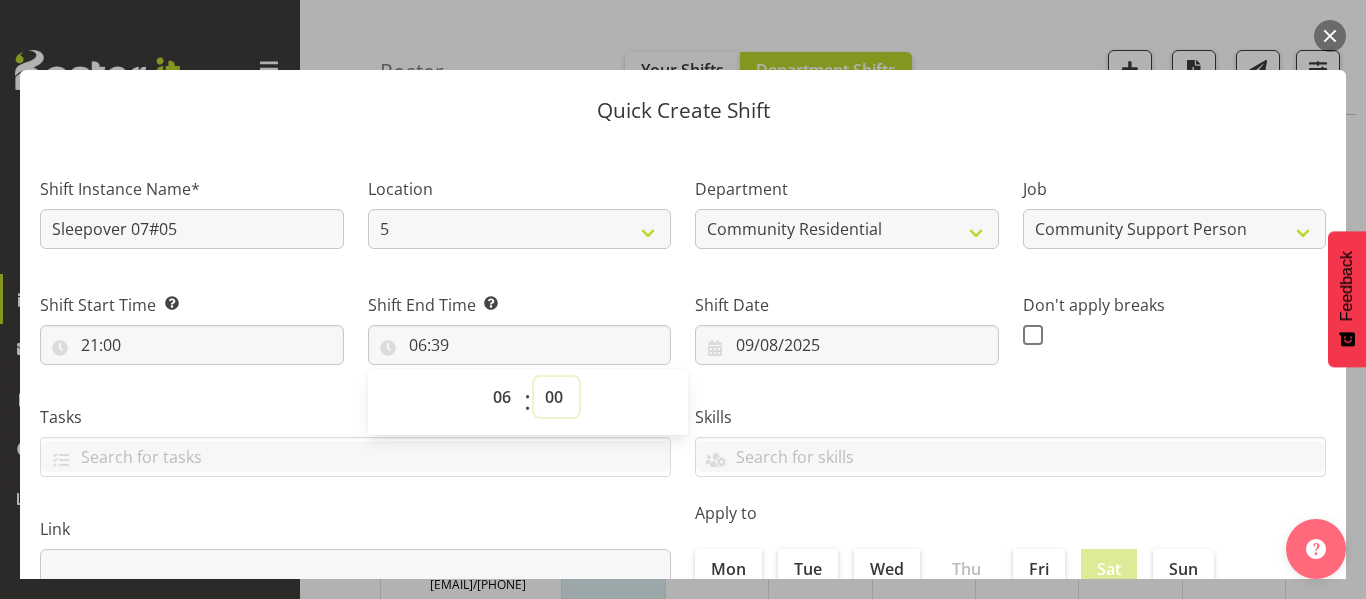 click on "00   01   02   03   04   05   06   07   08   09   10   11   12   13   14   15   16   17   18   19   20   21   22   23   24   25   26   27   28   29   30   31   32   33   34   35   36   37   38   39   40   41   42   43   44   45   46   47   48   49   50   51   52   53   54   55   56   57   58   59" at bounding box center [556, 397] 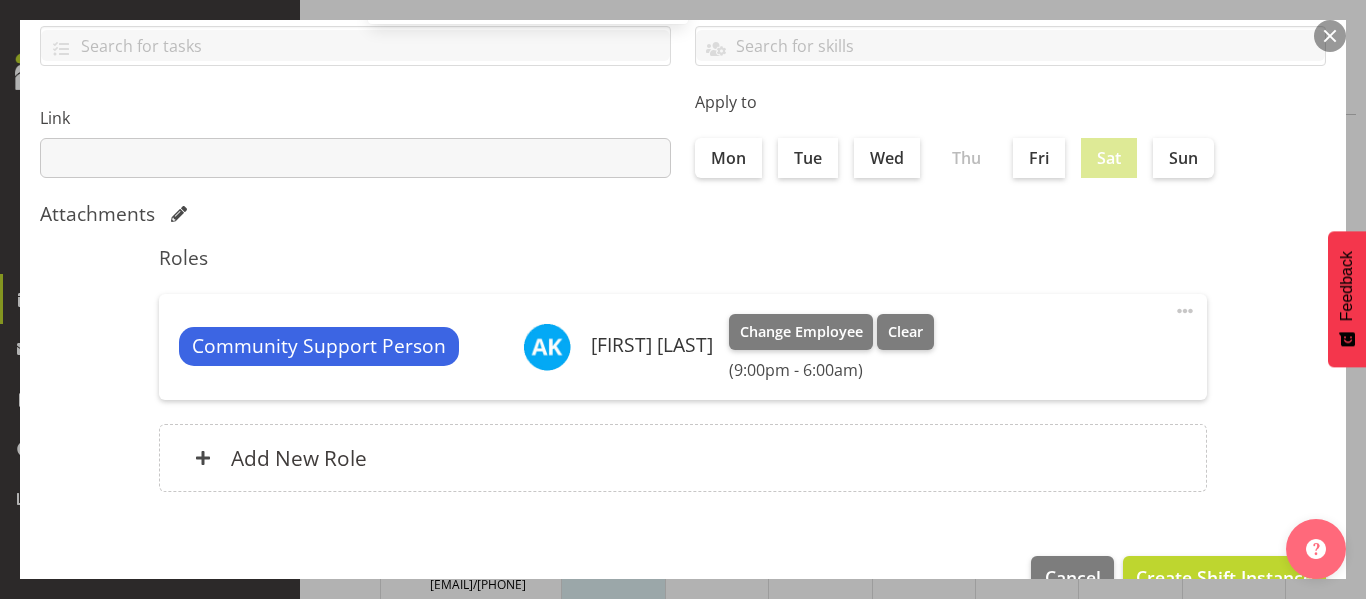 scroll, scrollTop: 462, scrollLeft: 0, axis: vertical 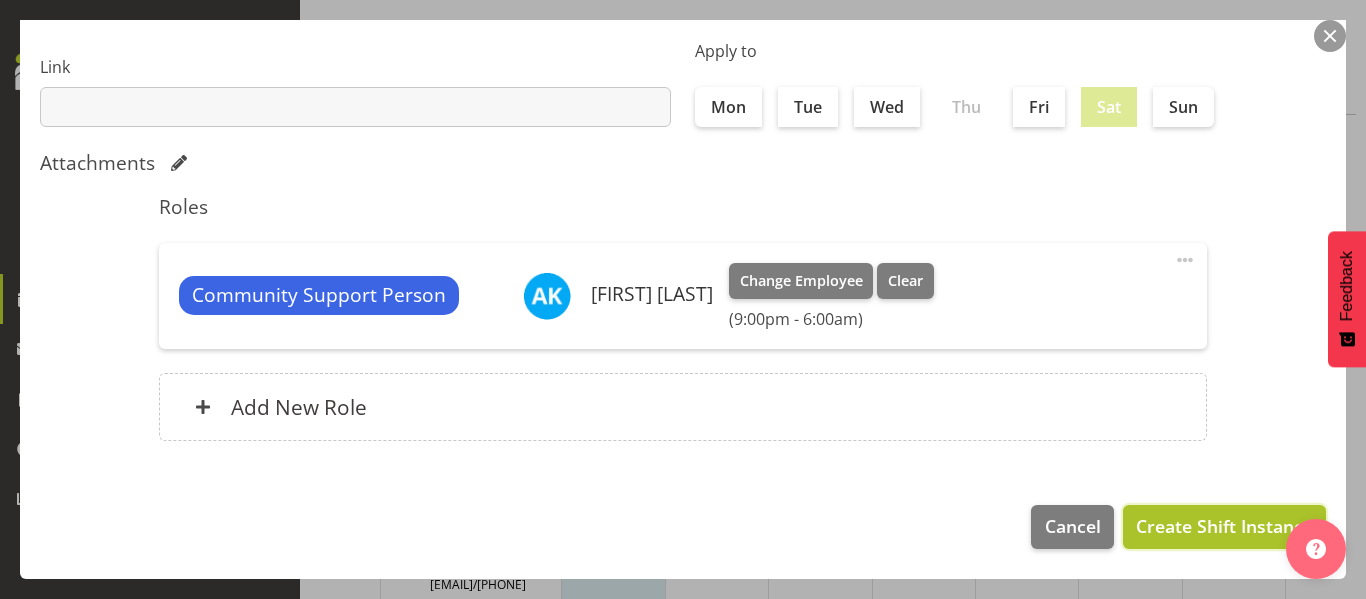 click on "Create Shift Instance" at bounding box center (1224, 526) 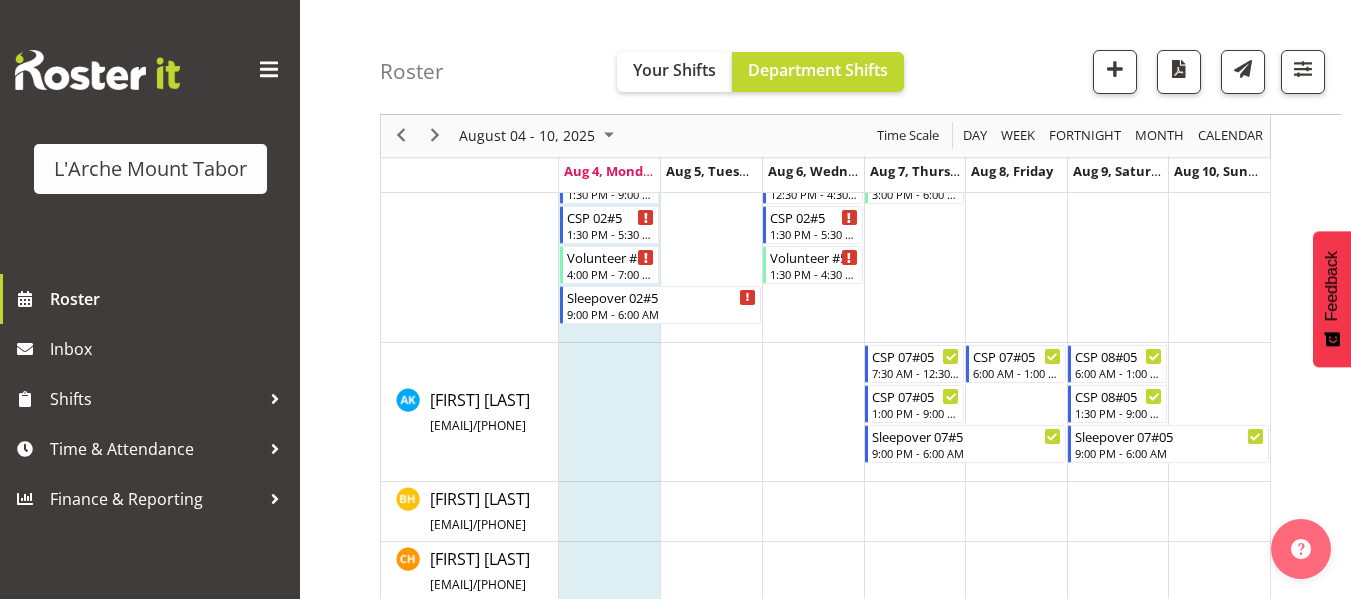 click at bounding box center [1219, 412] 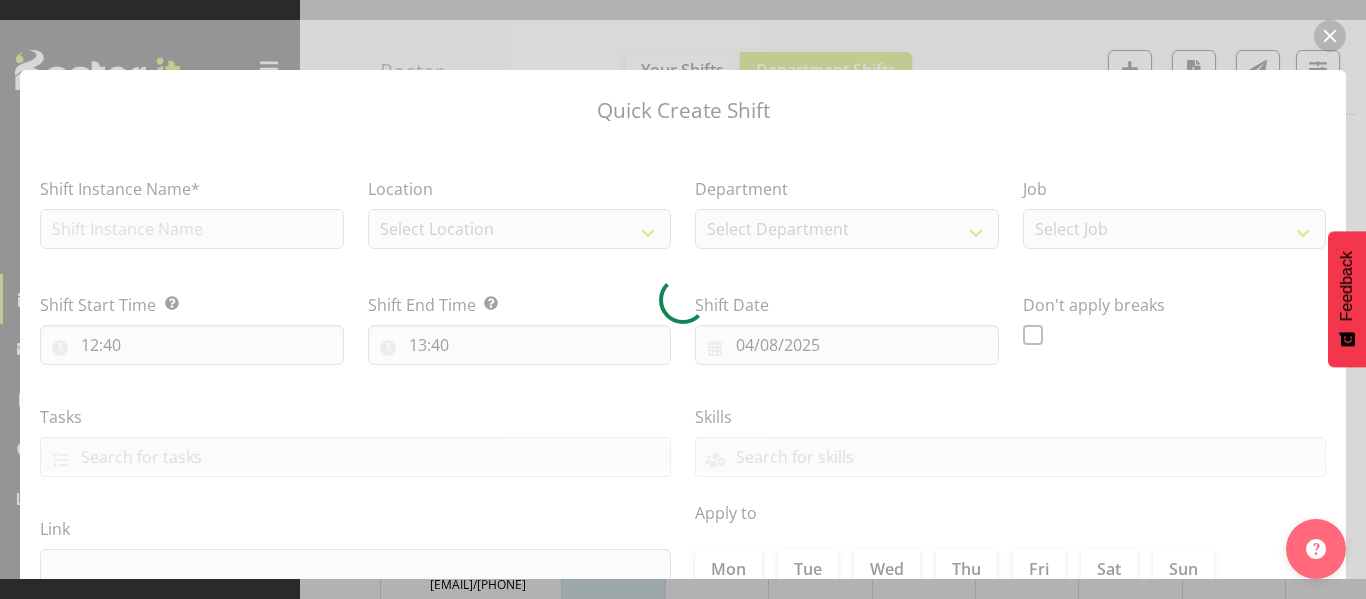 type on "[DATE]" 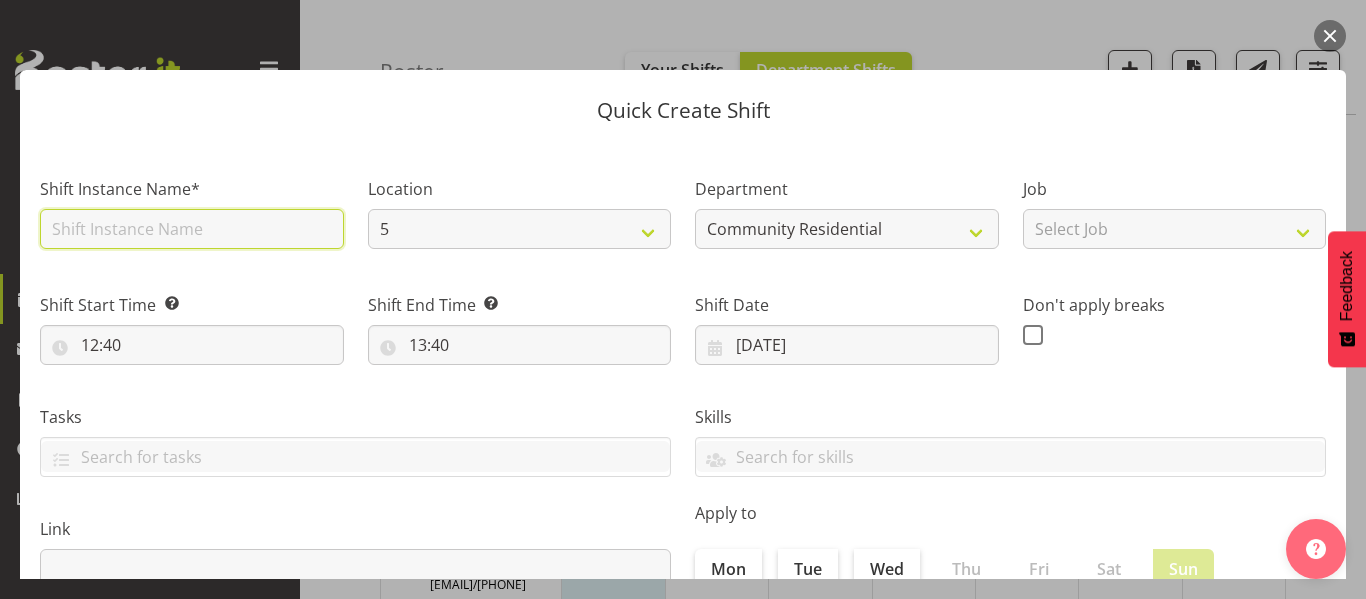 click at bounding box center [192, 229] 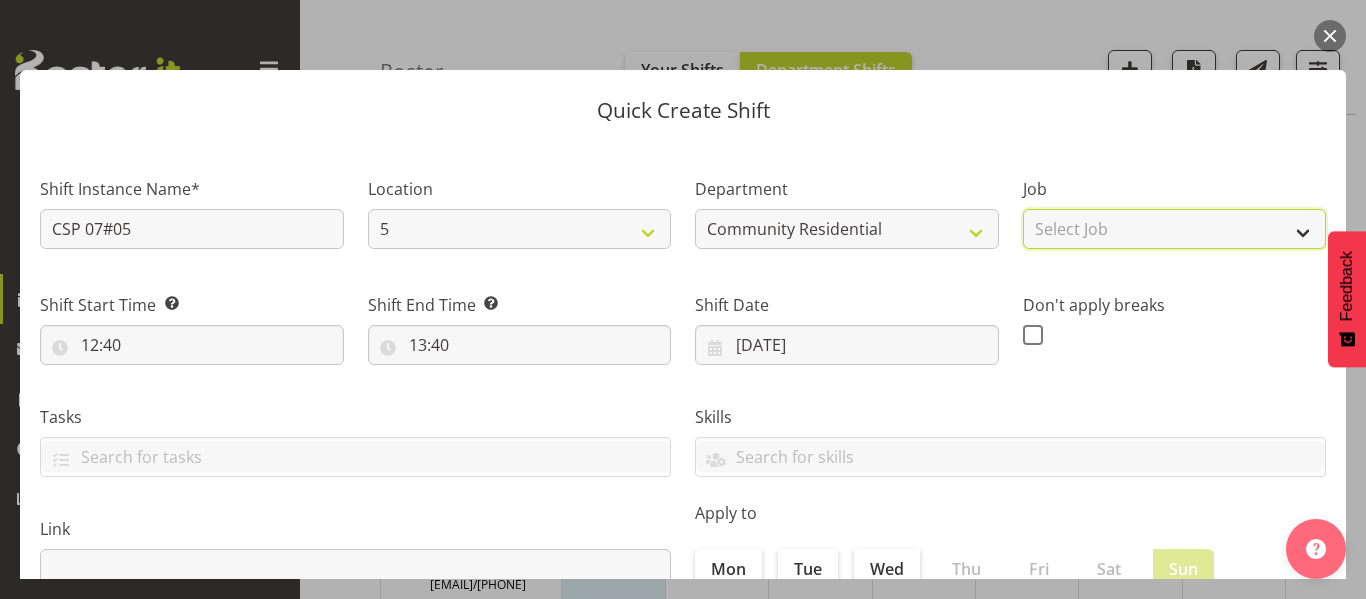 click on "Select Job  Accounts Admin Art Coordinator Community Leader Community Support Person Community Support Person-Casual House Leader Office Admin Senior Coordinator Service Manager Volunteer" at bounding box center (1175, 229) 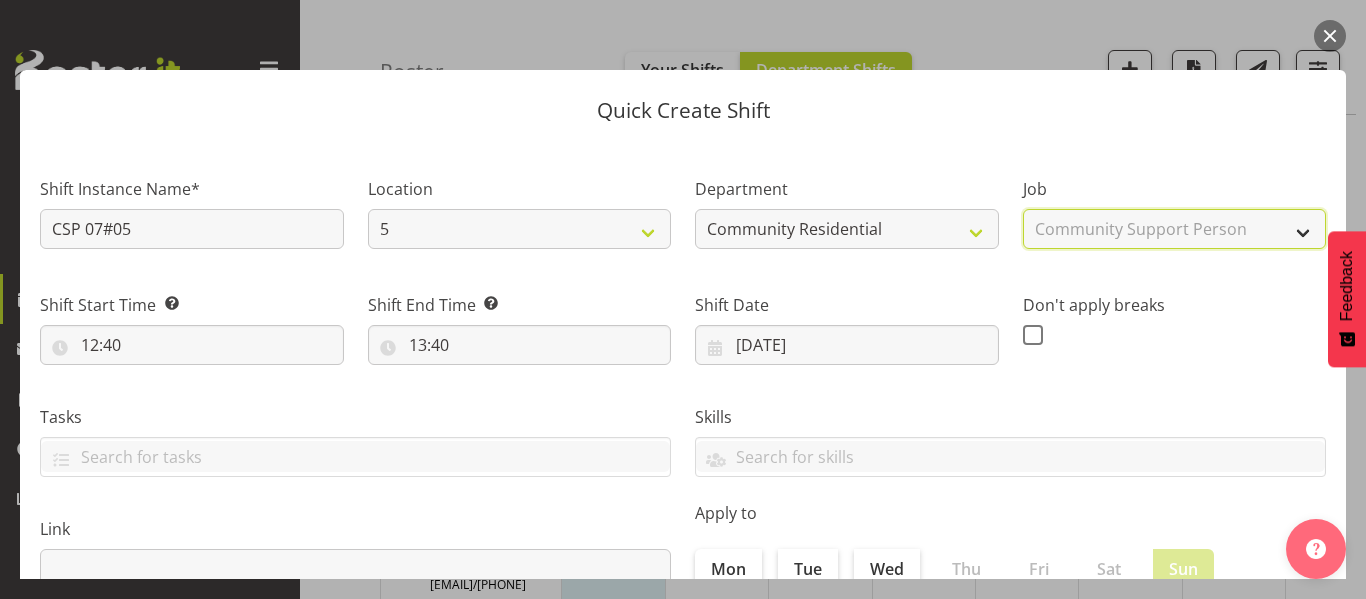 click on "Select Job  Accounts Admin Art Coordinator Community Leader Community Support Person Community Support Person-Casual House Leader Office Admin Senior Coordinator Service Manager Volunteer" at bounding box center [1175, 229] 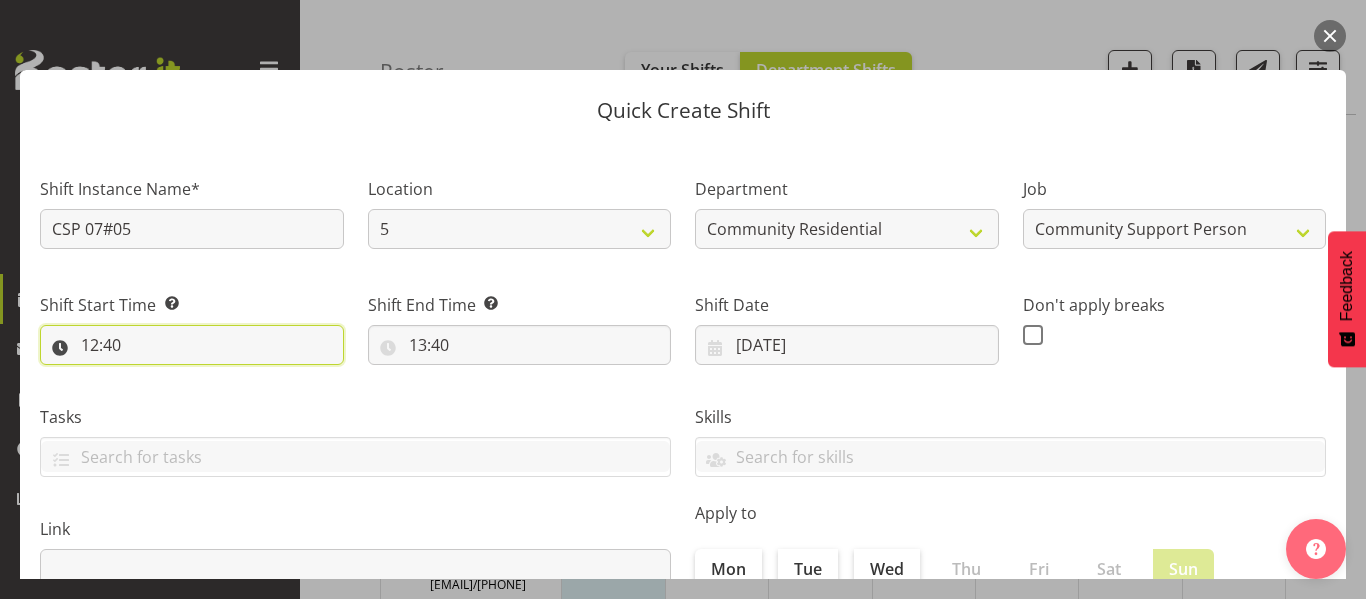 click on "12:40" at bounding box center [192, 345] 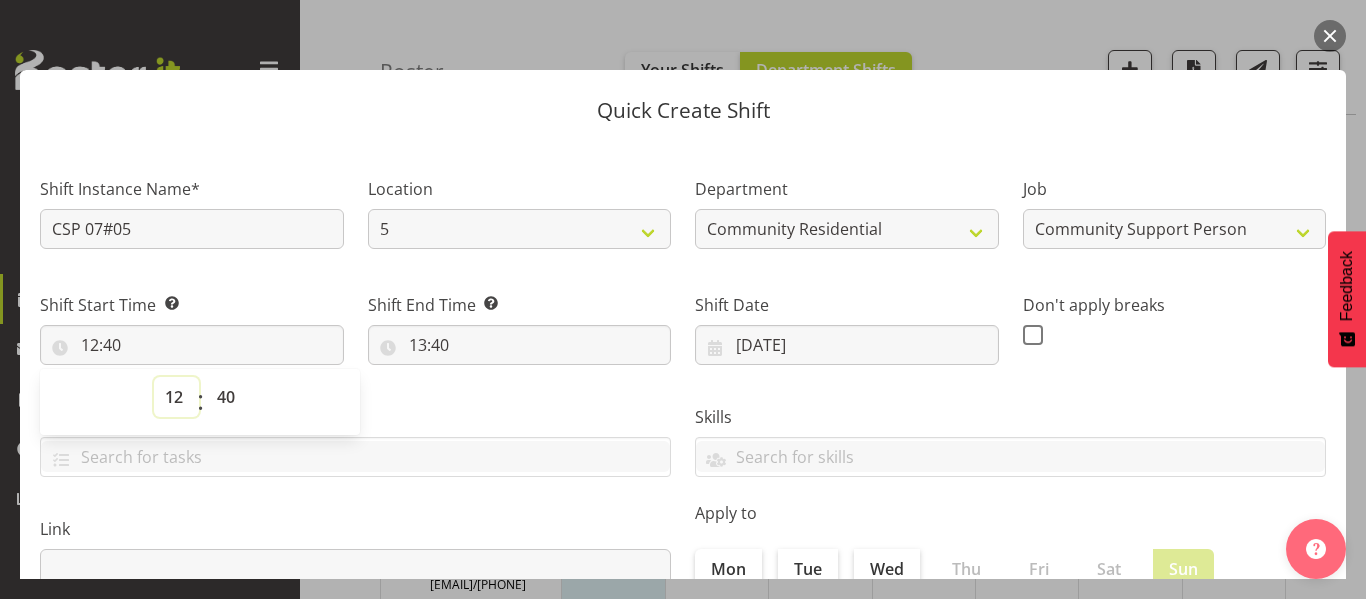 click on "00   01   02   03   04   05   06   07   08   09   10   11   12   13   14   15   16   17   18   19   20   21   22   23" at bounding box center [176, 397] 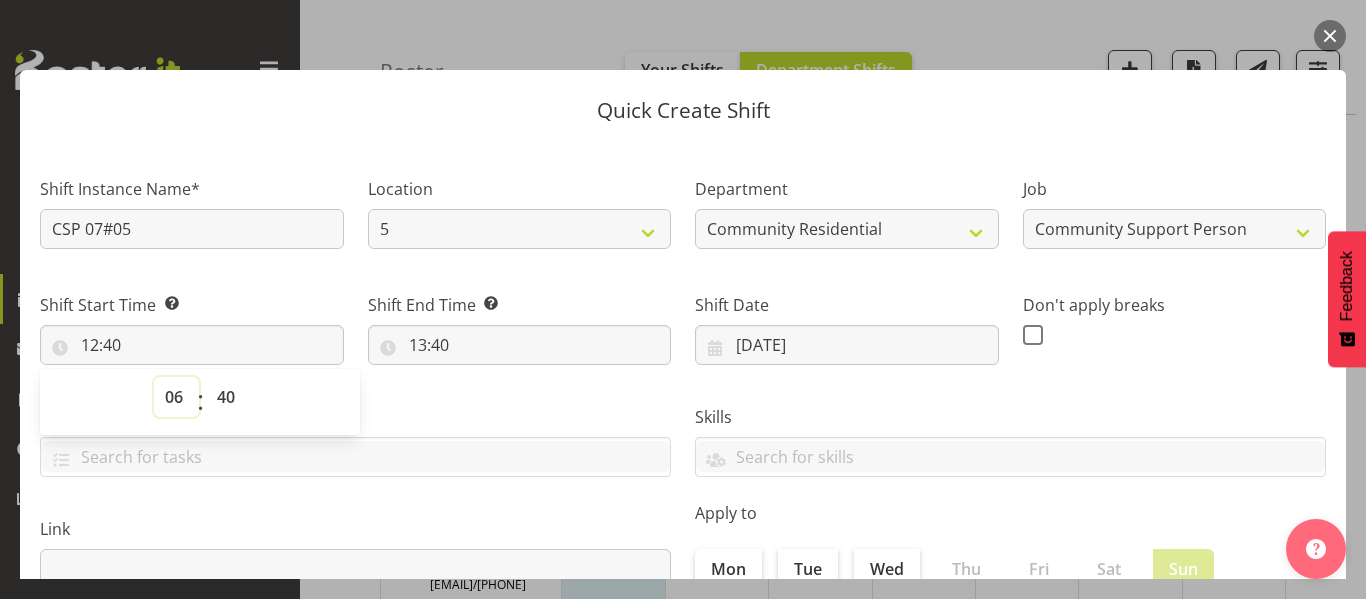click on "00   01   02   03   04   05   06   07   08   09   10   11   12   13   14   15   16   17   18   19   20   21   22   23" at bounding box center (176, 397) 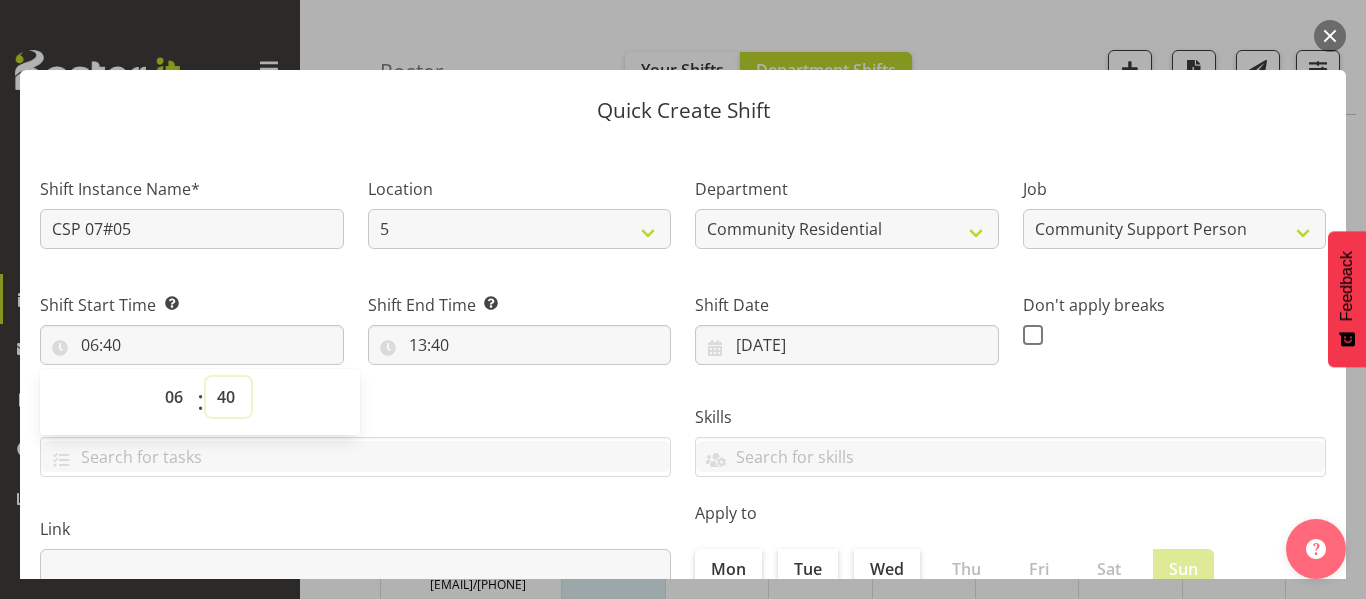 click on "00   01   02   03   04   05   06   07   08   09   10   11   12   13   14   15   16   17   18   19   20   21   22   23   24   25   26   27   28   29   30   31   32   33   34   35   36   37   38   39   40   41   42   43   44   45   46   47   48   49   50   51   52   53   54   55   56   57   58   59" at bounding box center (228, 397) 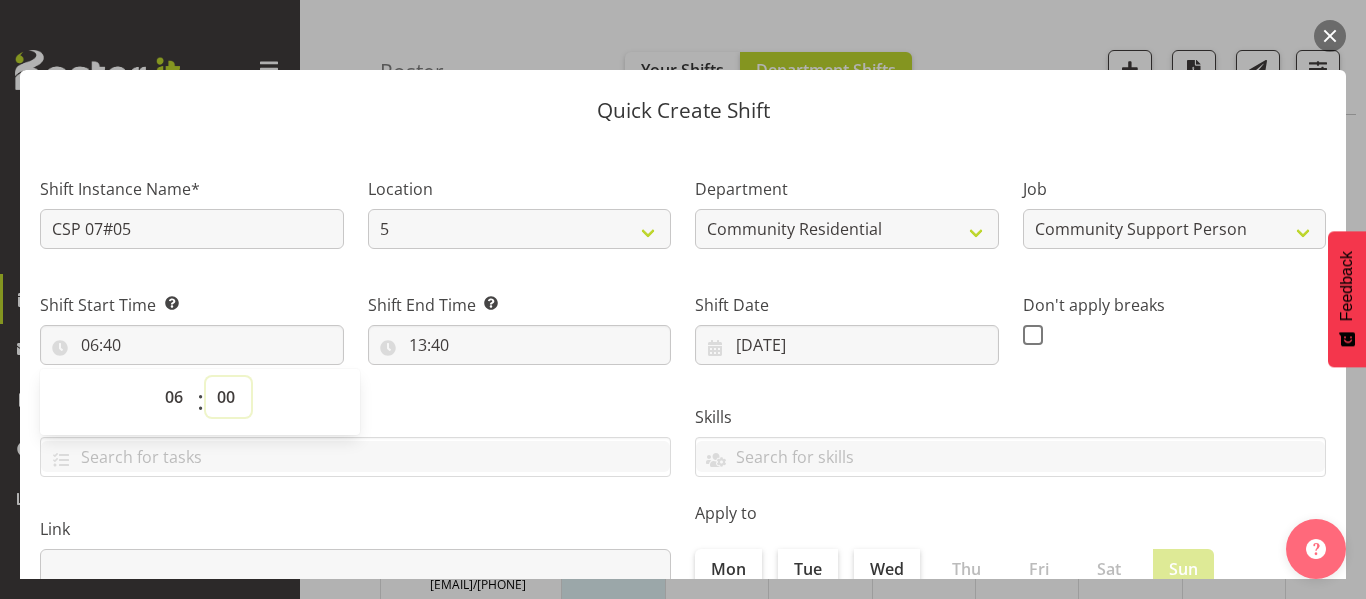 click on "00   01   02   03   04   05   06   07   08   09   10   11   12   13   14   15   16   17   18   19   20   21   22   23   24   25   26   27   28   29   30   31   32   33   34   35   36   37   38   39   40   41   42   43   44   45   46   47   48   49   50   51   52   53   54   55   56   57   58   59" at bounding box center [228, 397] 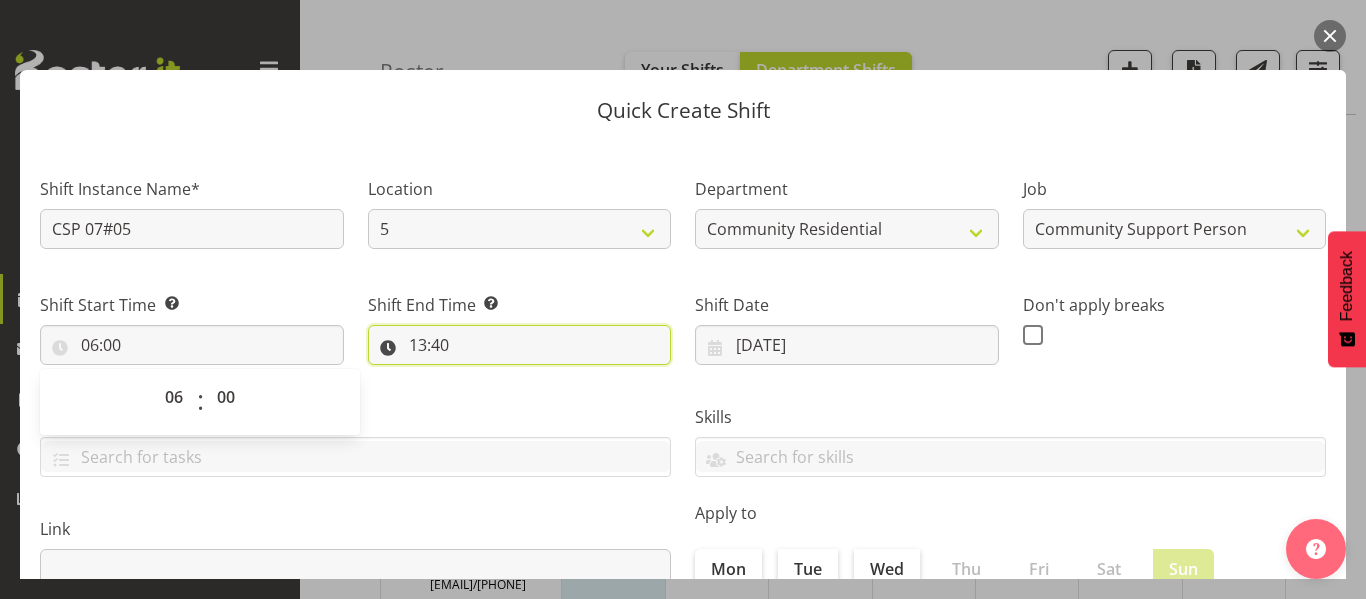 click on "13:40" at bounding box center [520, 345] 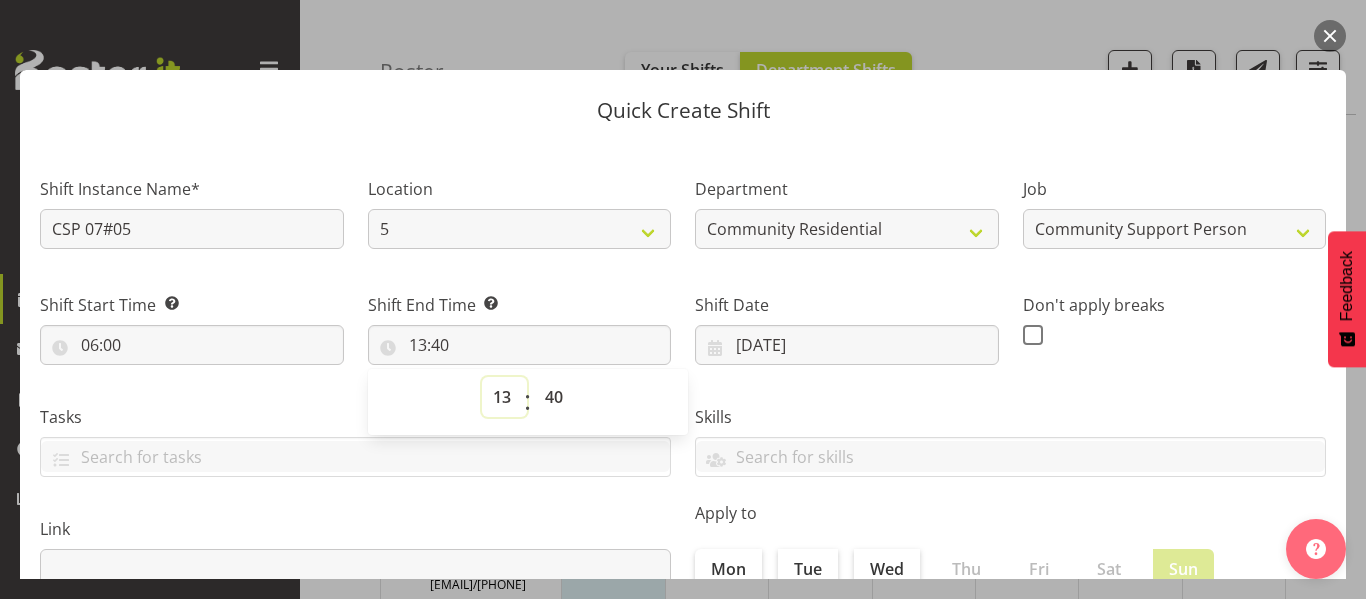 click on "00   01   02   03   04   05   06   07   08   09   10   11   12   13   14   15   16   17   18   19   20   21   22   23" at bounding box center (504, 397) 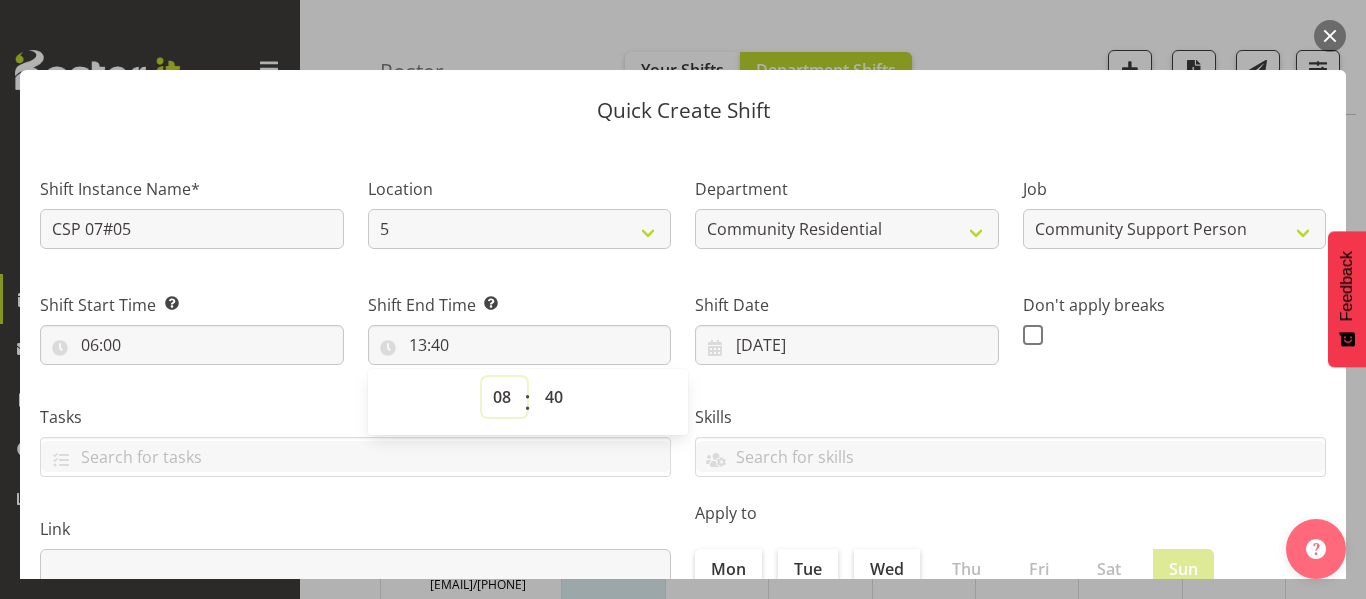 click on "00   01   02   03   04   05   06   07   08   09   10   11   12   13   14   15   16   17   18   19   20   21   22   23" at bounding box center (504, 397) 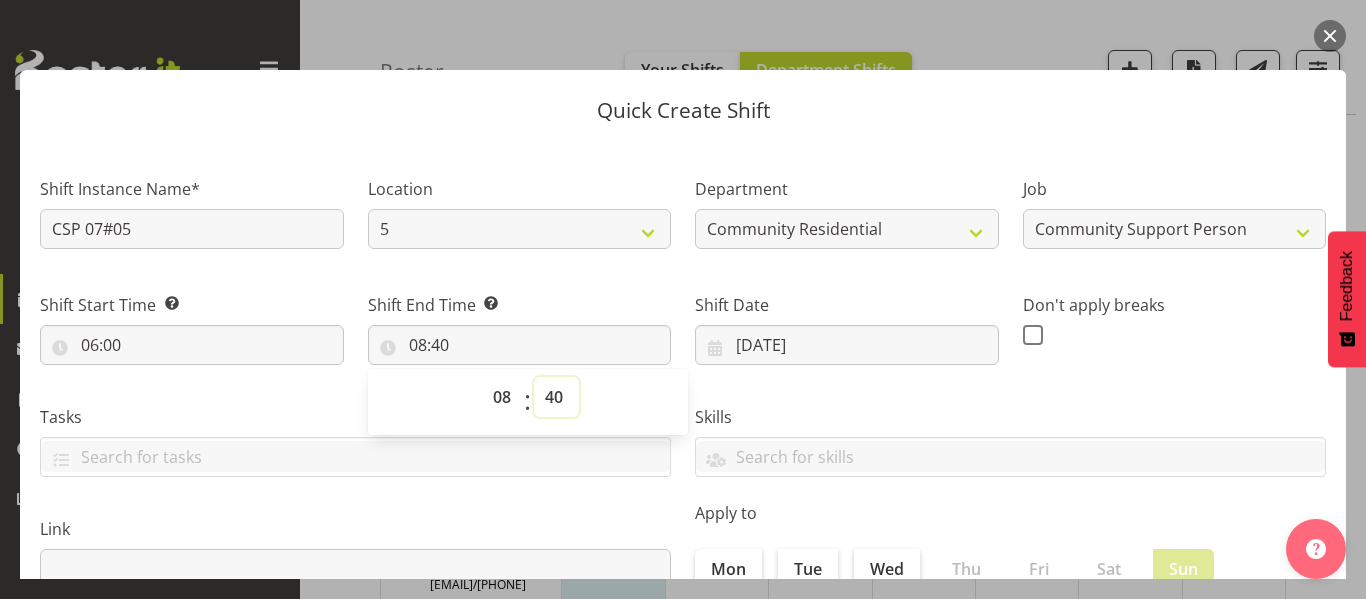 click on "00   01   02   03   04   05   06   07   08   09   10   11   12   13   14   15   16   17   18   19   20   21   22   23   24   25   26   27   28   29   30   31   32   33   34   35   36   37   38   39   40   41   42   43   44   45   46   47   48   49   50   51   52   53   54   55   56   57   58   59" at bounding box center (556, 397) 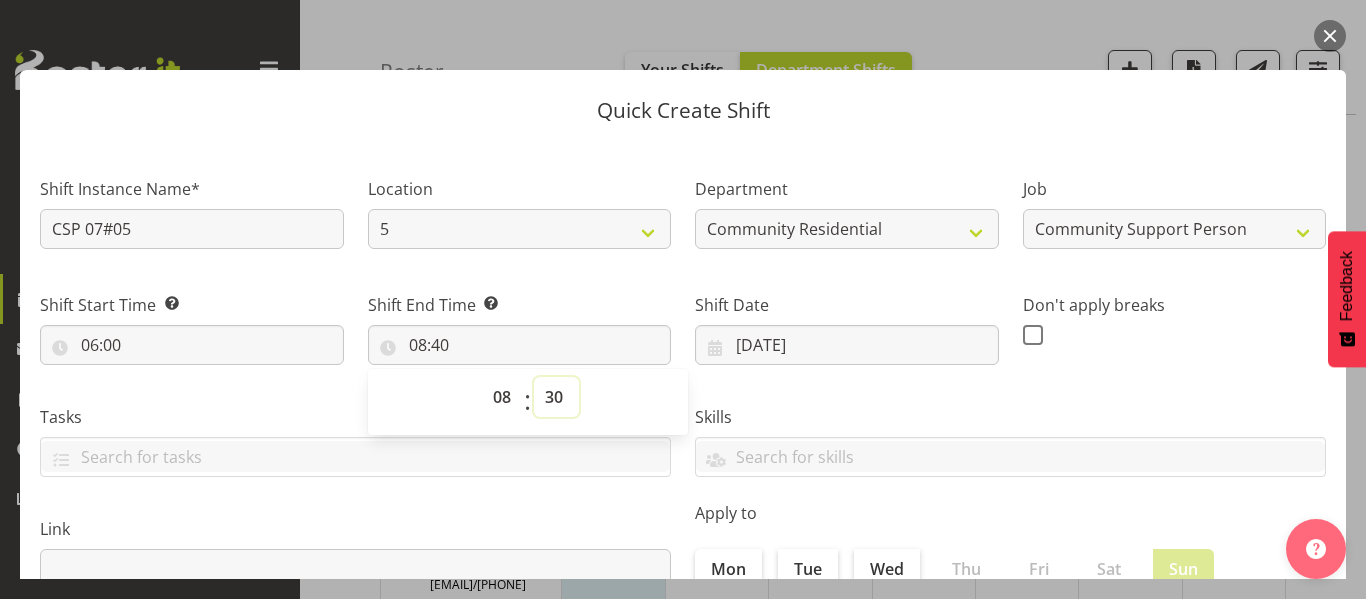 click on "00   01   02   03   04   05   06   07   08   09   10   11   12   13   14   15   16   17   18   19   20   21   22   23   24   25   26   27   28   29   30   31   32   33   34   35   36   37   38   39   40   41   42   43   44   45   46   47   48   49   50   51   52   53   54   55   56   57   58   59" at bounding box center (556, 397) 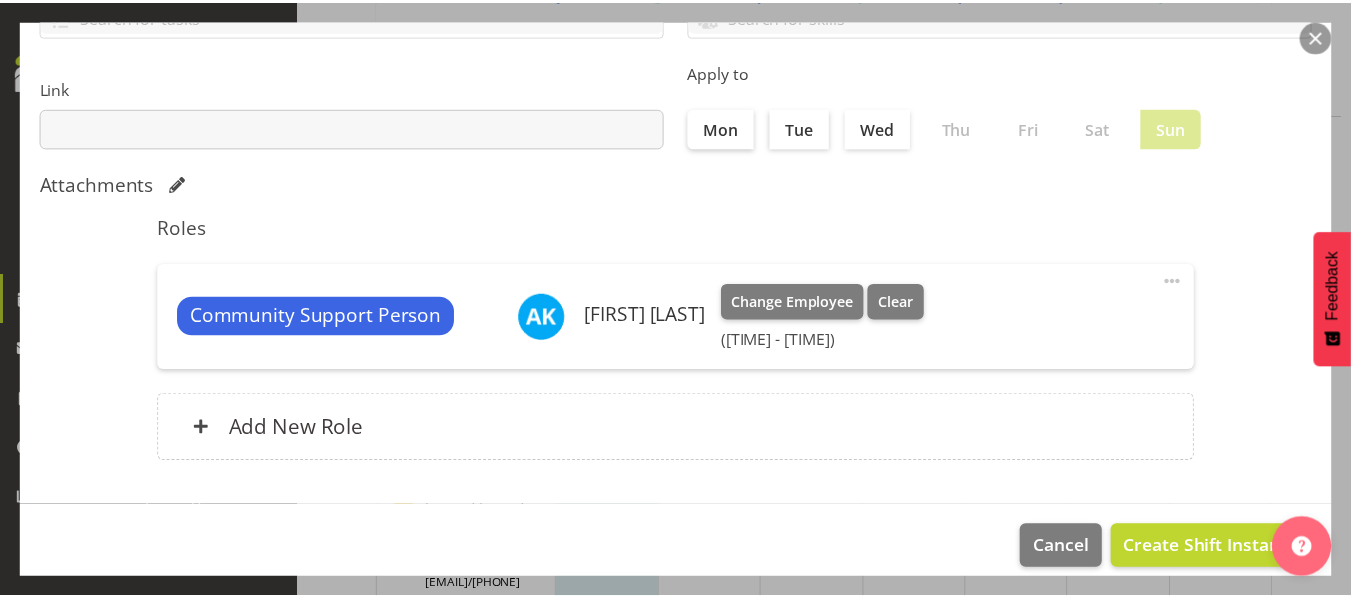 scroll, scrollTop: 462, scrollLeft: 0, axis: vertical 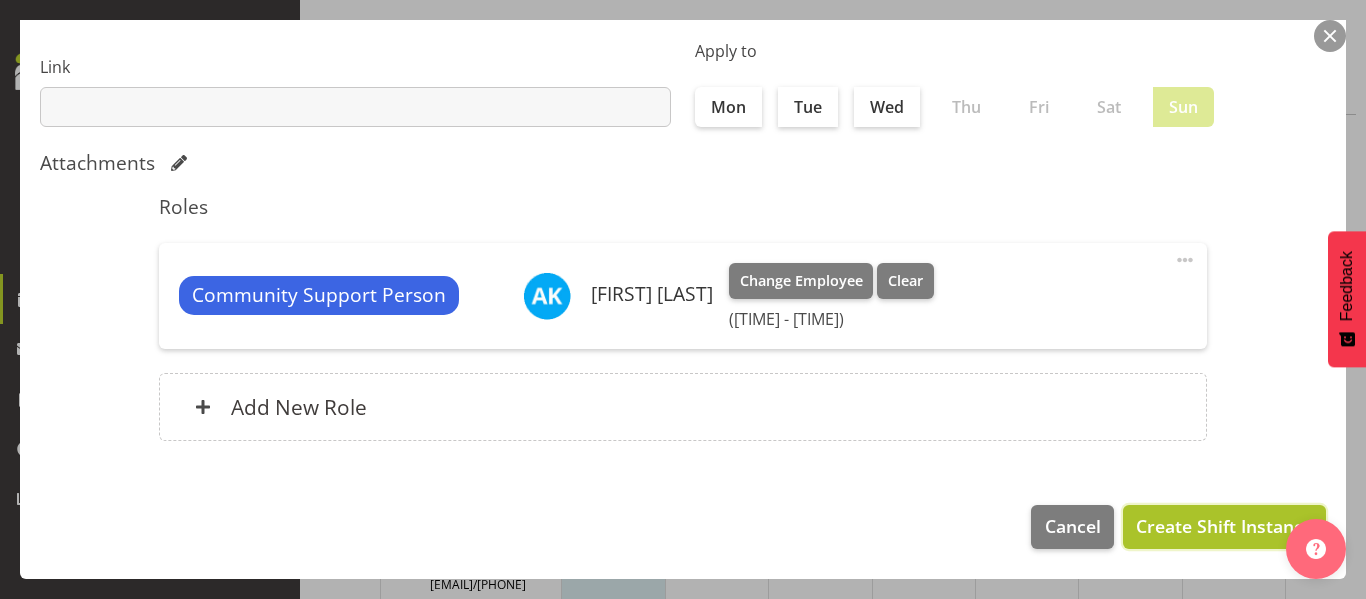 click on "Create Shift Instance" at bounding box center (1224, 526) 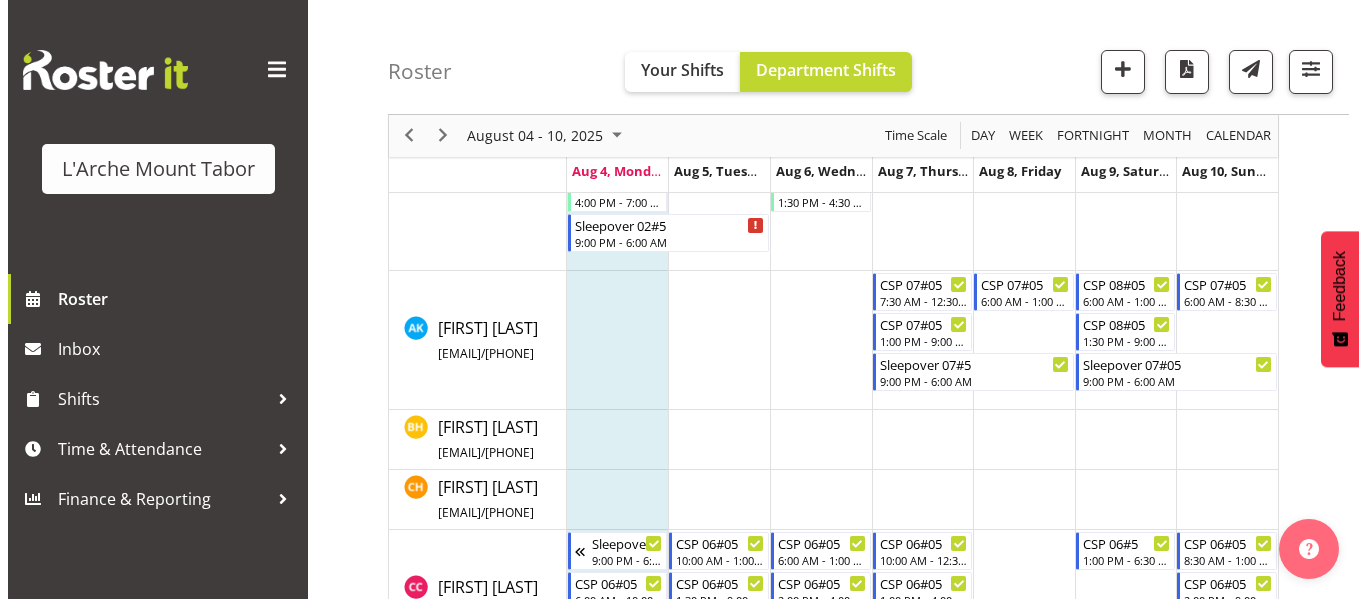 scroll, scrollTop: 417, scrollLeft: 0, axis: vertical 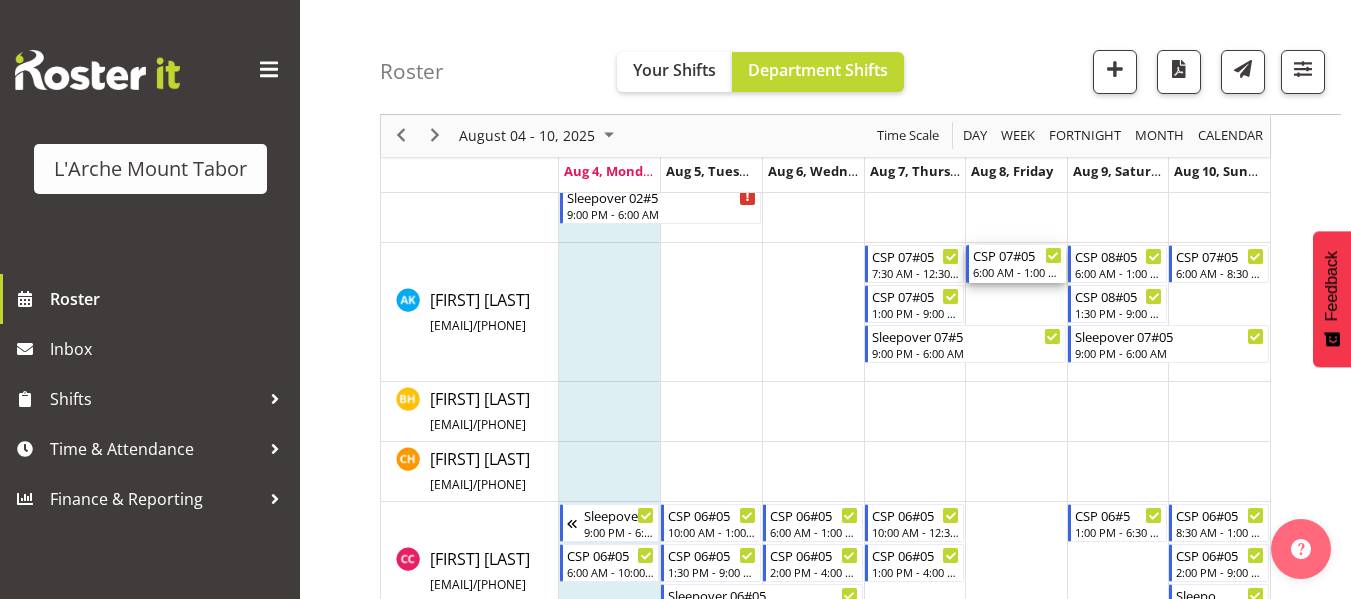 click on "6:00 AM - 1:00 PM" at bounding box center (1017, 272) 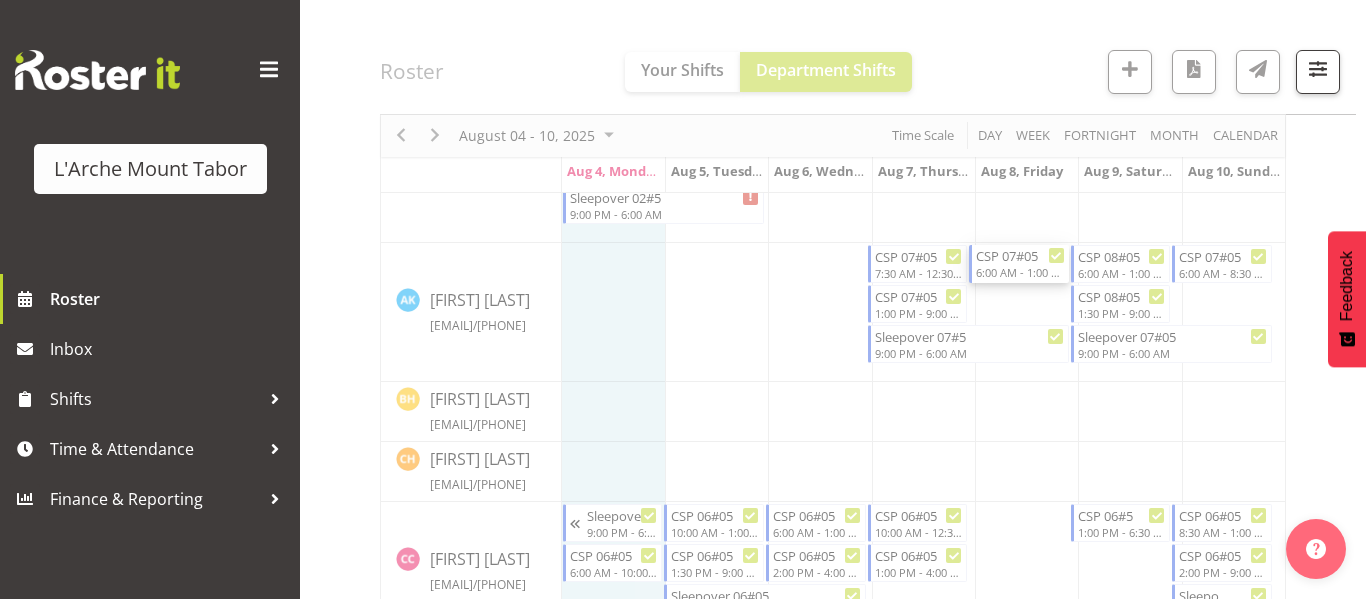 select 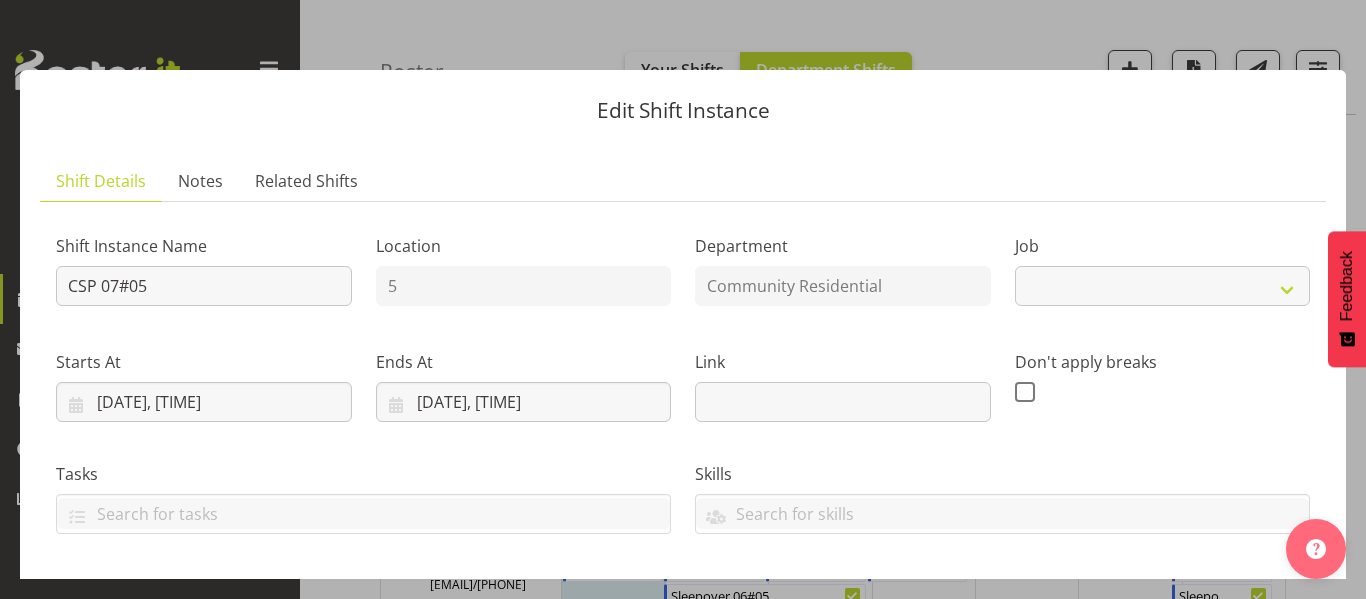 select on "2" 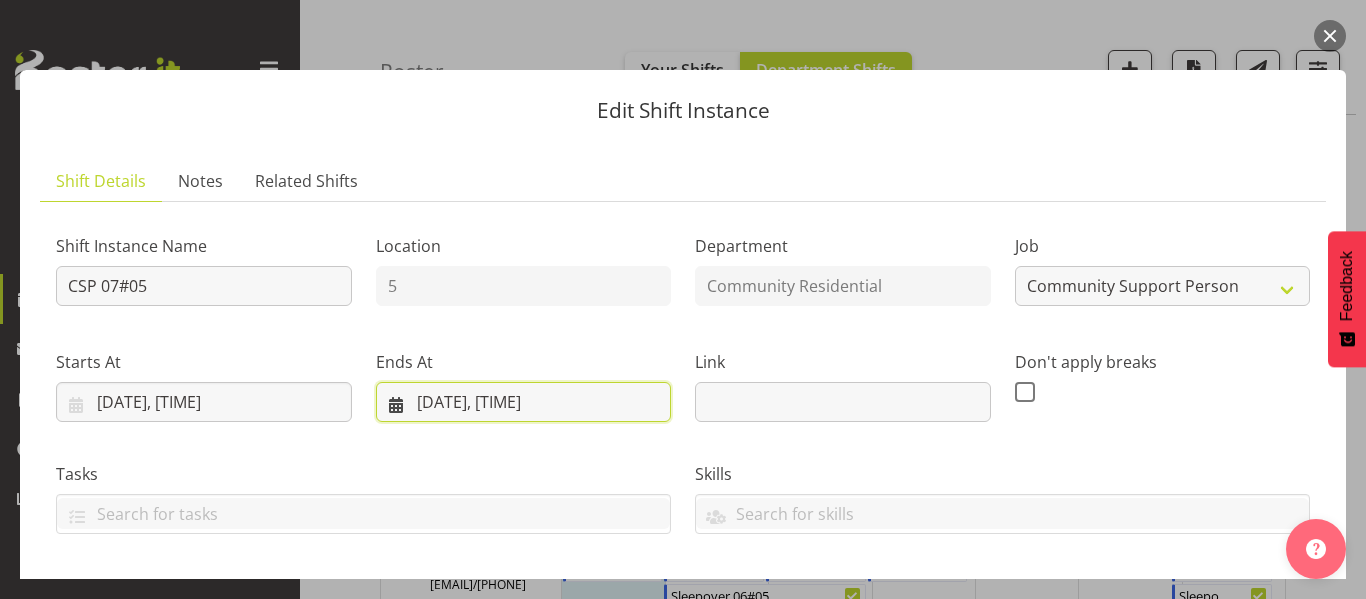 click on "[DATE], [TIME]" at bounding box center (524, 402) 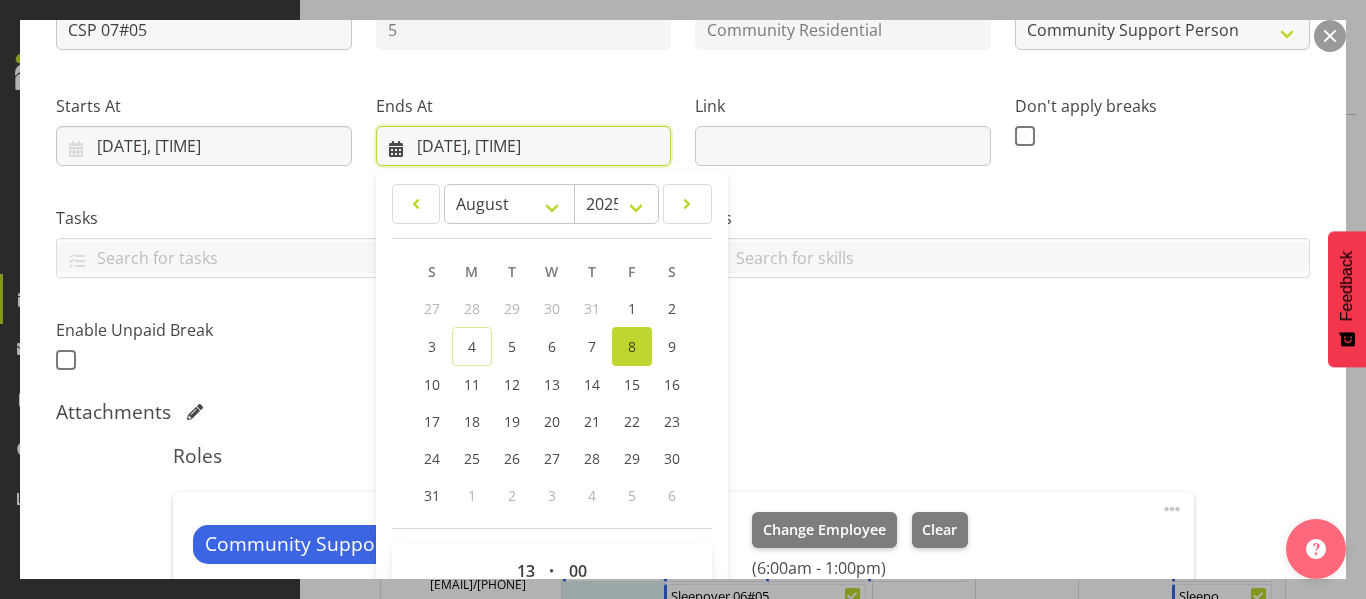 scroll, scrollTop: 400, scrollLeft: 0, axis: vertical 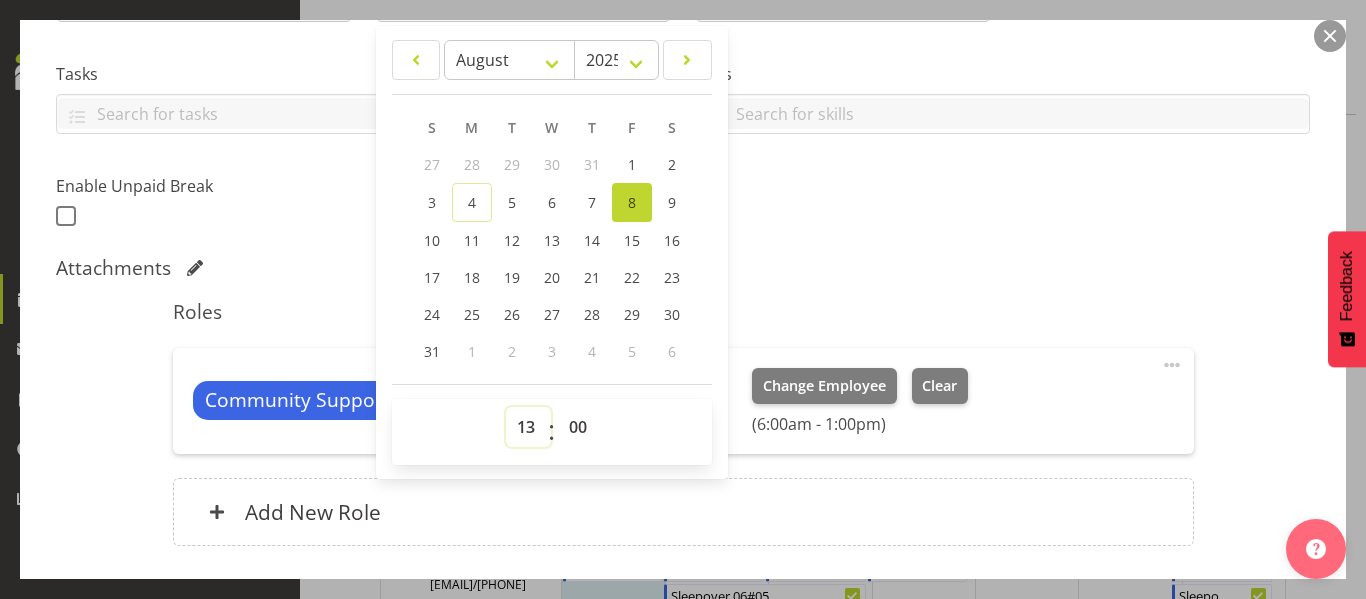 click on "00   01   02   03   04   05   06   07   08   09   10   11   12   13   14   15   16   17   18   19   20   21   22   23" at bounding box center (528, 427) 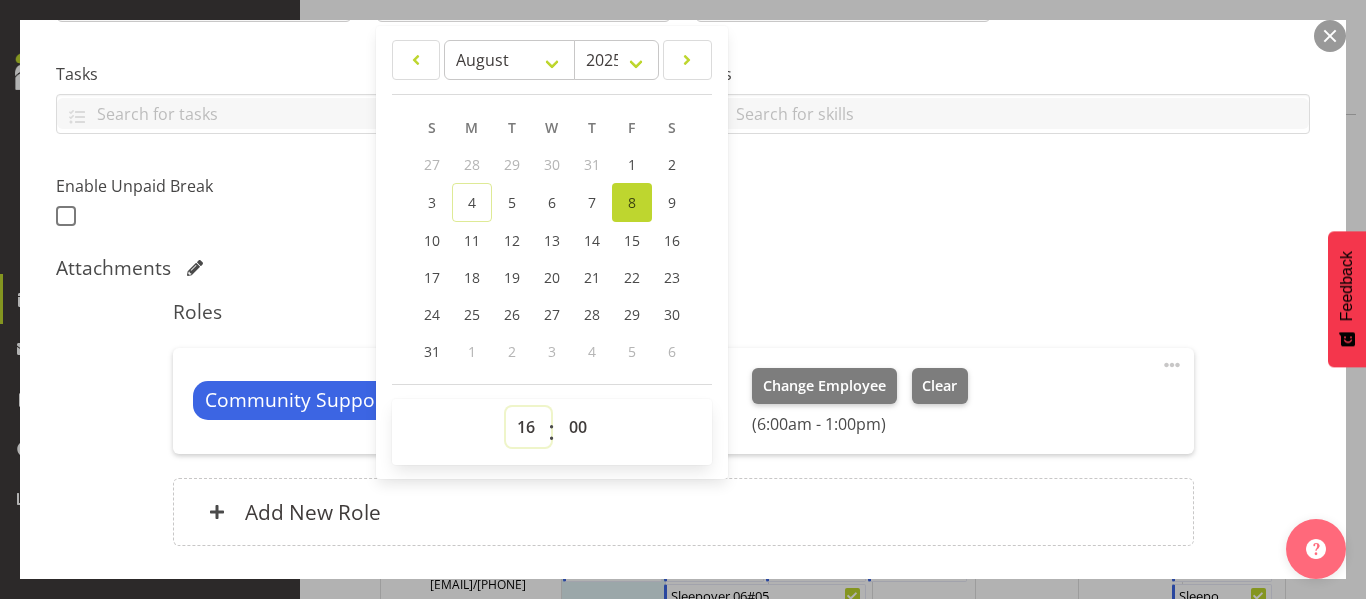 click on "00   01   02   03   04   05   06   07   08   09   10   11   12   13   14   15   16   17   18   19   20   21   22   23" at bounding box center [528, 427] 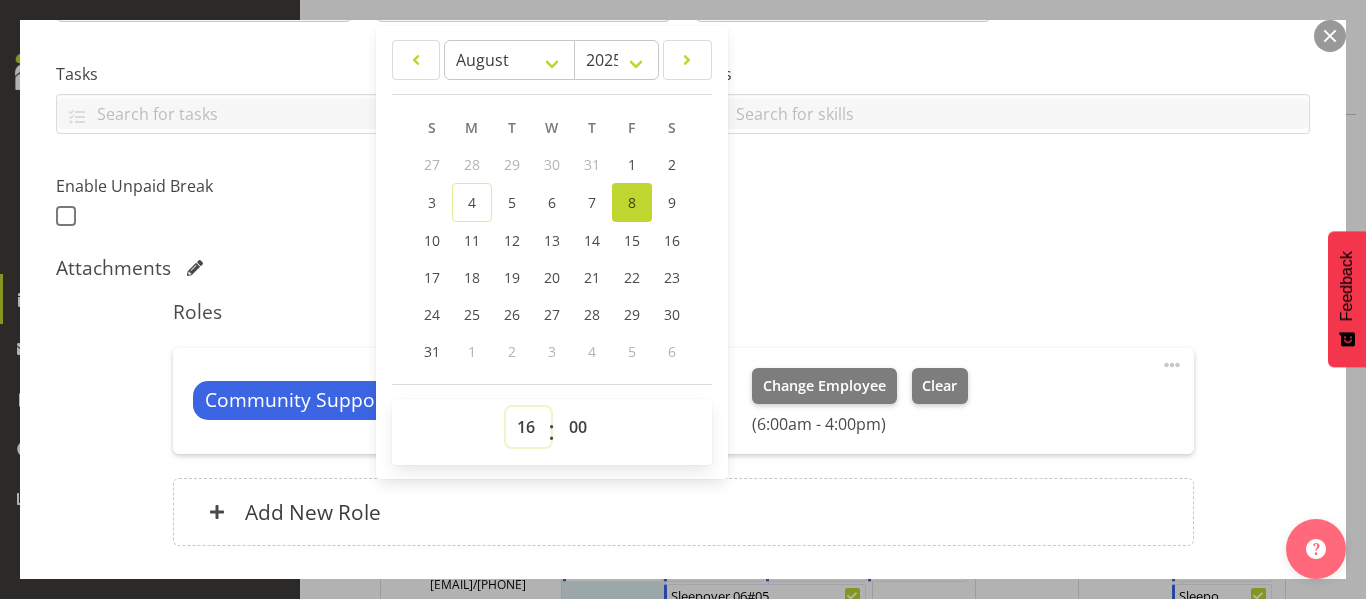 scroll, scrollTop: 545, scrollLeft: 0, axis: vertical 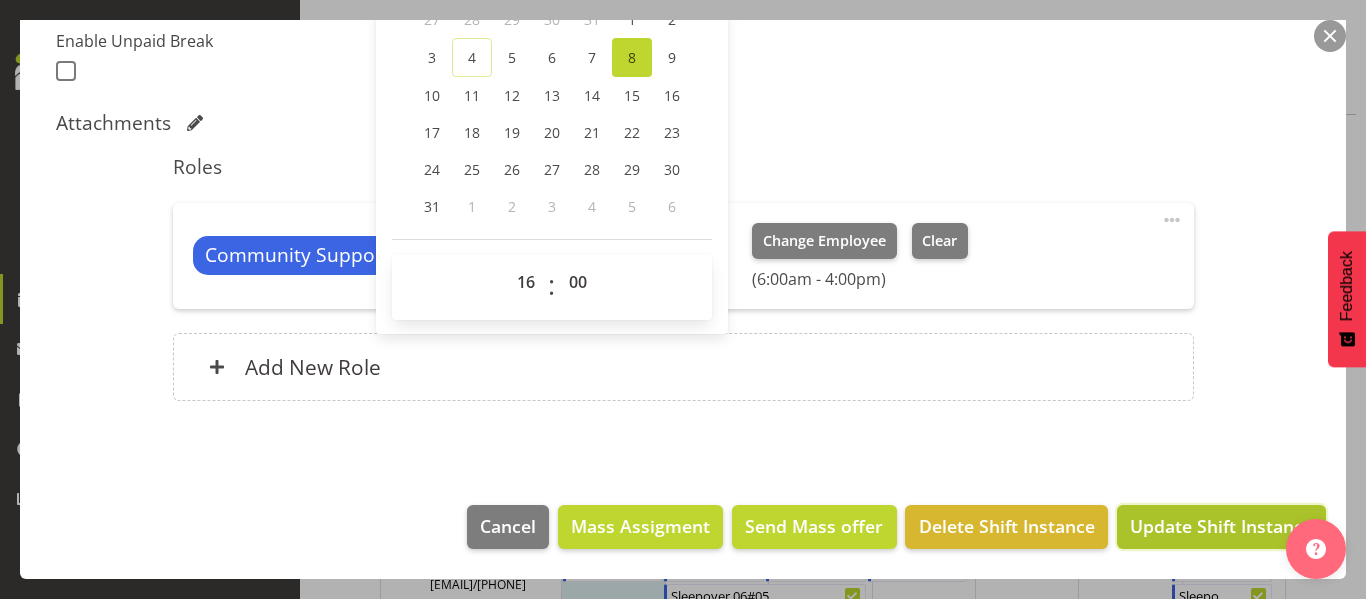 click on "Update Shift Instance" at bounding box center (1221, 526) 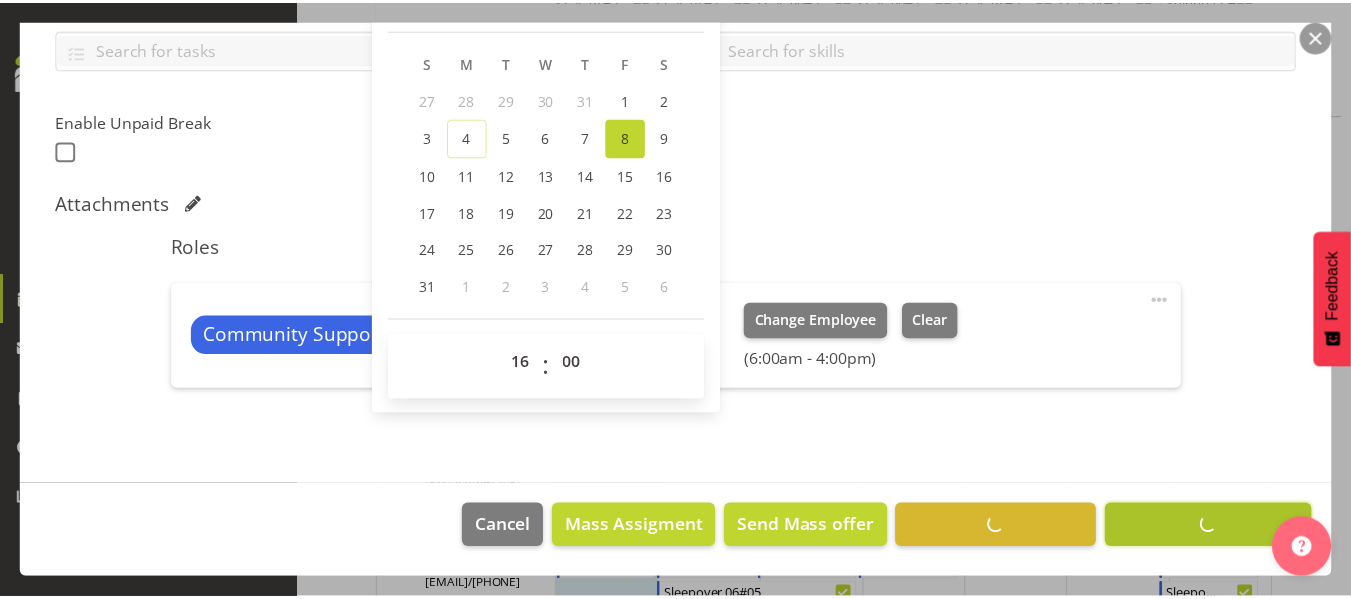 scroll, scrollTop: 465, scrollLeft: 0, axis: vertical 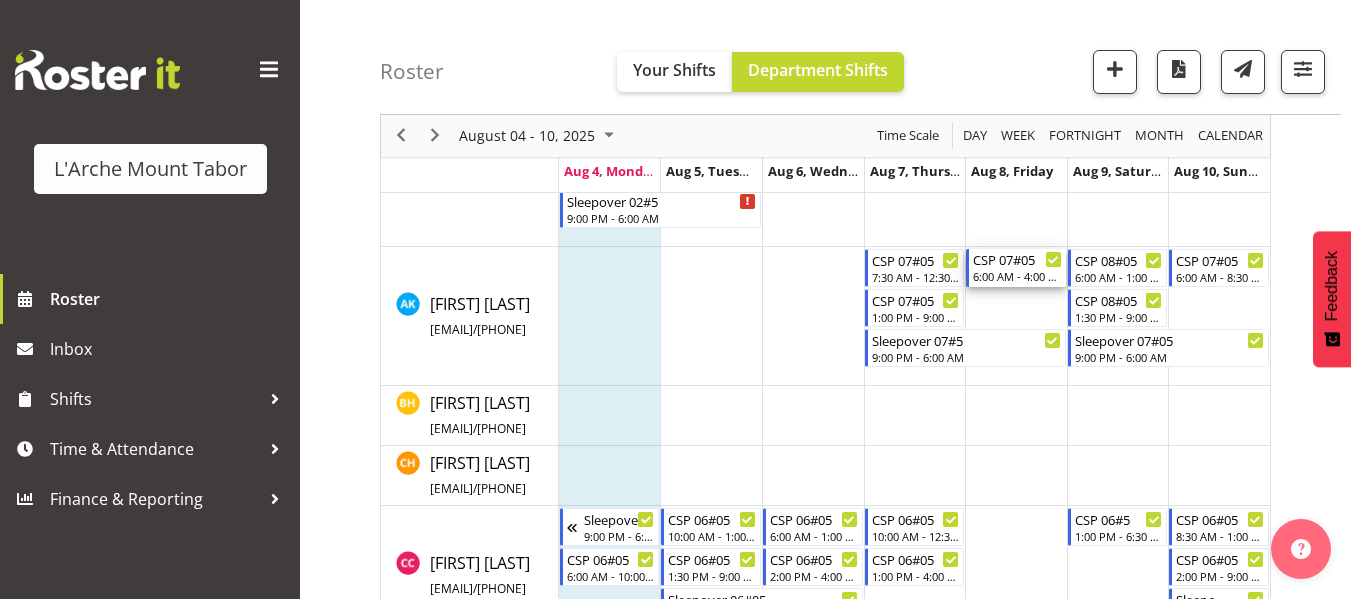 click on "6:00 AM - 4:00 PM" at bounding box center (1017, 276) 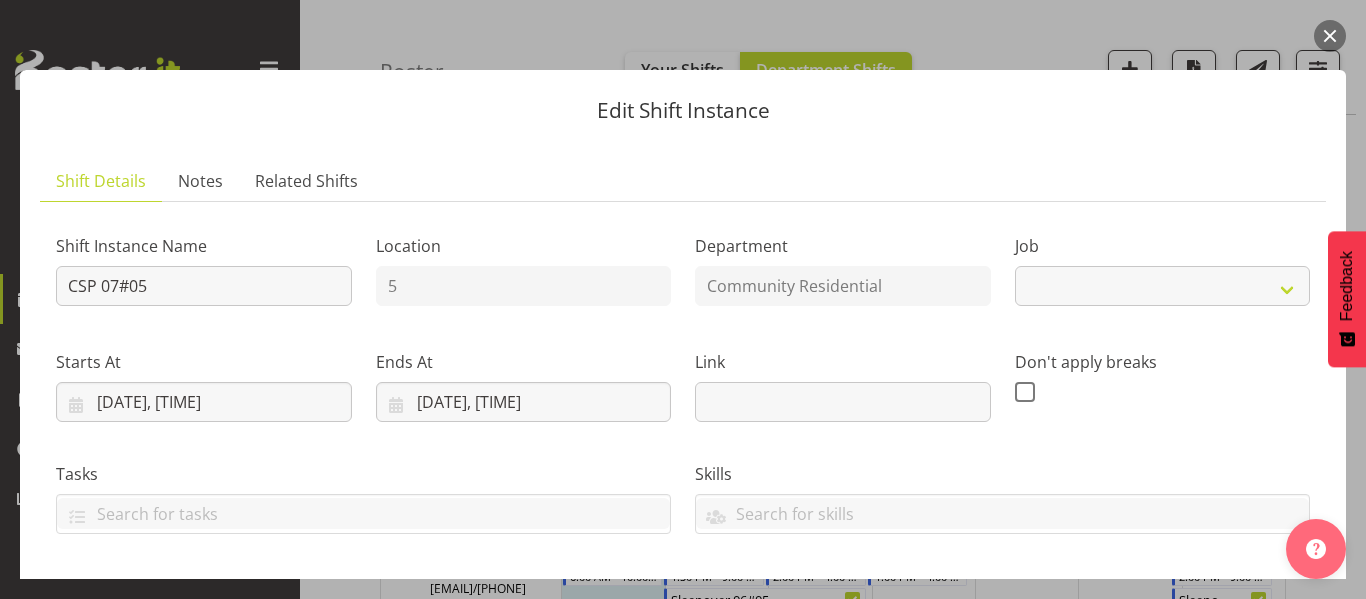 select on "2" 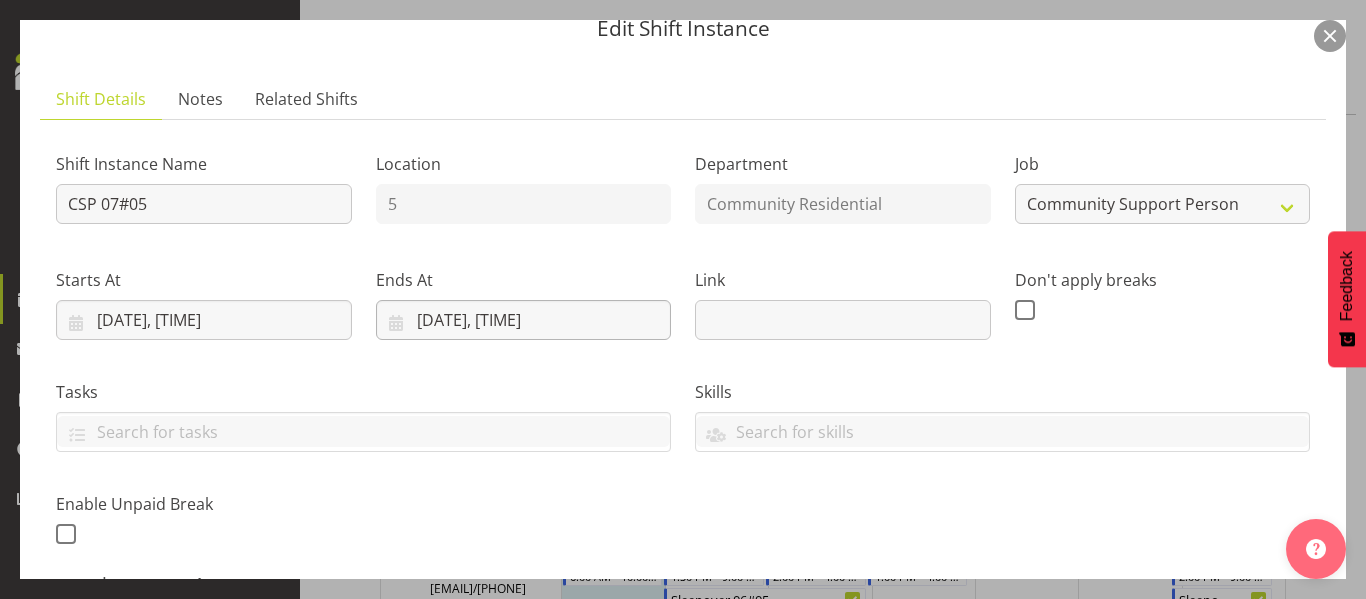 scroll, scrollTop: 100, scrollLeft: 0, axis: vertical 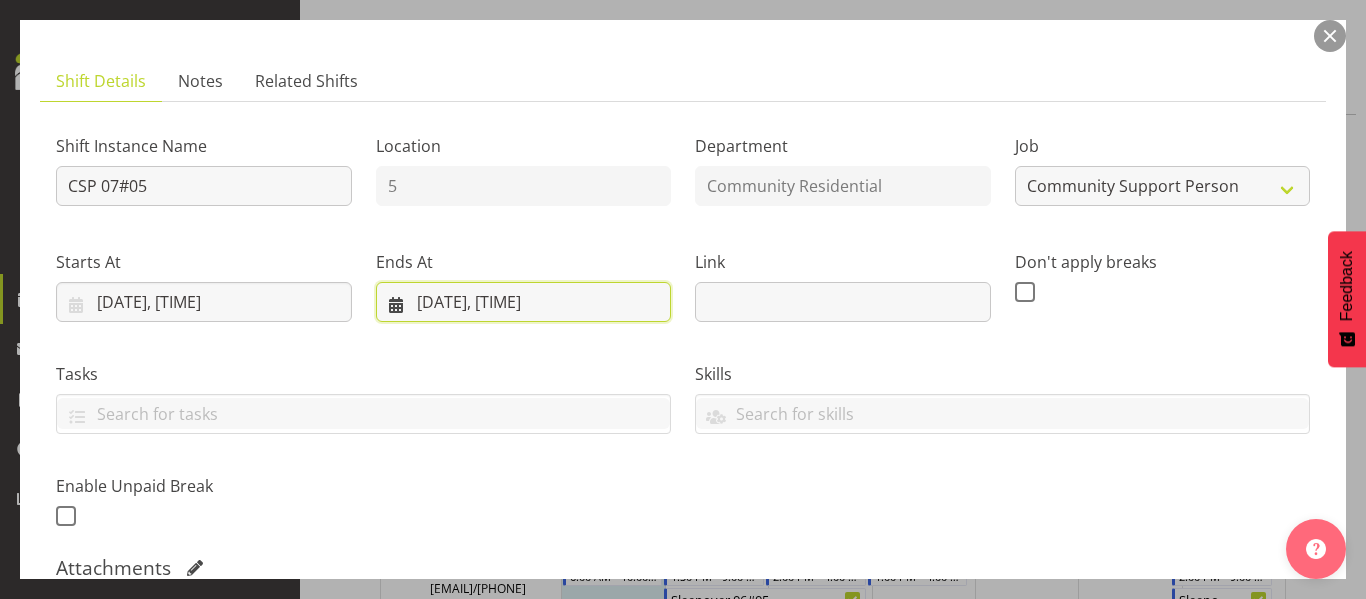 click on "[DATE], [TIME]" at bounding box center [524, 302] 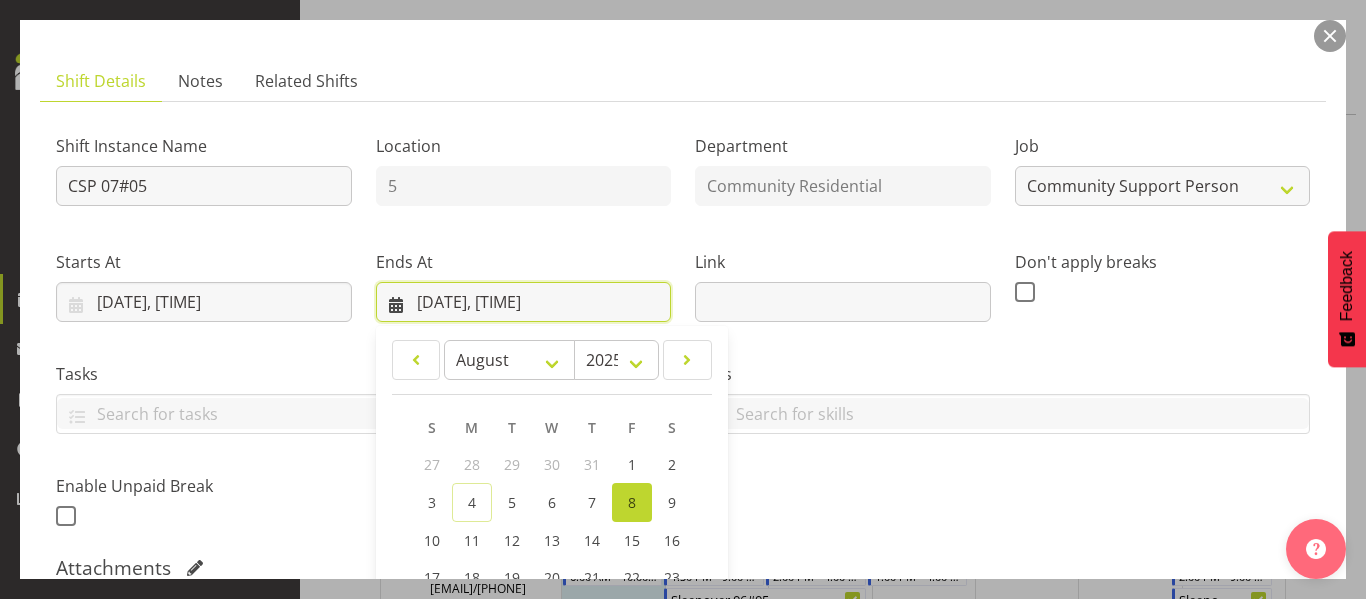 scroll, scrollTop: 545, scrollLeft: 0, axis: vertical 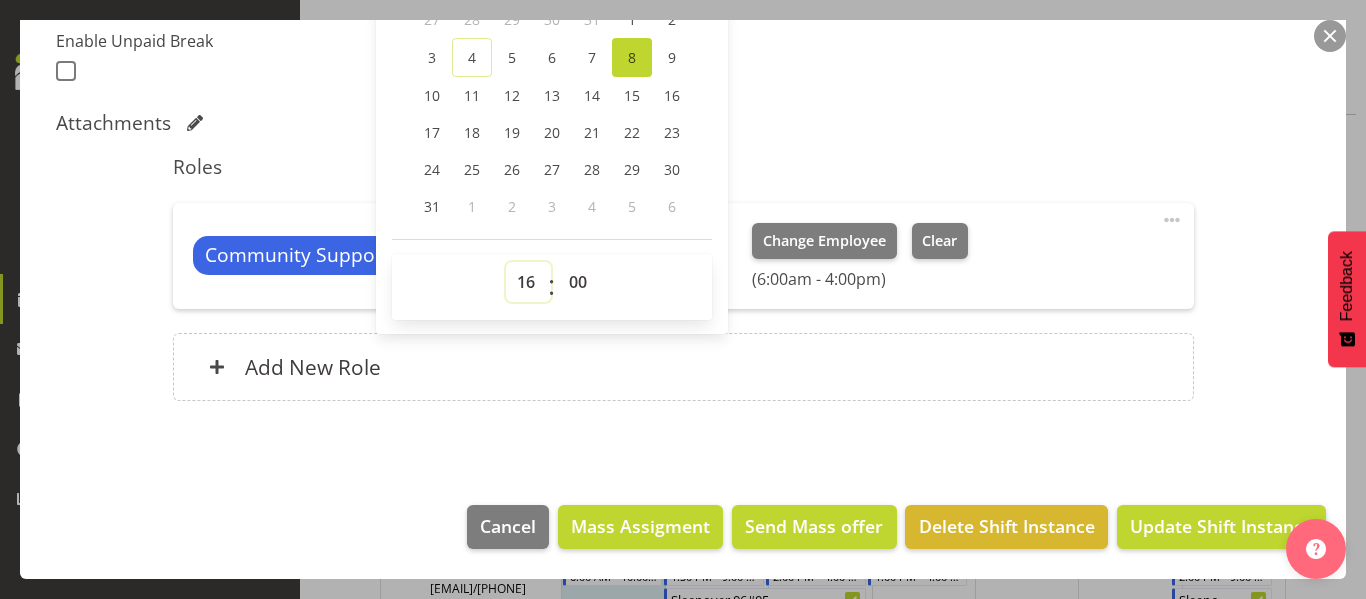 click on "00   01   02   03   04   05   06   07   08   09   10   11   12   13   14   15   16   17   18   19   20   21   22   23" at bounding box center [528, 282] 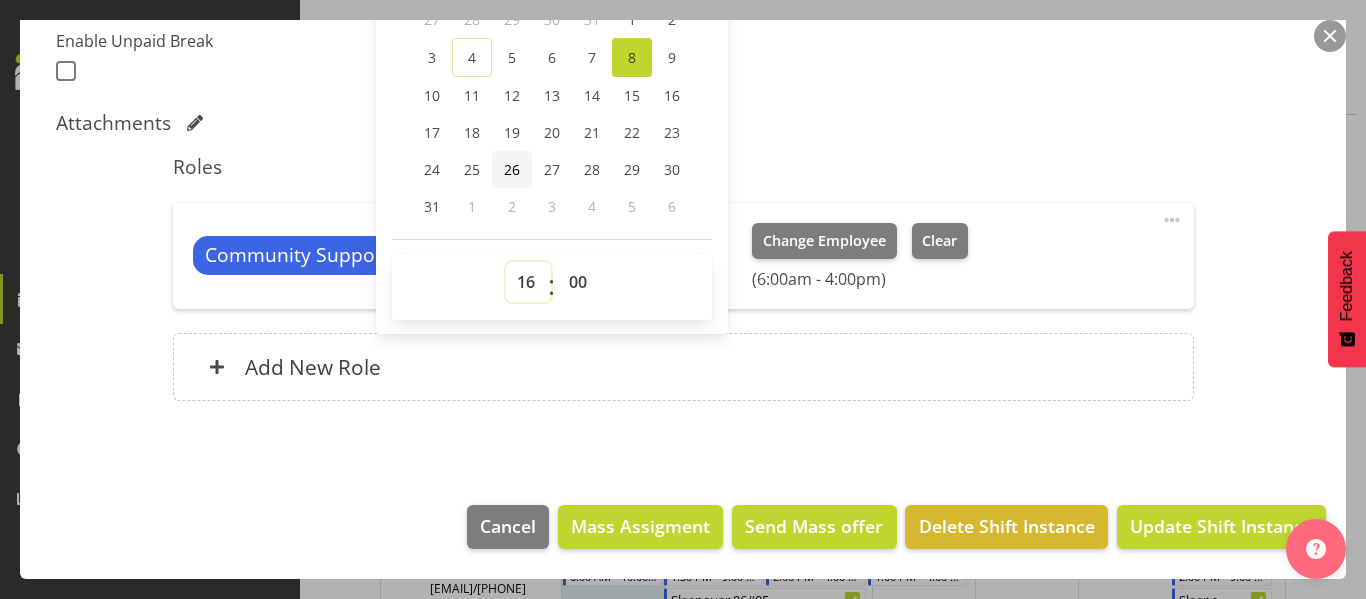 select on "13" 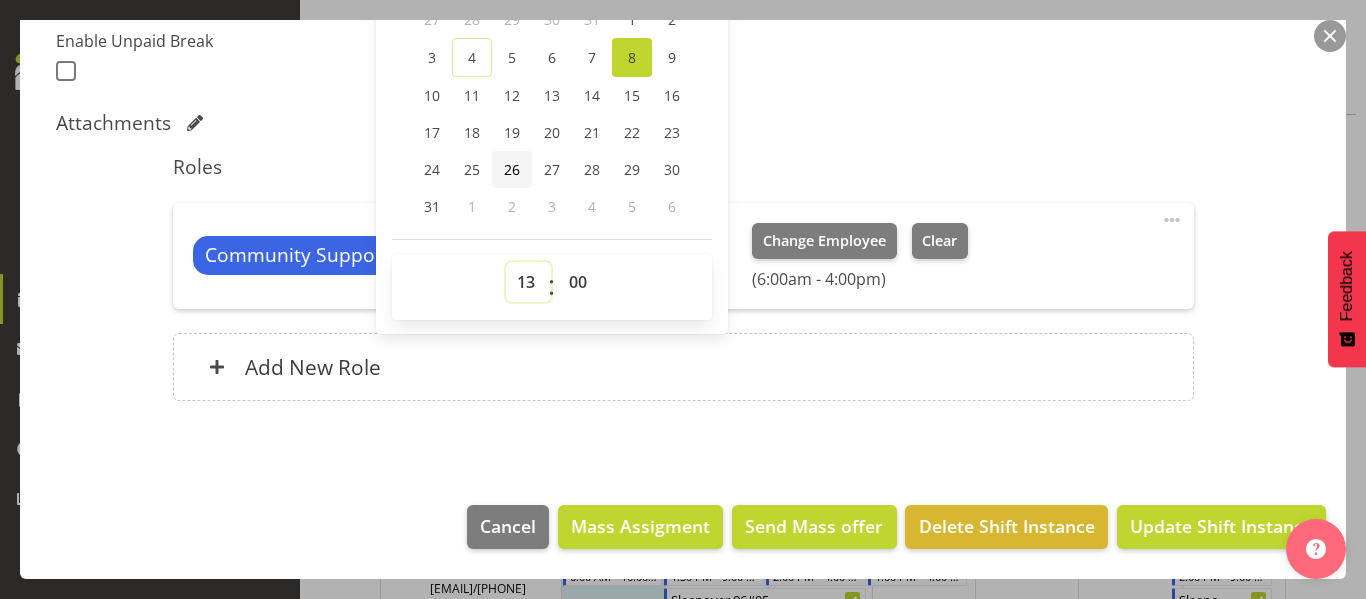 click on "00   01   02   03   04   05   06   07   08   09   10   11   12   13   14   15   16   17   18   19   20   21   22   23" at bounding box center (528, 282) 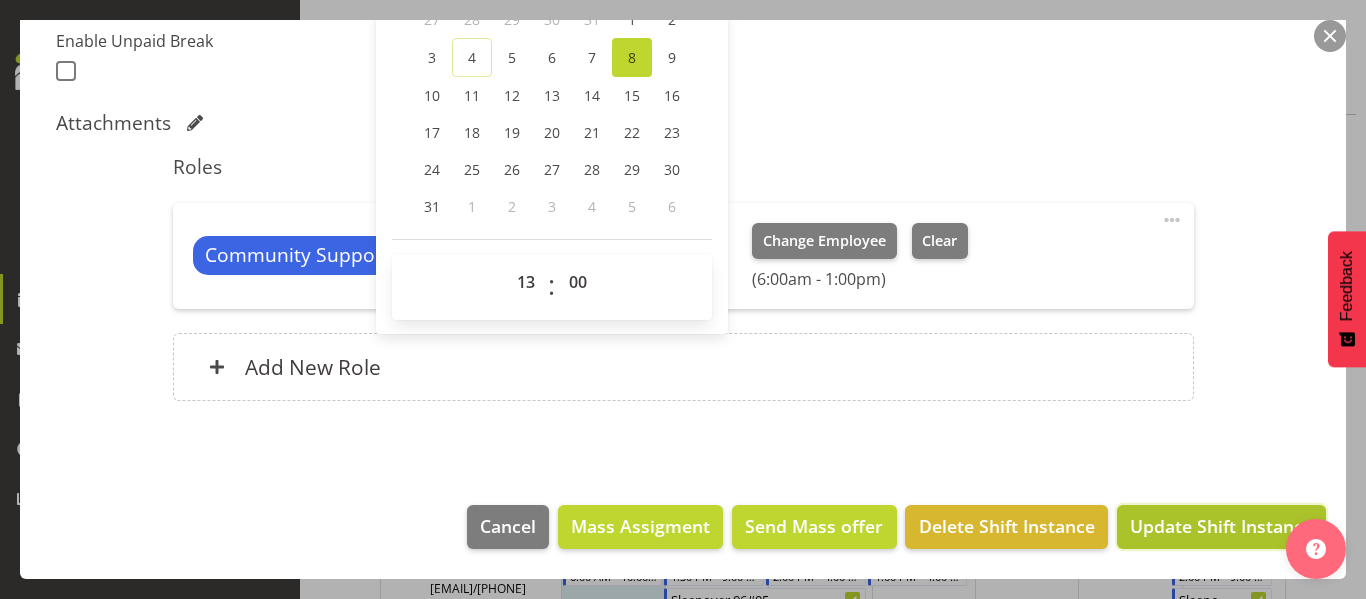 click on "Update Shift Instance" at bounding box center [1221, 527] 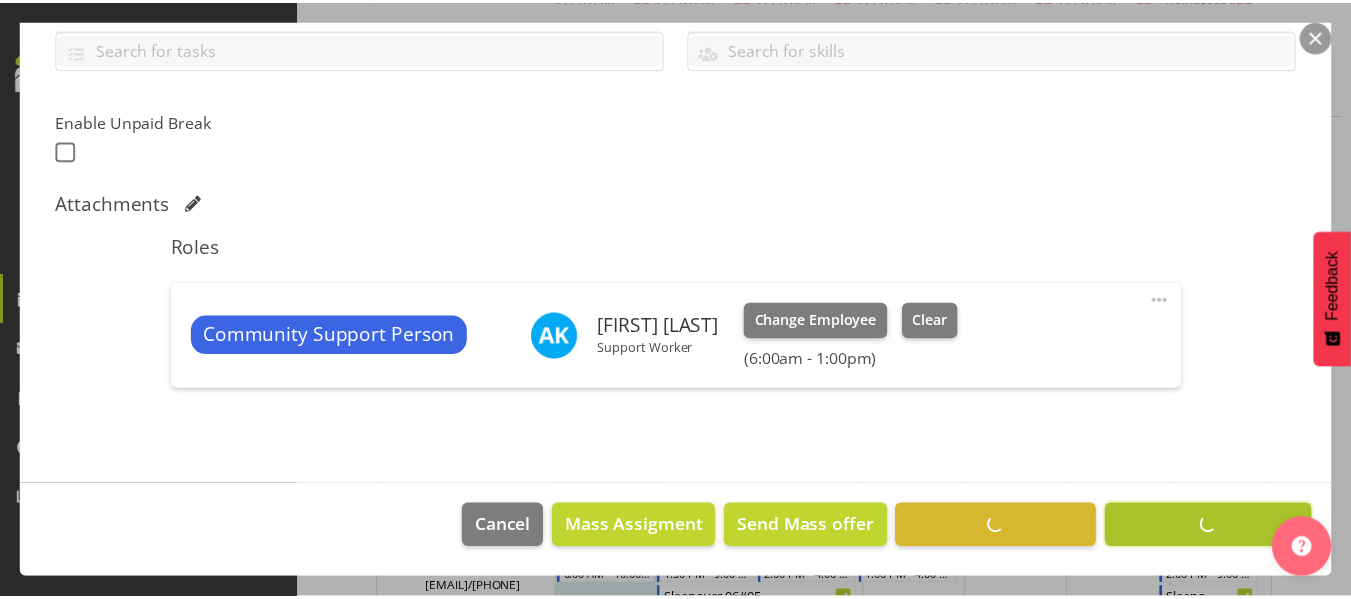 scroll, scrollTop: 465, scrollLeft: 0, axis: vertical 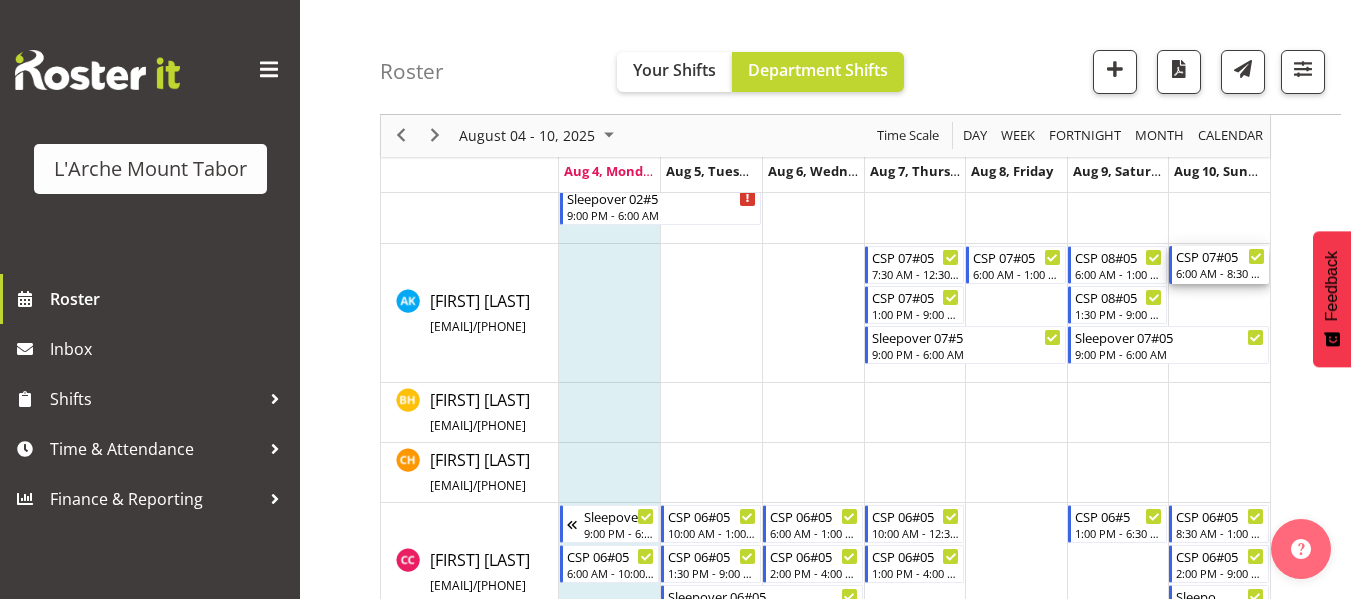 click on "6:00 AM - 8:30 AM" at bounding box center (1220, 273) 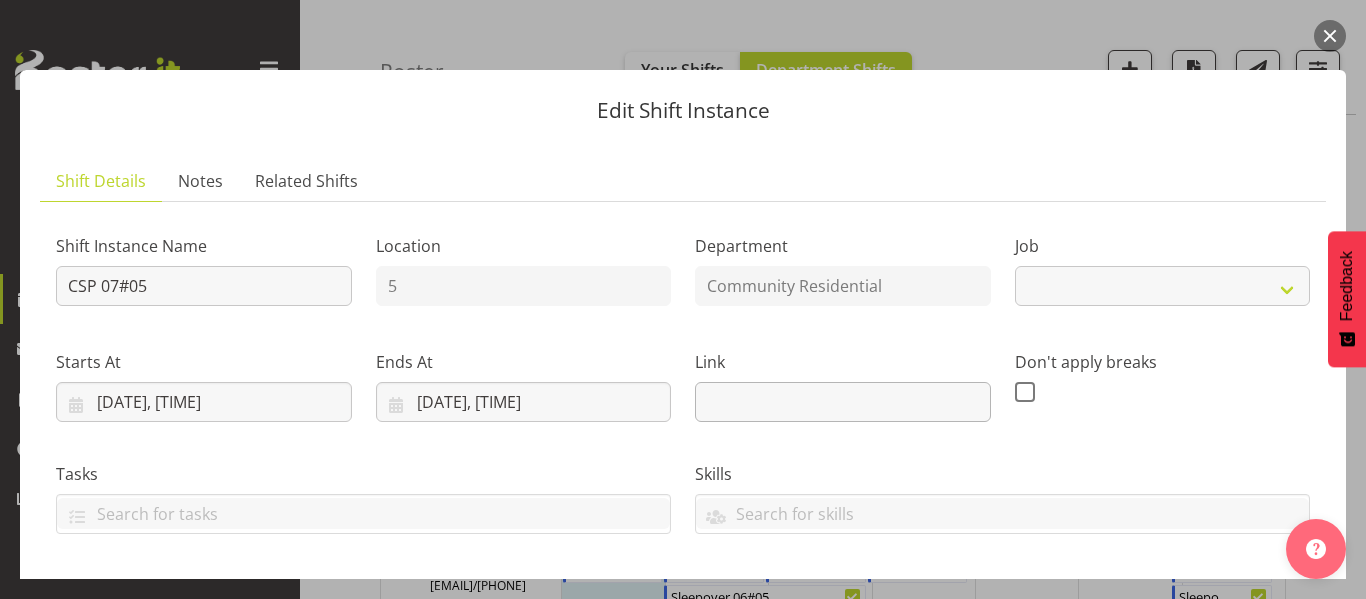 select on "2" 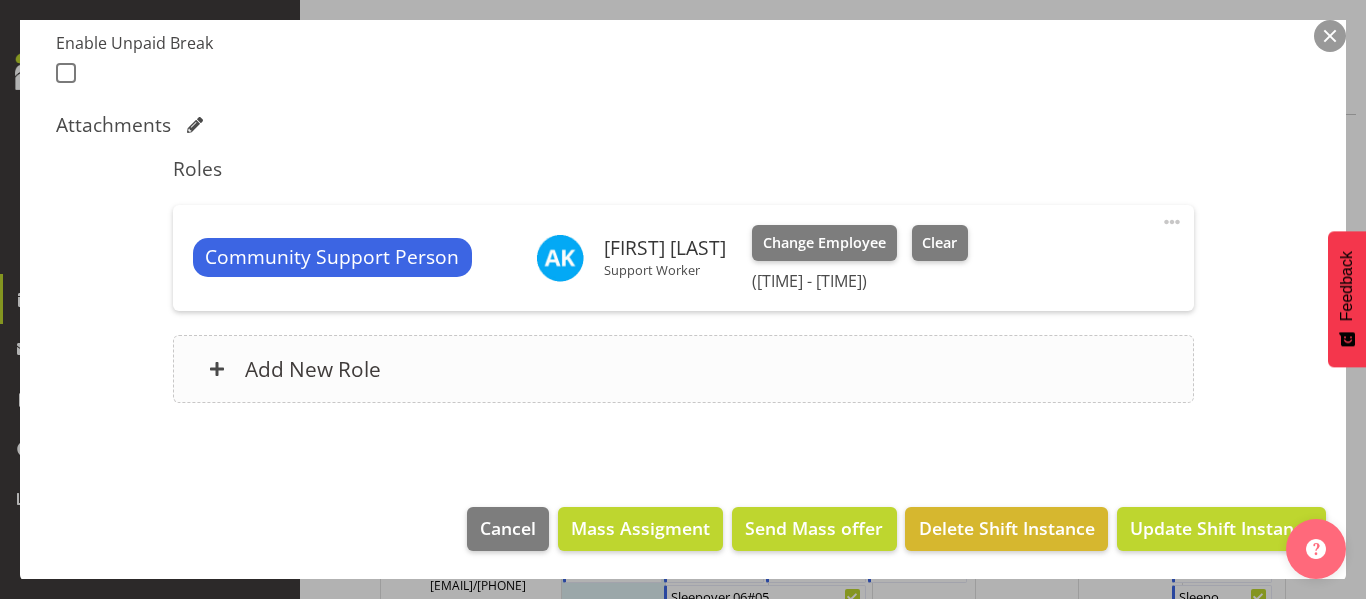 scroll, scrollTop: 545, scrollLeft: 0, axis: vertical 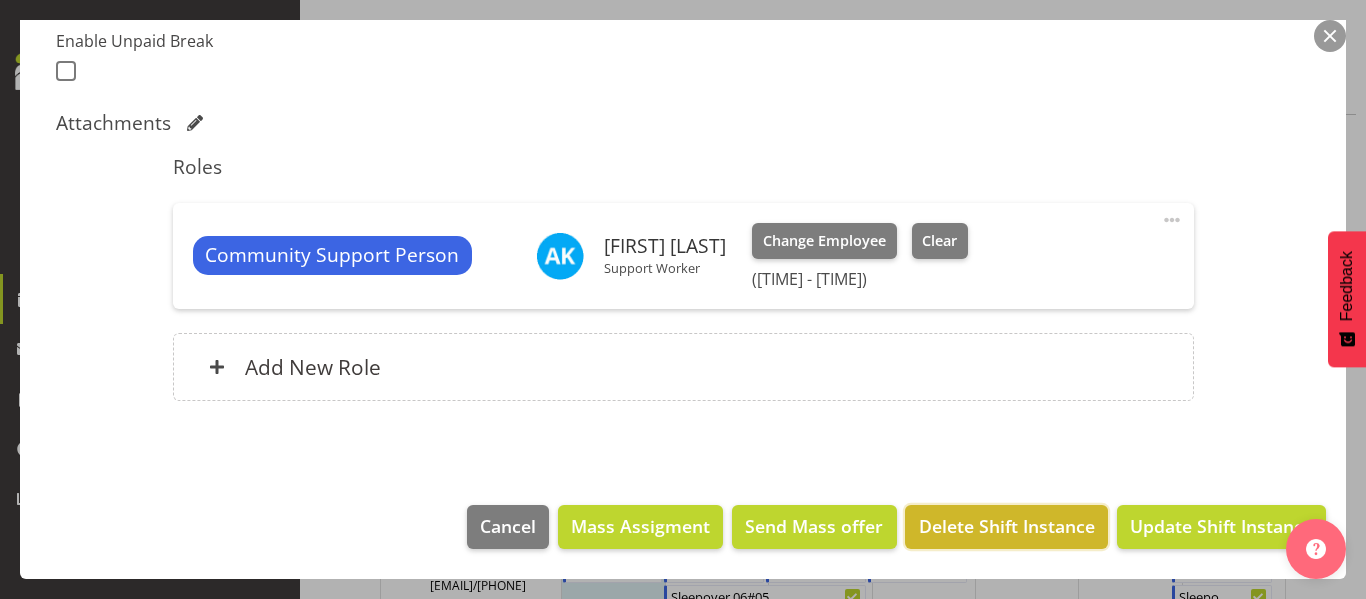 click on "Delete Shift Instance" at bounding box center [1007, 526] 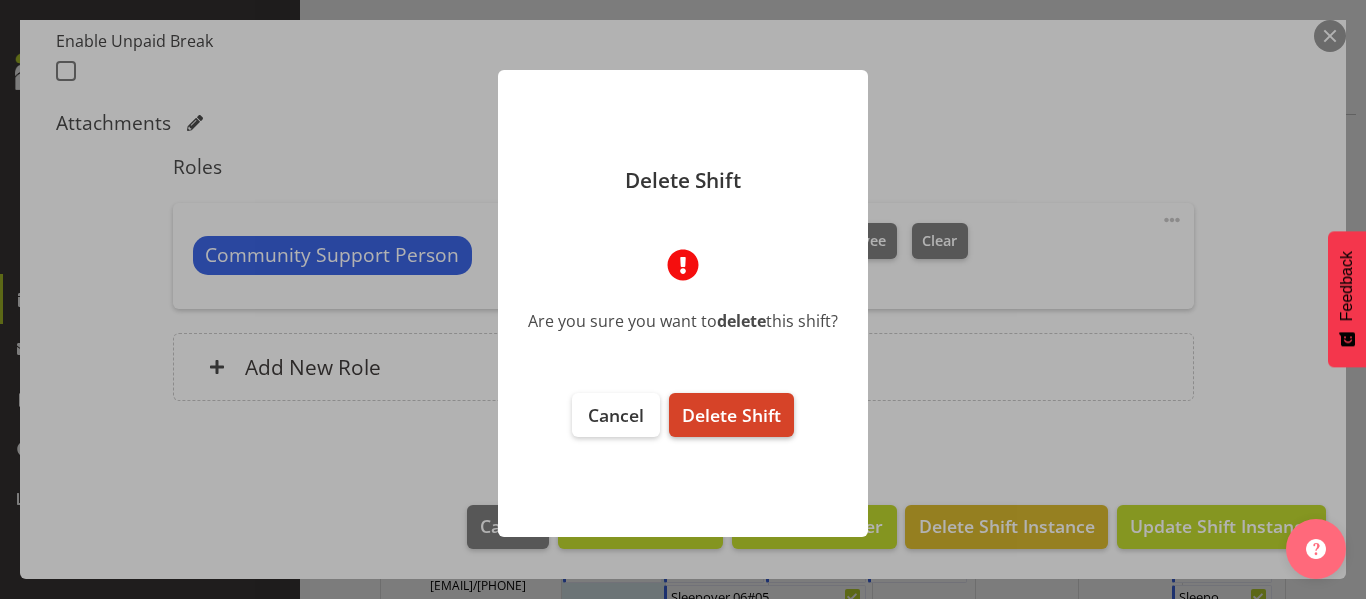 click on "Delete Shift" at bounding box center (731, 415) 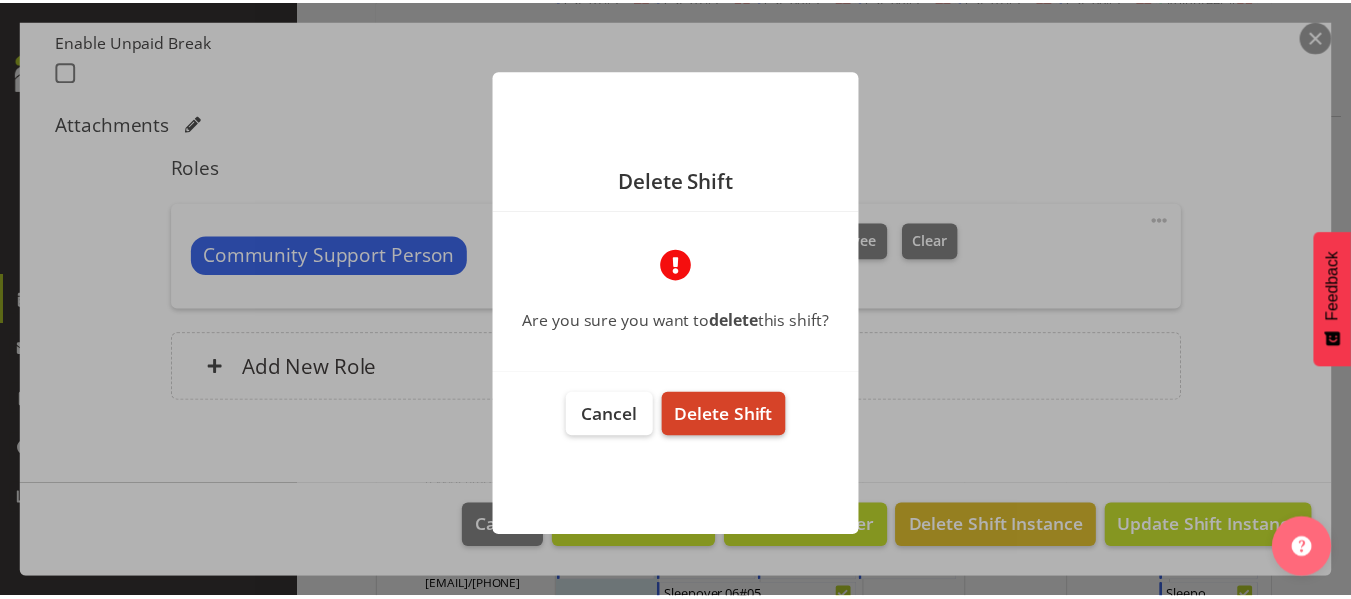 scroll, scrollTop: 465, scrollLeft: 0, axis: vertical 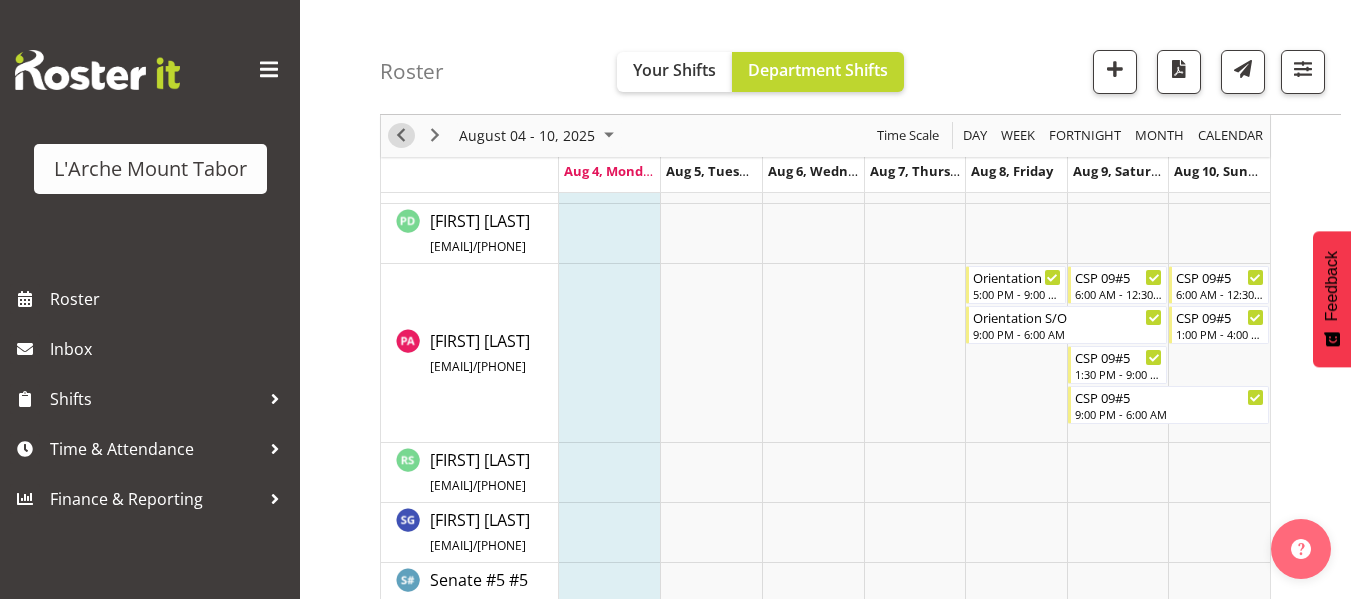 click at bounding box center (401, 136) 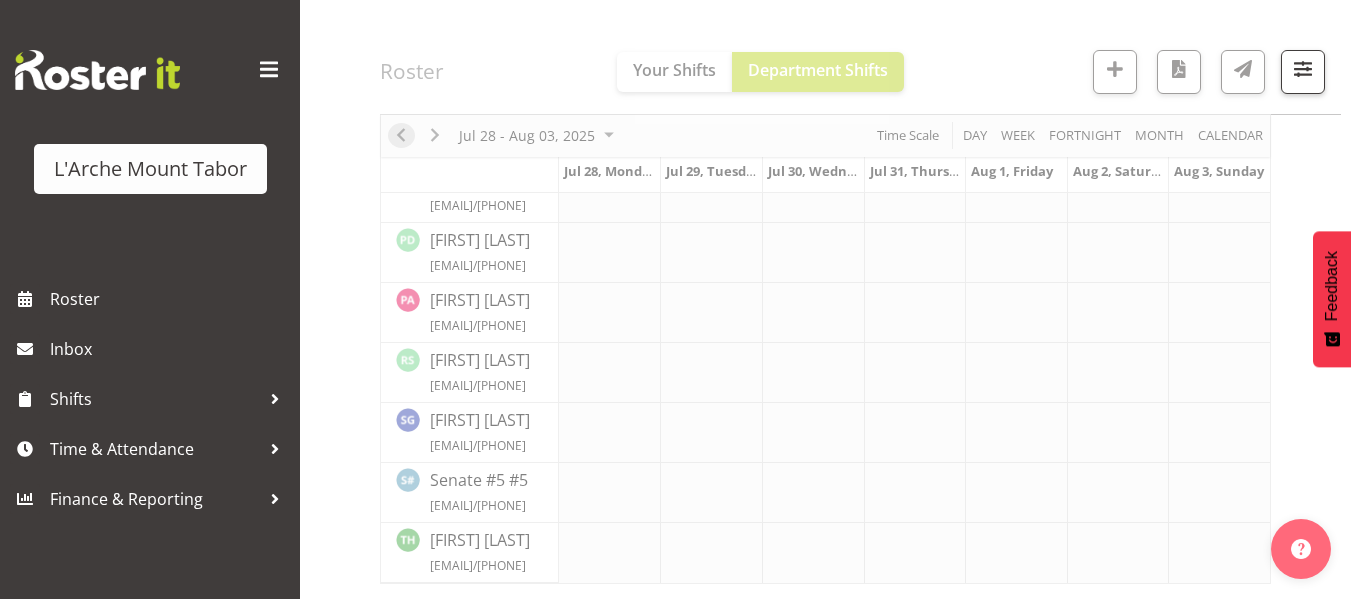 scroll, scrollTop: 838, scrollLeft: 0, axis: vertical 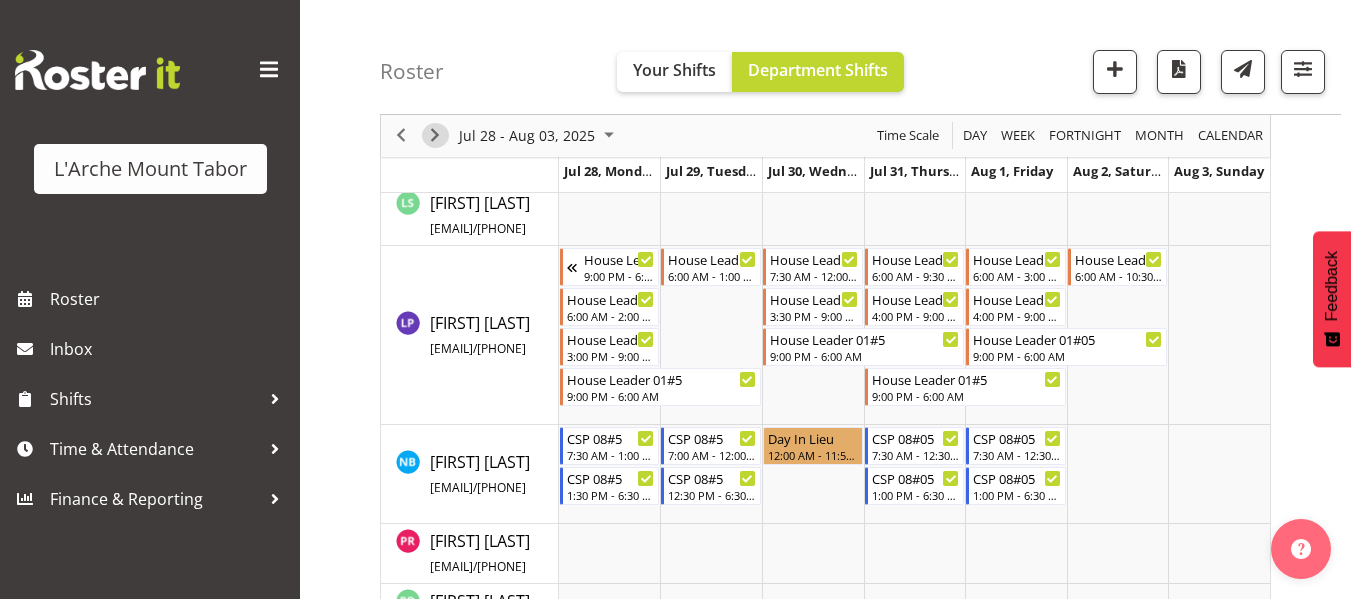 click at bounding box center (435, 136) 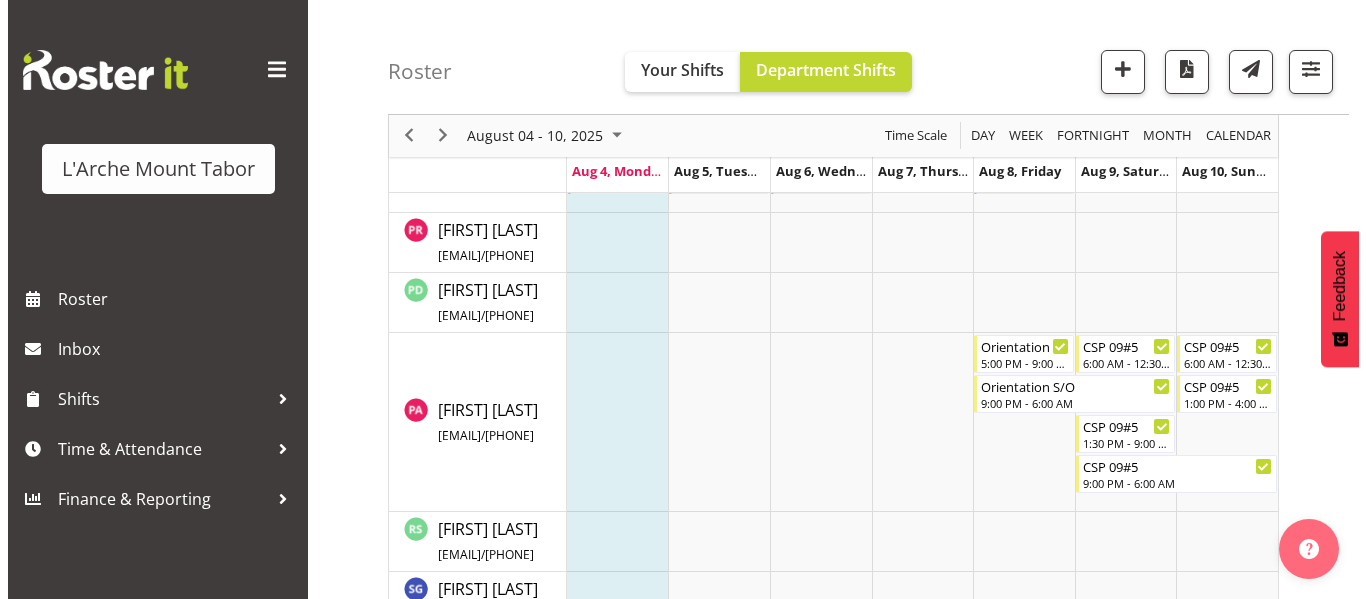 scroll, scrollTop: 1438, scrollLeft: 0, axis: vertical 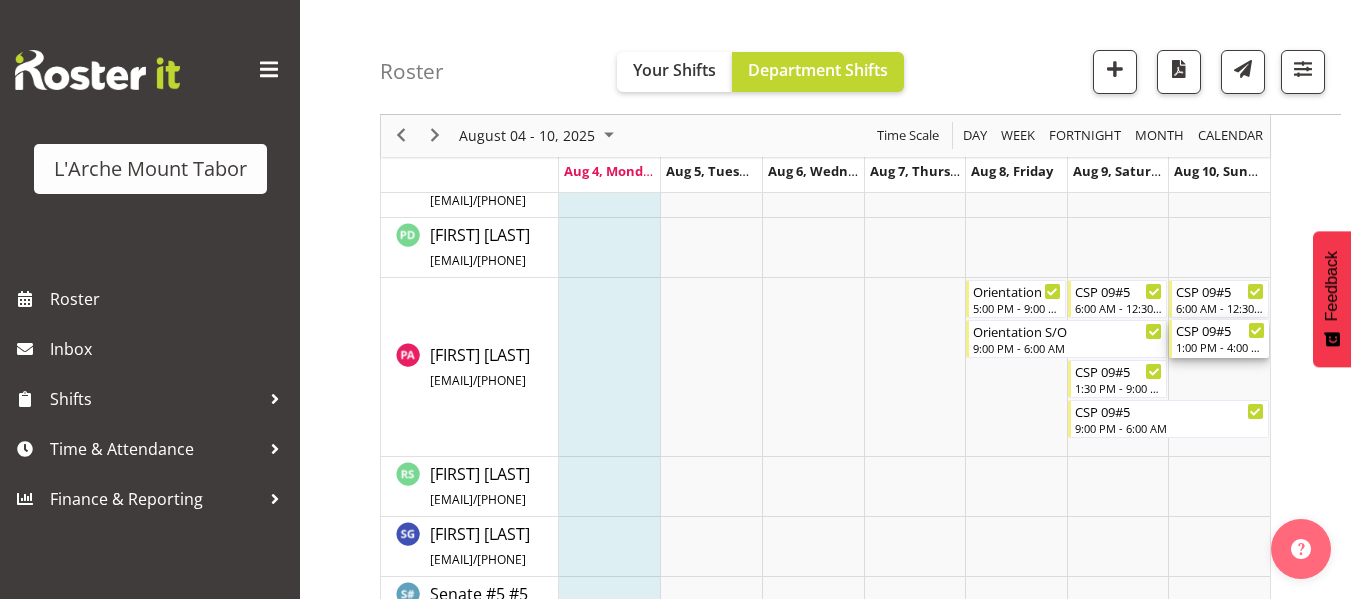 click on "CSP 09#5" at bounding box center (1220, 330) 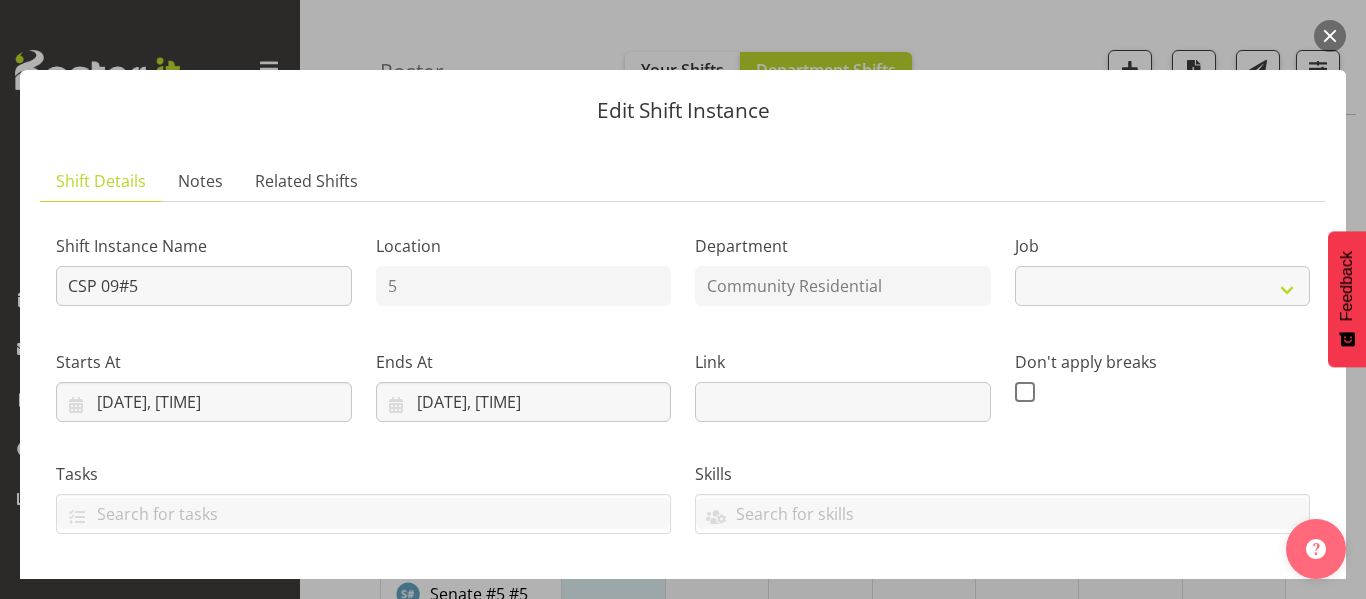 select on "3" 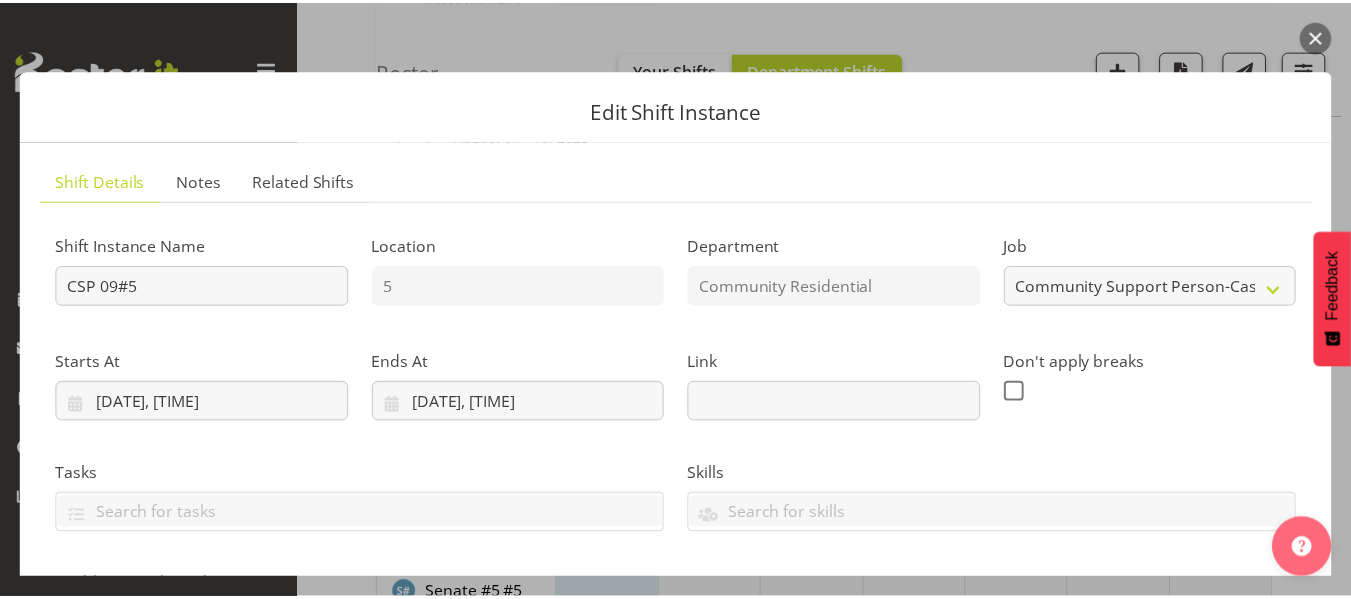scroll, scrollTop: 100, scrollLeft: 0, axis: vertical 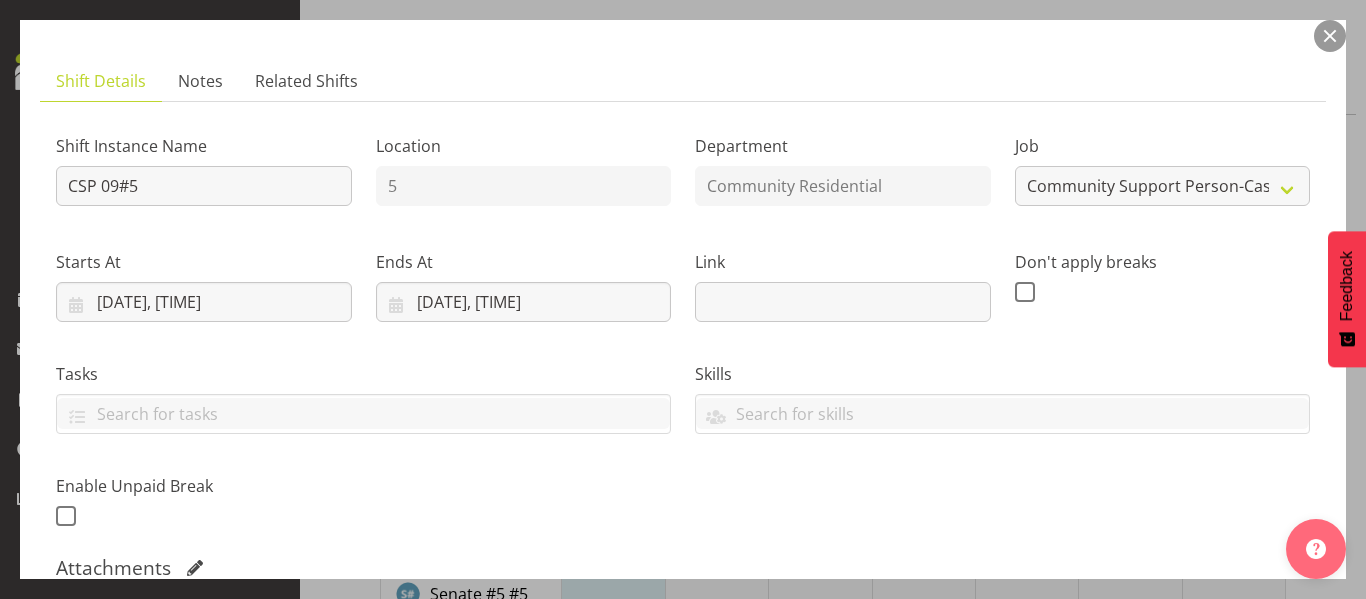 click at bounding box center [1330, 36] 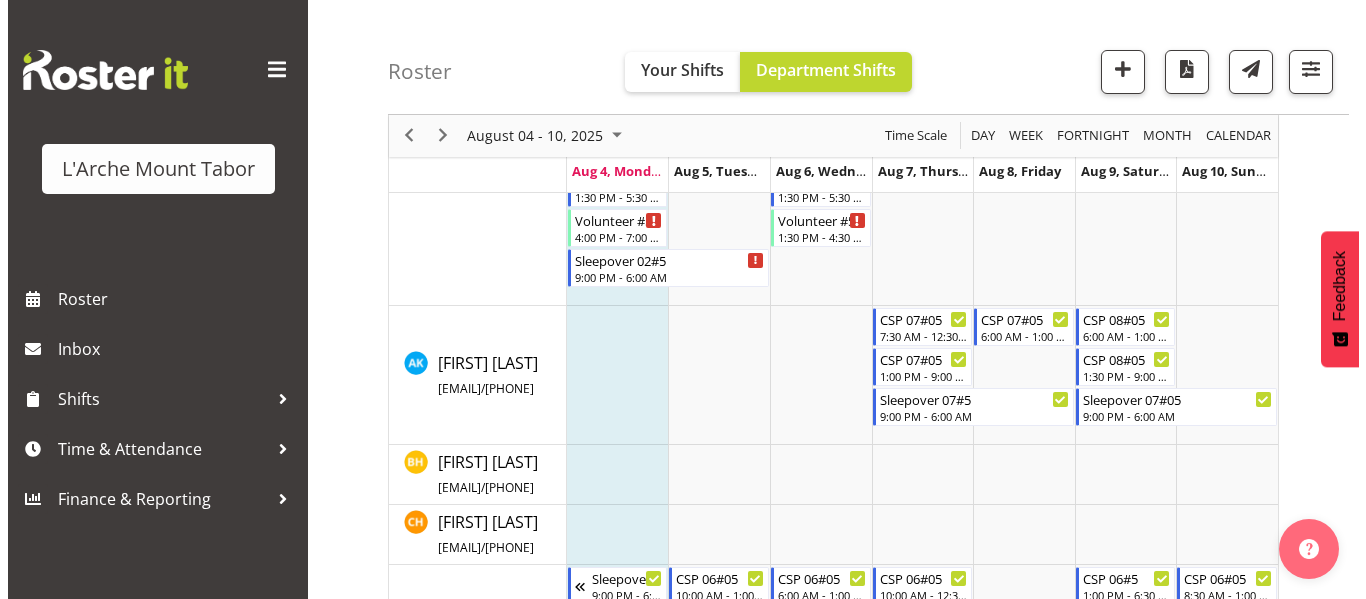 scroll, scrollTop: 338, scrollLeft: 0, axis: vertical 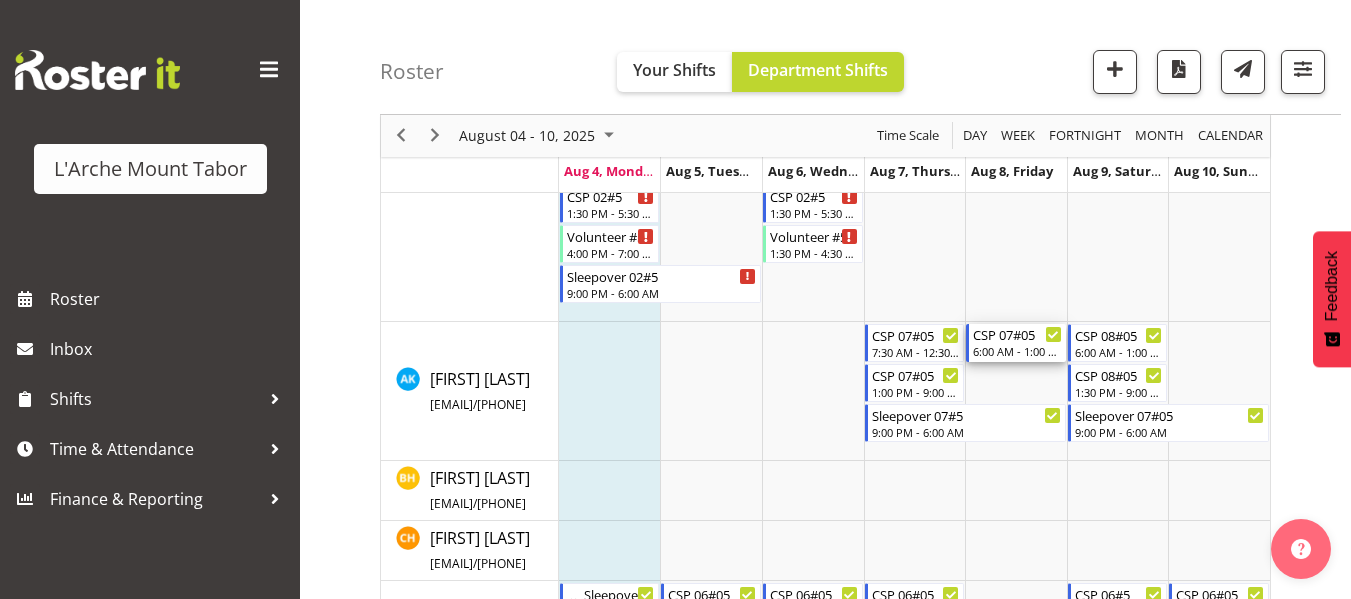 click on "6:00 AM - 1:00 PM" at bounding box center [1017, 351] 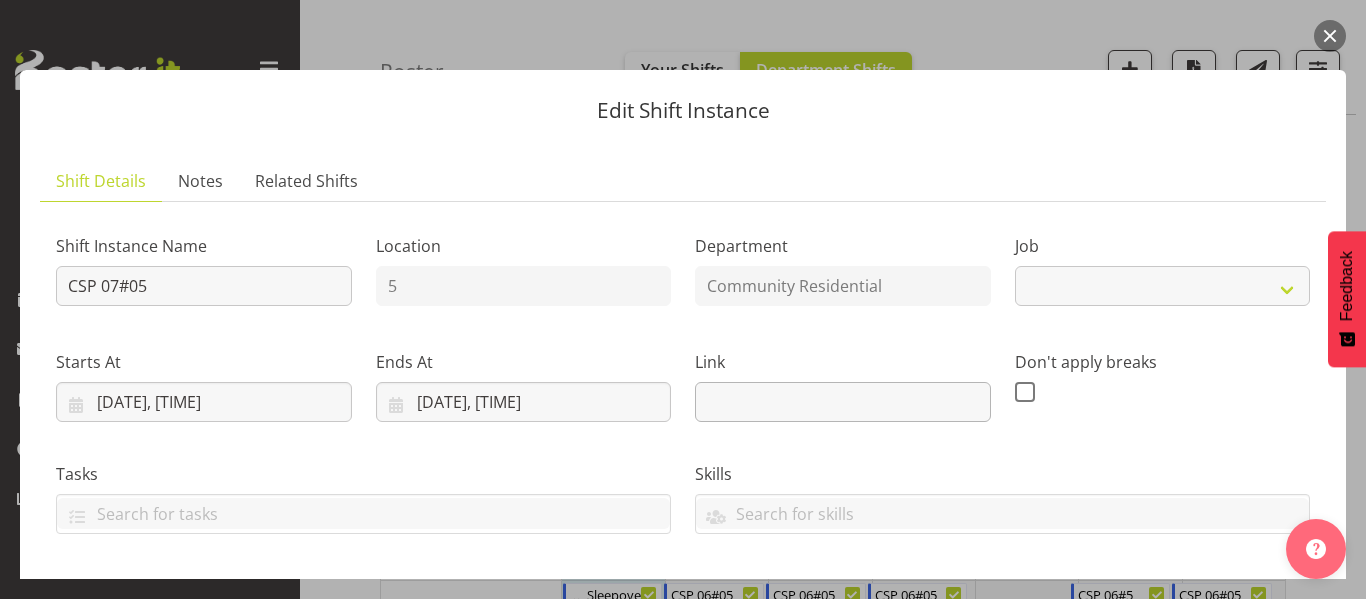 select on "2" 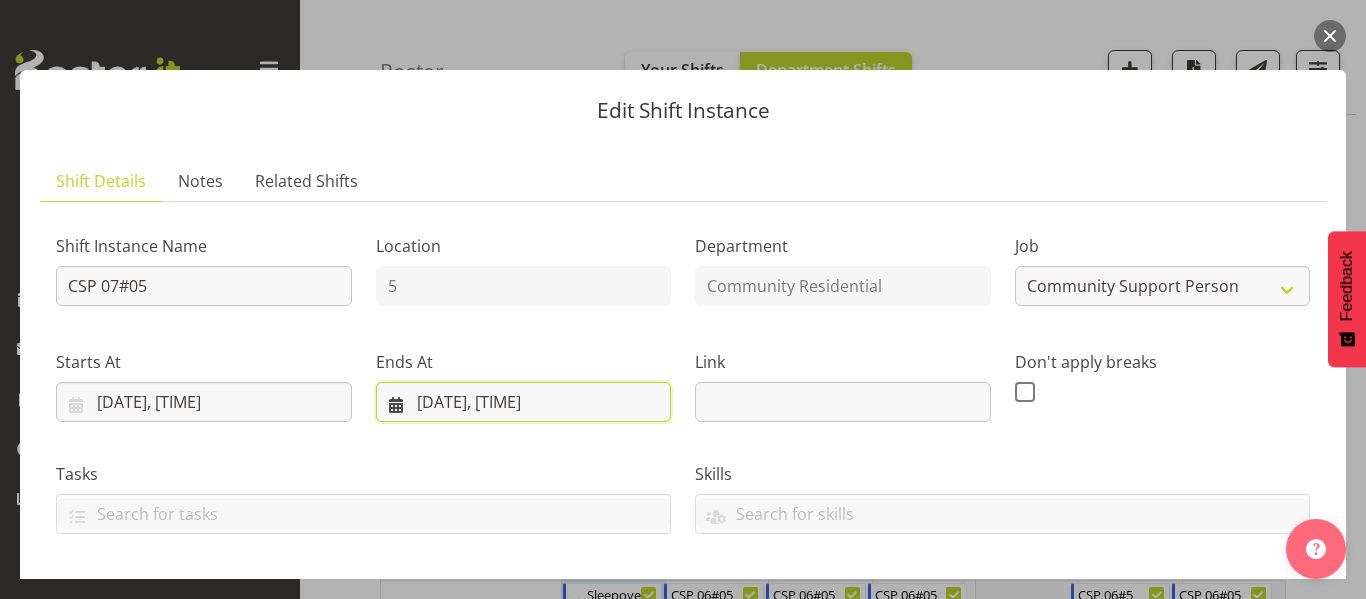 click on "[DATE], [TIME]" at bounding box center (524, 402) 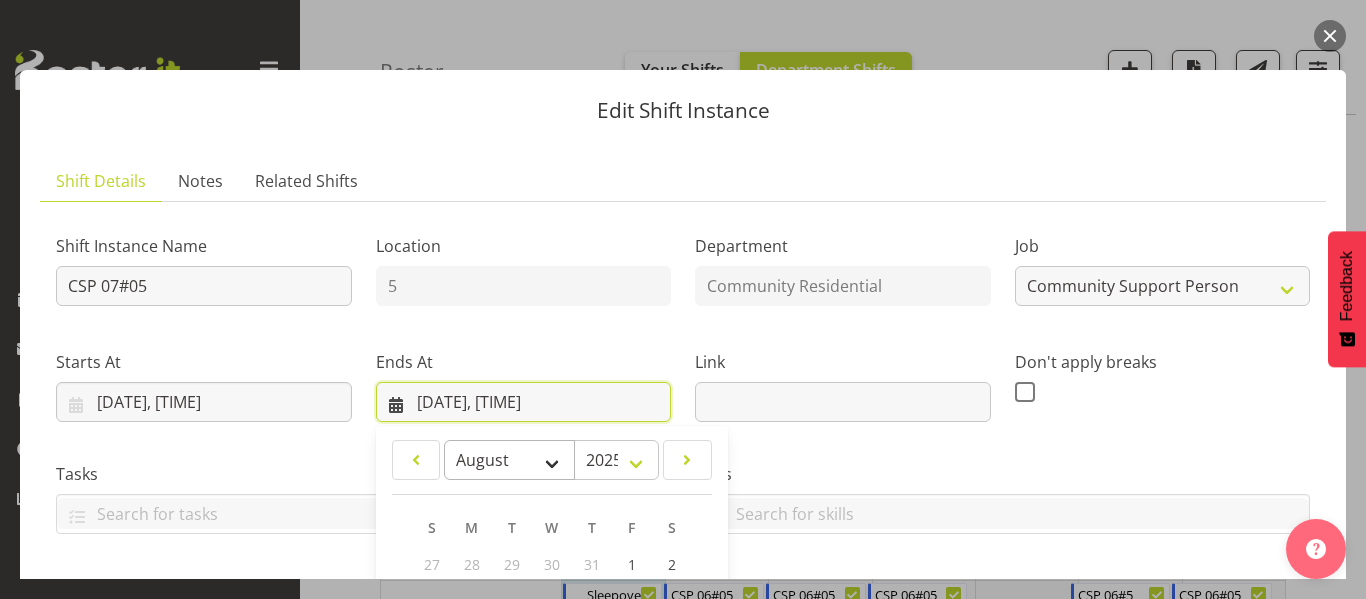 scroll, scrollTop: 400, scrollLeft: 0, axis: vertical 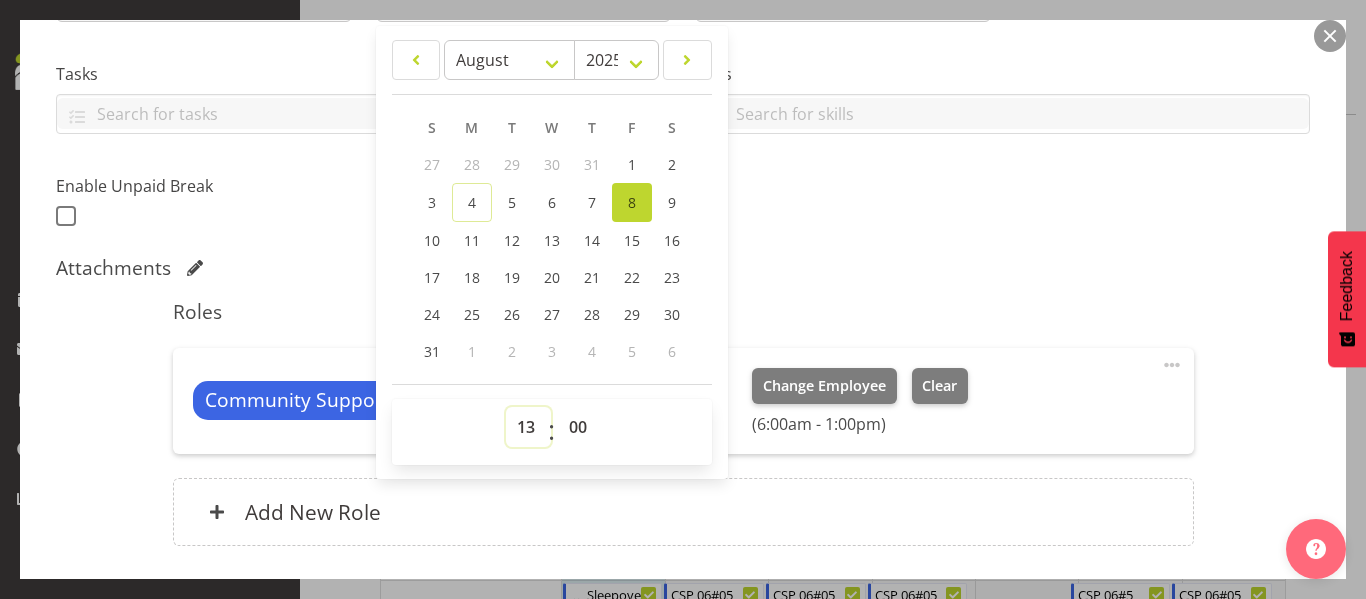 click on "00   01   02   03   04   05   06   07   08   09   10   11   12   13   14   15   16   17   18   19   20   21   22   23" at bounding box center (528, 427) 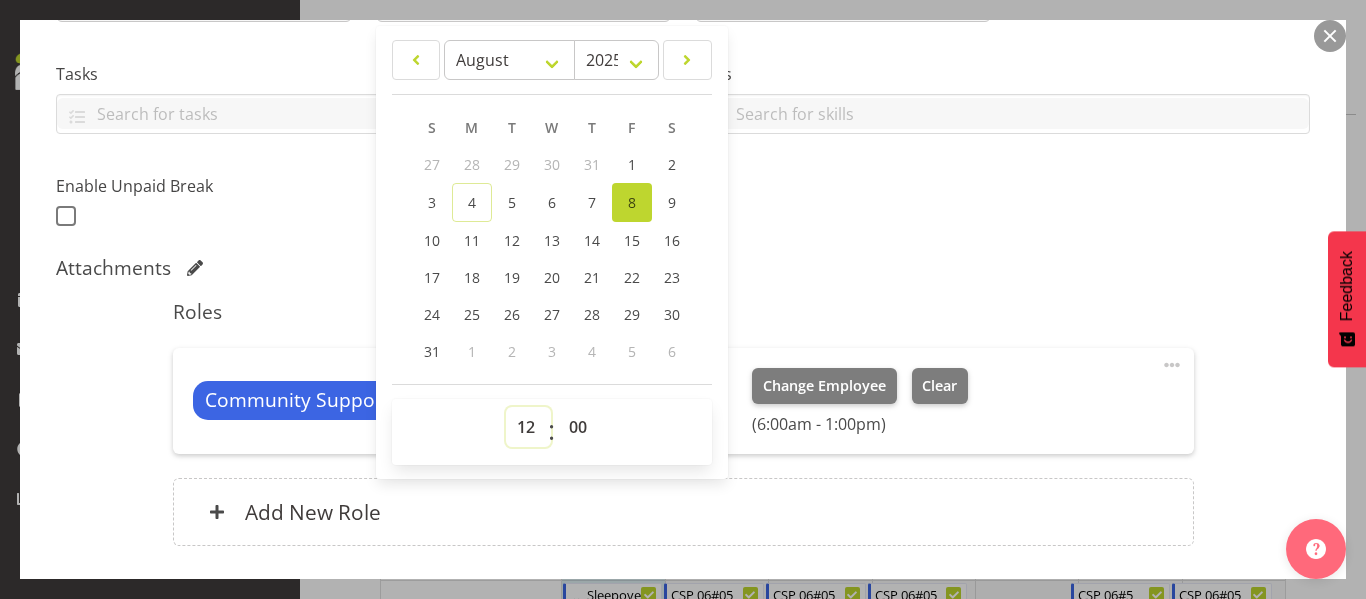click on "00   01   02   03   04   05   06   07   08   09   10   11   12   13   14   15   16   17   18   19   20   21   22   23" at bounding box center (528, 427) 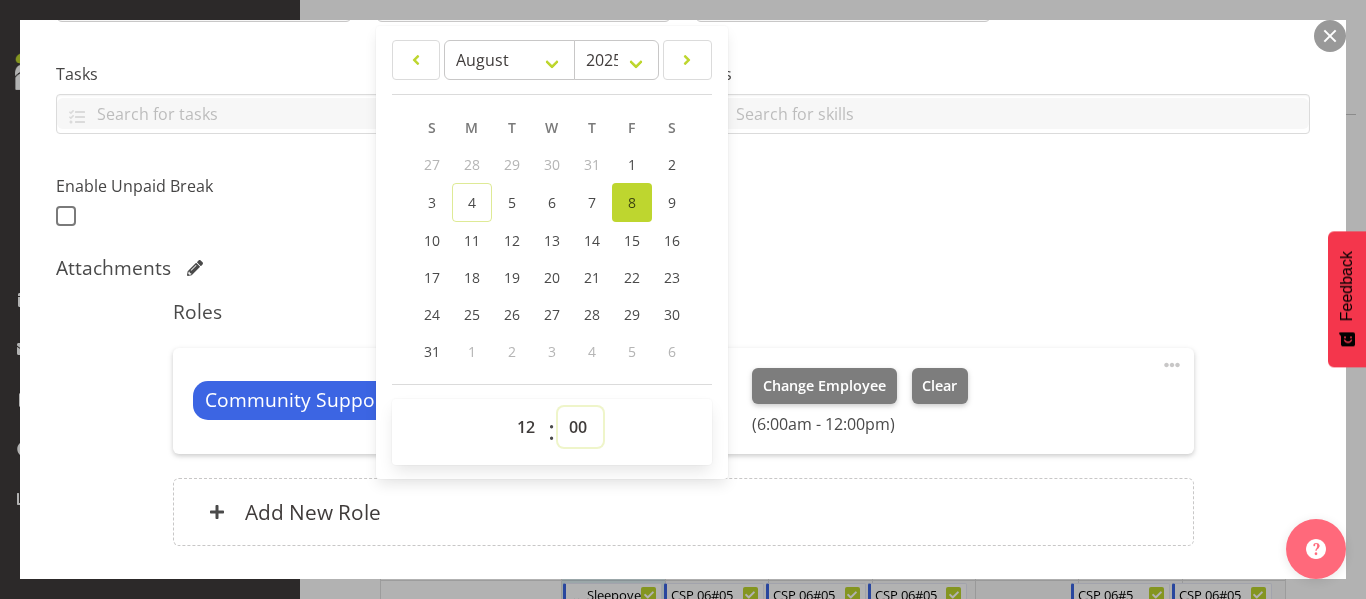 click on "00   01   02   03   04   05   06   07   08   09   10   11   12   13   14   15   16   17   18   19   20   21   22   23   24   25   26   27   28   29   30   31   32   33   34   35   36   37   38   39   40   41   42   43   44   45   46   47   48   49   50   51   52   53   54   55   56   57   58   59" at bounding box center [580, 427] 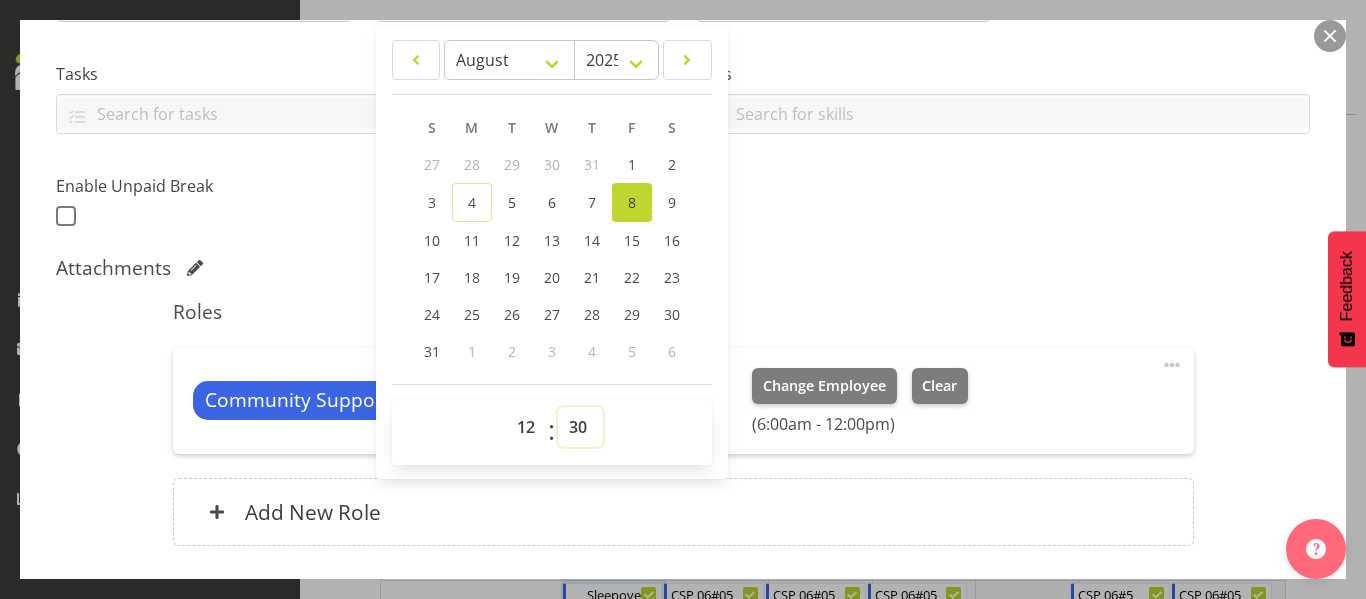 click on "00   01   02   03   04   05   06   07   08   09   10   11   12   13   14   15   16   17   18   19   20   21   22   23   24   25   26   27   28   29   30   31   32   33   34   35   36   37   38   39   40   41   42   43   44   45   46   47   48   49   50   51   52   53   54   55   56   57   58   59" at bounding box center [580, 427] 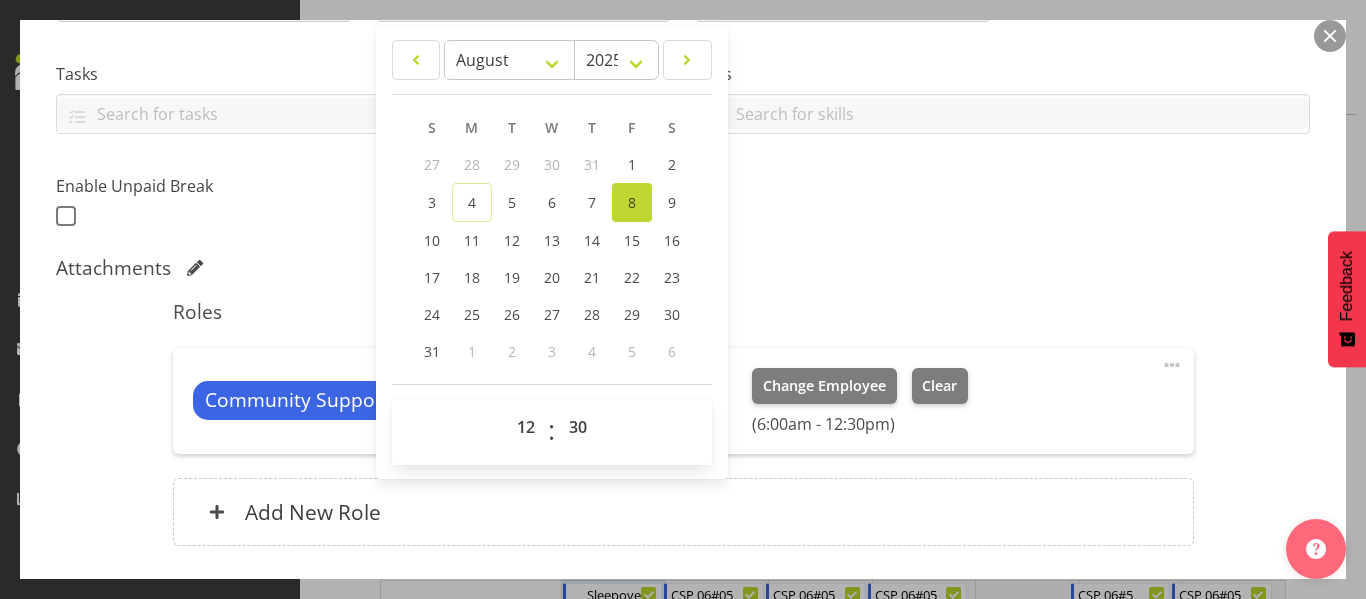 click on "Attachments" at bounding box center (683, 268) 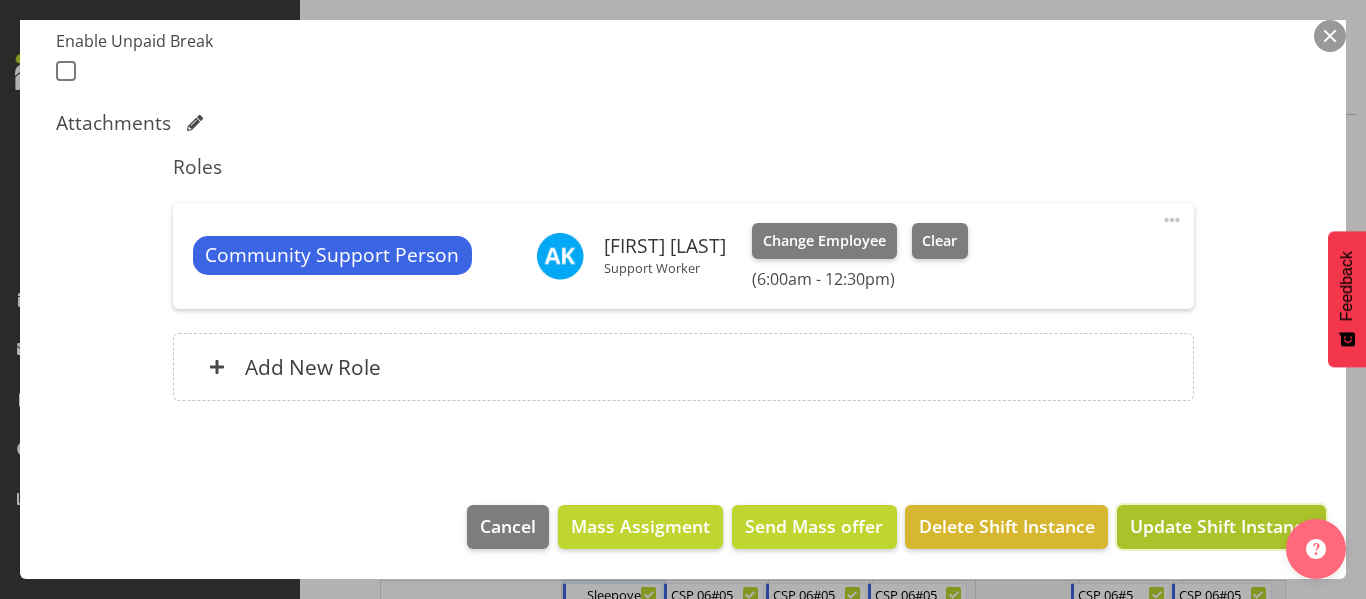 click on "Update Shift Instance" at bounding box center (1221, 526) 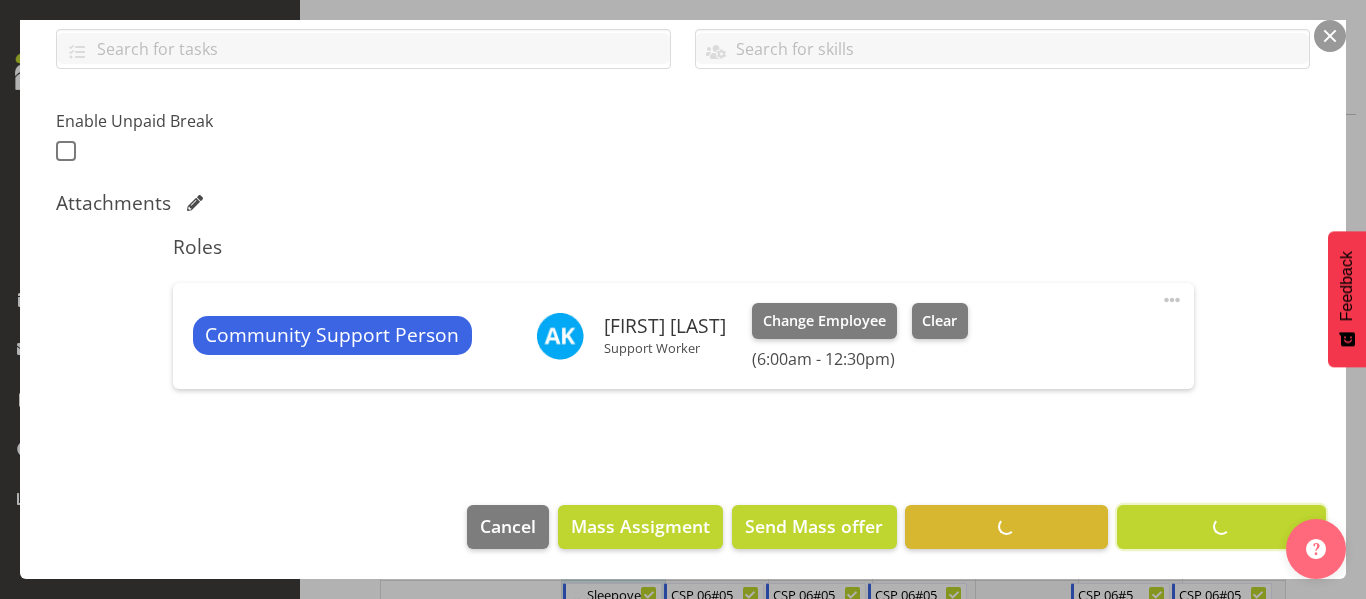 scroll, scrollTop: 465, scrollLeft: 0, axis: vertical 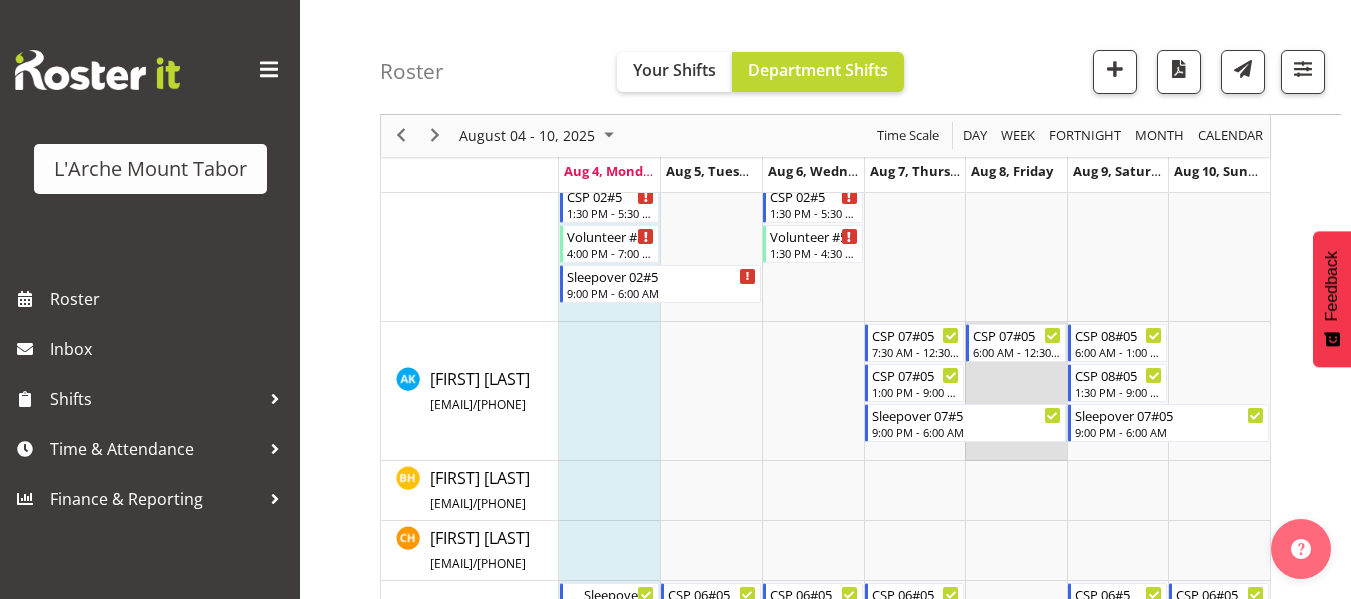 click at bounding box center [1016, 391] 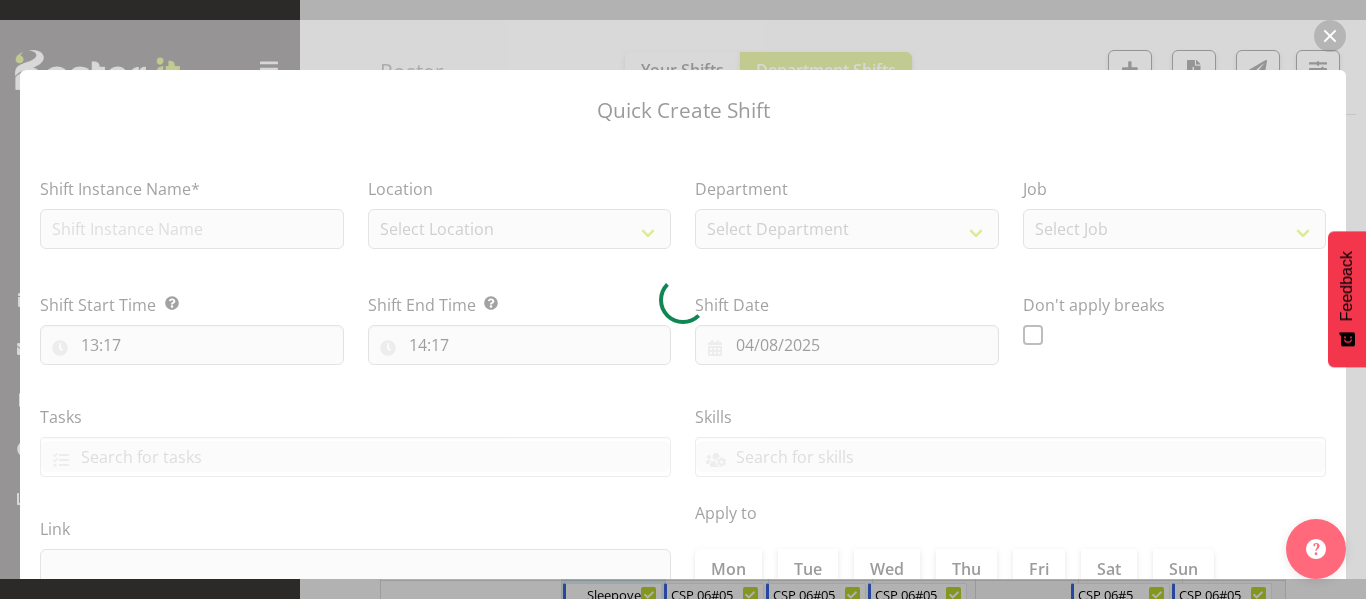 type on "08/08/2025" 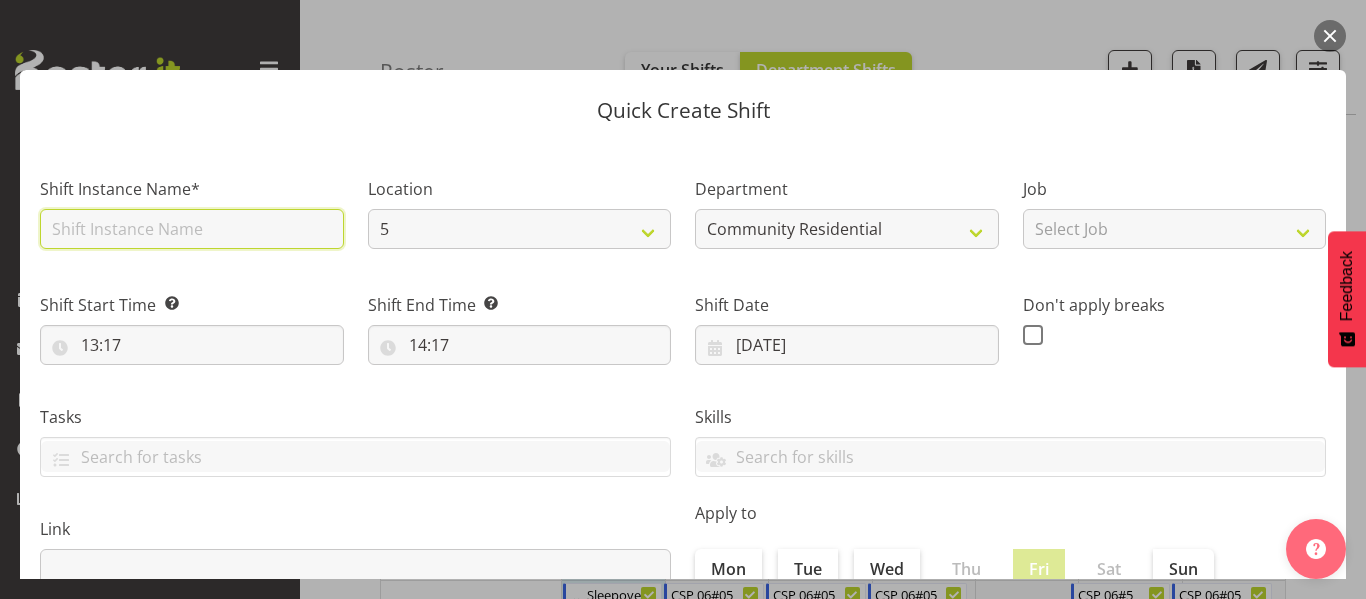 click at bounding box center (192, 229) 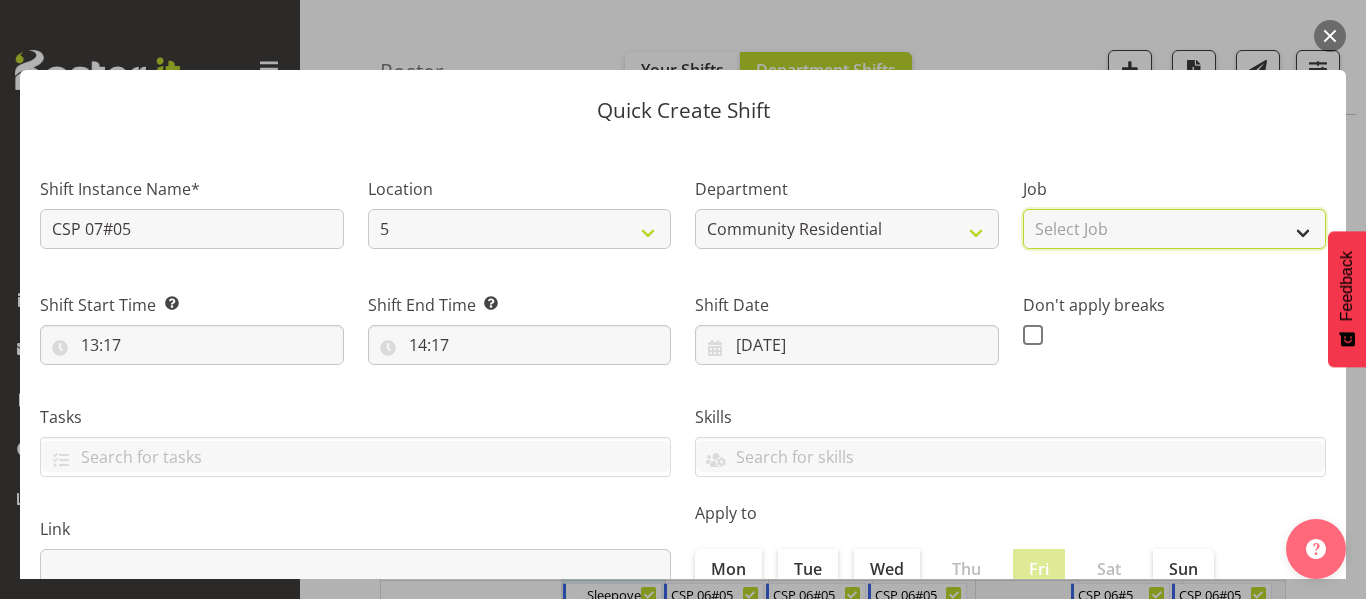 click on "Select Job  Accounts Admin Art Coordinator Community Leader Community Support Person Community Support Person-Casual House Leader Office Admin Senior Coordinator Service Manager Volunteer" at bounding box center (1175, 229) 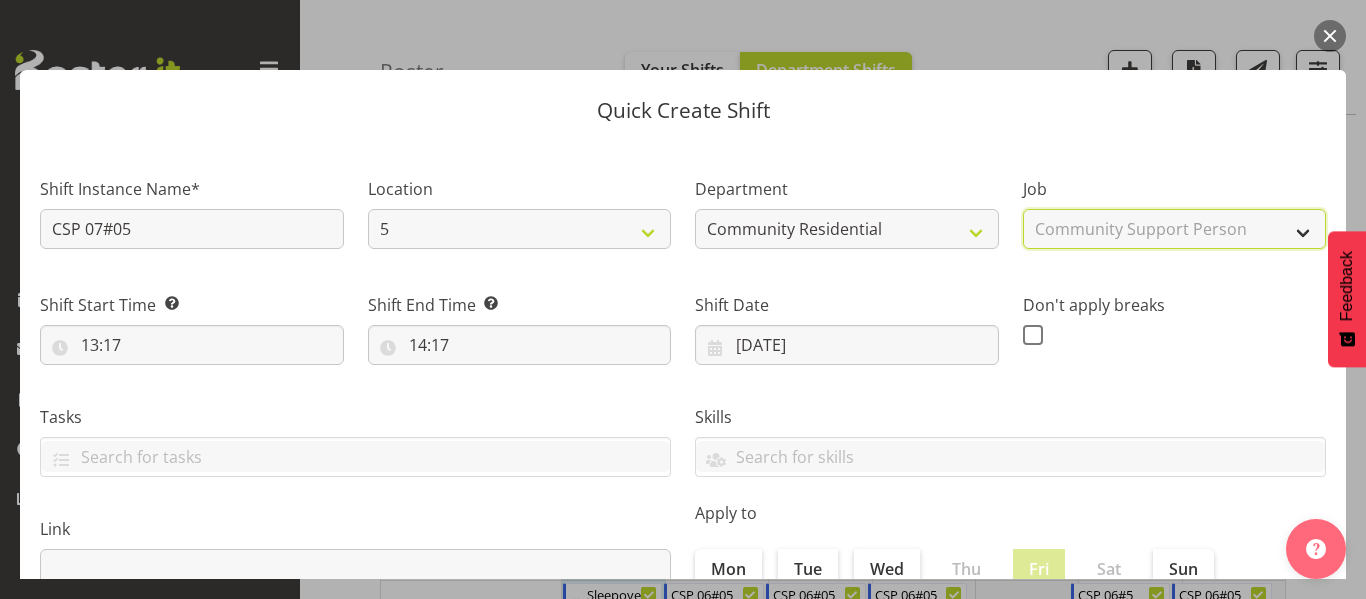 click on "Select Job  Accounts Admin Art Coordinator Community Leader Community Support Person Community Support Person-Casual House Leader Office Admin Senior Coordinator Service Manager Volunteer" at bounding box center (1175, 229) 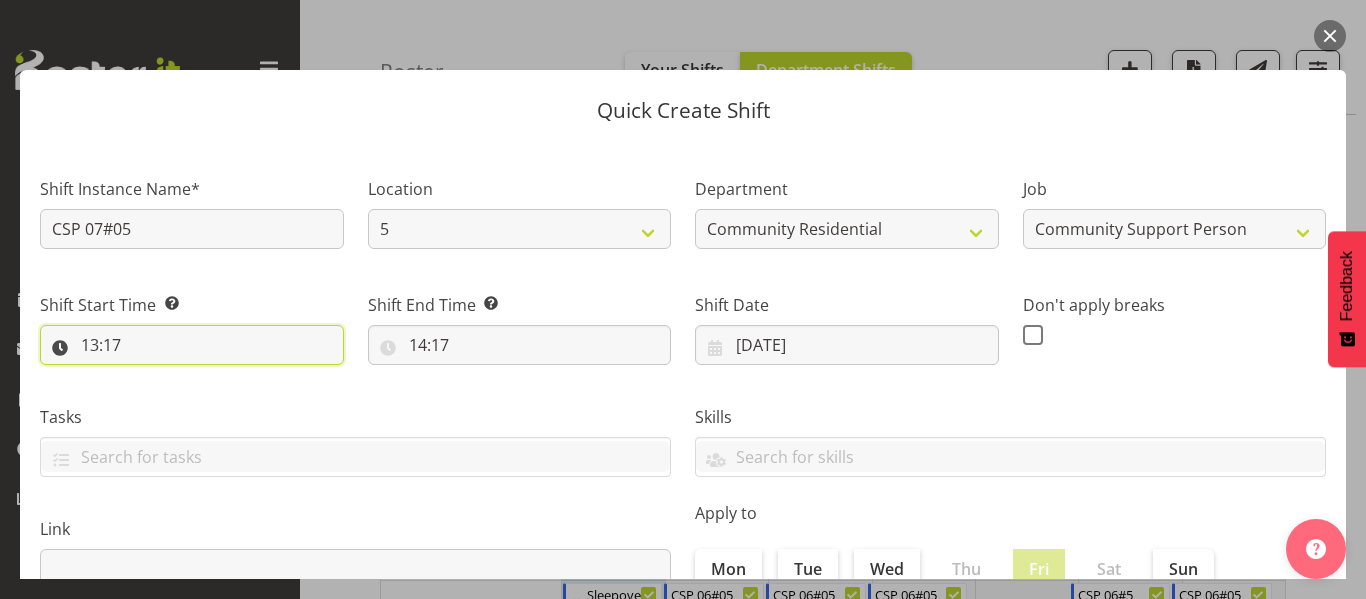 click on "13:17" at bounding box center (192, 345) 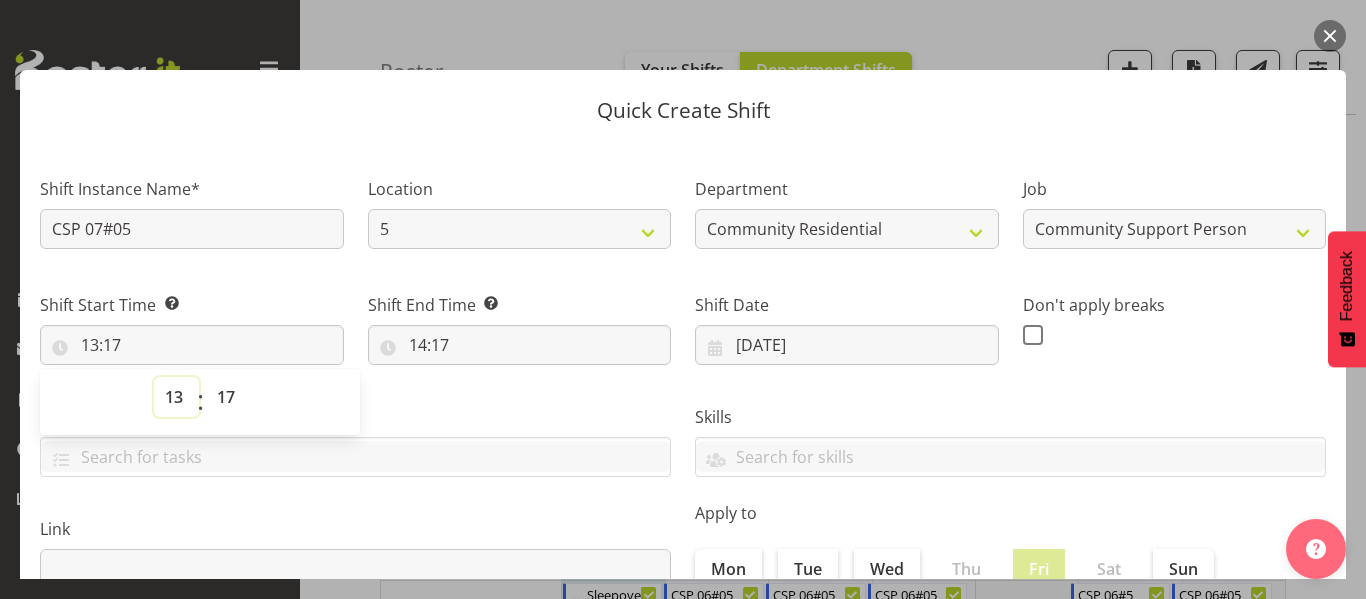 click on "00   01   02   03   04   05   06   07   08   09   10   11   12   13   14   15   16   17   18   19   20   21   22   23" at bounding box center [176, 397] 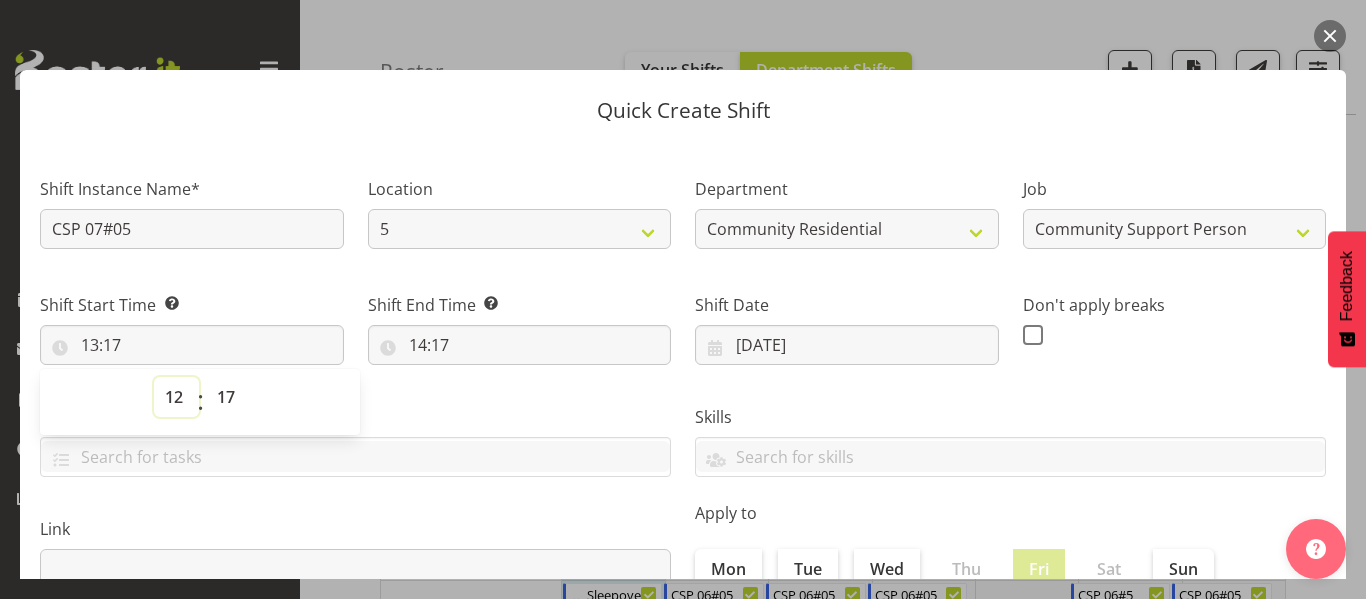 click on "00   01   02   03   04   05   06   07   08   09   10   11   12   13   14   15   16   17   18   19   20   21   22   23" at bounding box center (176, 397) 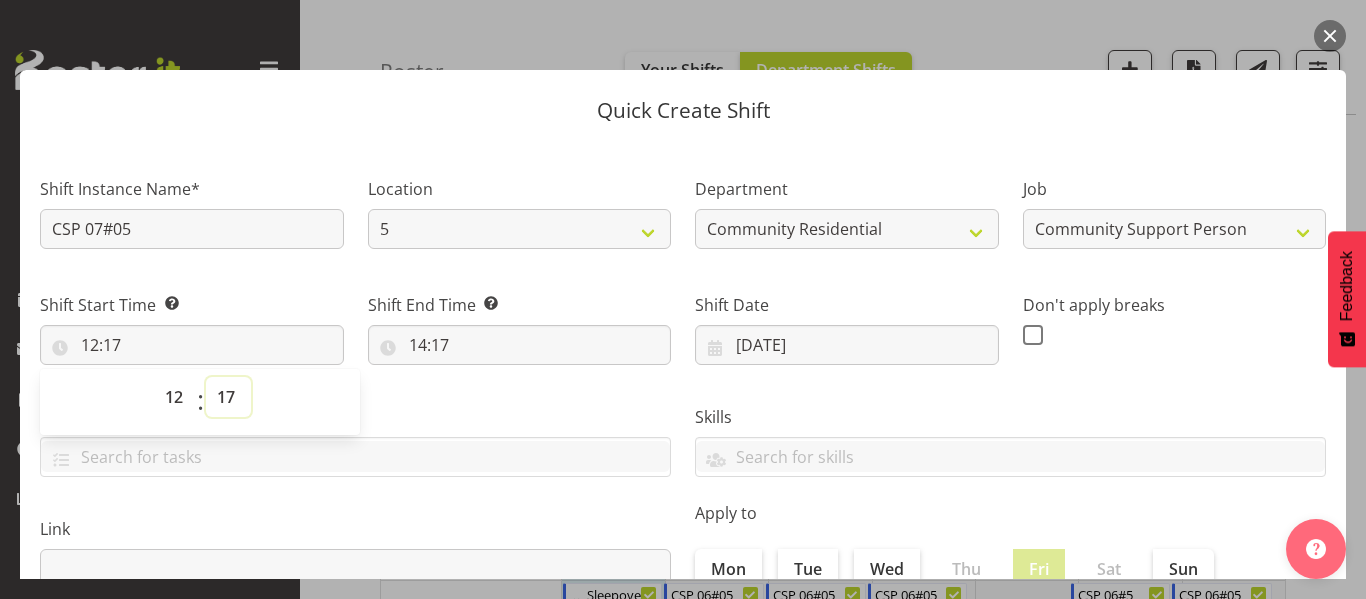 drag, startPoint x: 219, startPoint y: 395, endPoint x: 218, endPoint y: 384, distance: 11.045361 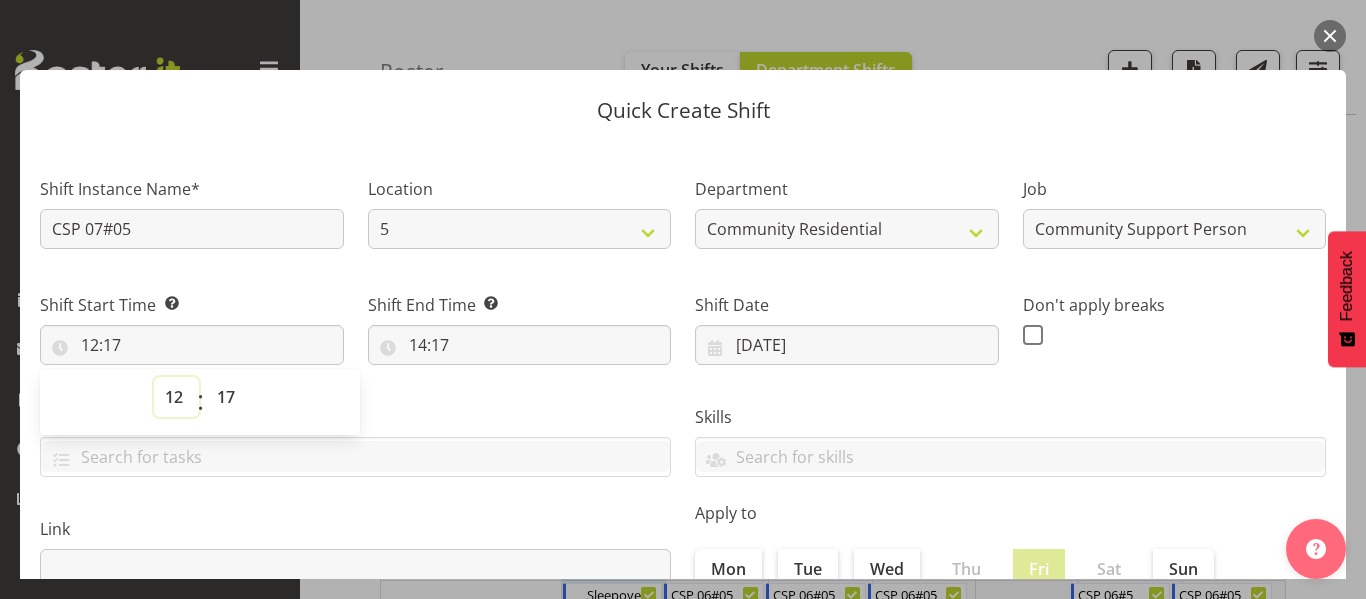 click on "00   01   02   03   04   05   06   07   08   09   10   11   12   13   14   15   16   17   18   19   20   21   22   23" at bounding box center (176, 397) 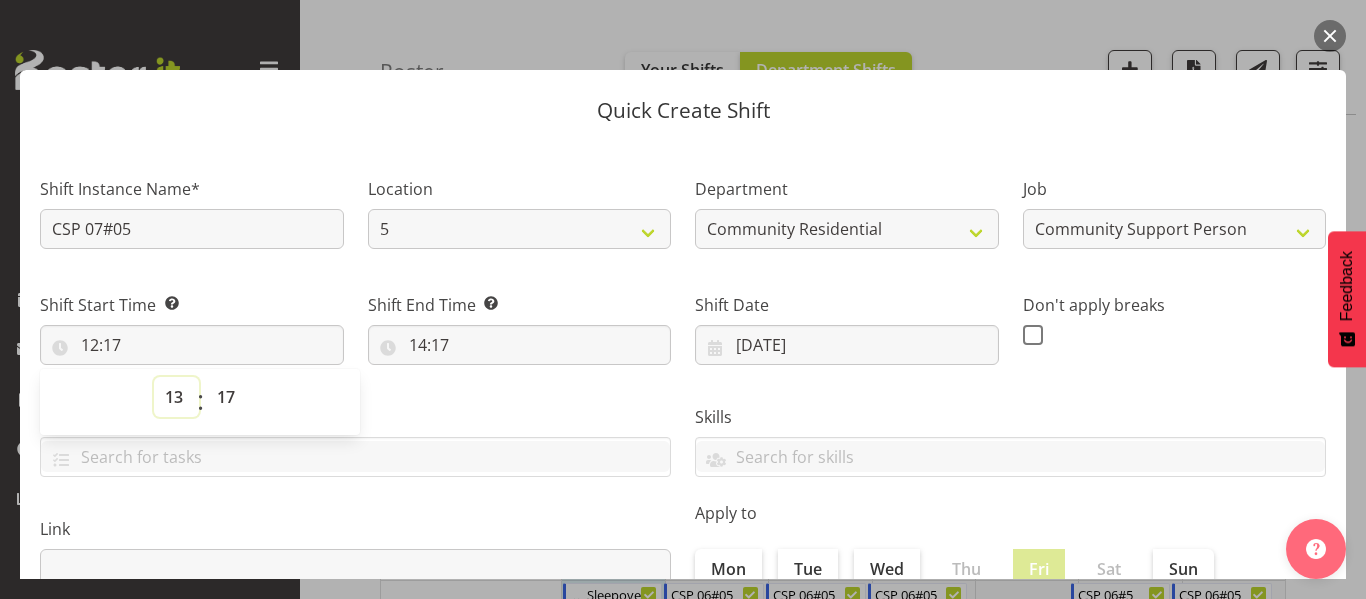 click on "00   01   02   03   04   05   06   07   08   09   10   11   12   13   14   15   16   17   18   19   20   21   22   23" at bounding box center (176, 397) 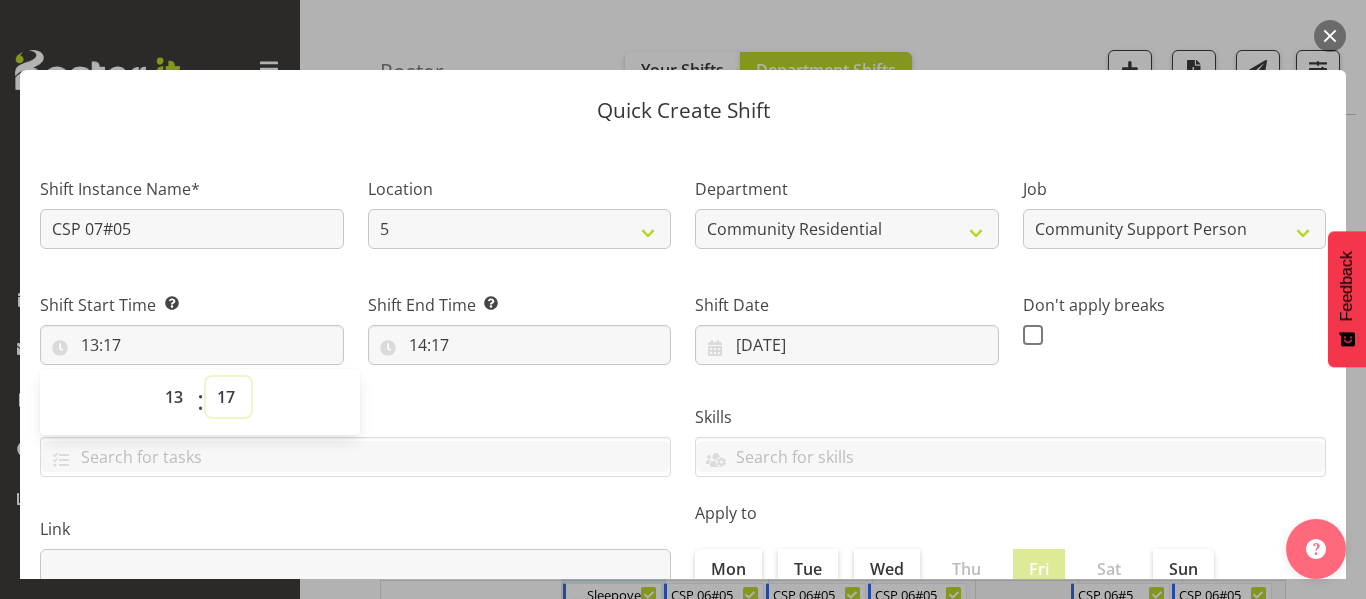 click on "00   01   02   03   04   05   06   07   08   09   10   11   12   13   14   15   16   17   18   19   20   21   22   23   24   25   26   27   28   29   30   31   32   33   34   35   36   37   38   39   40   41   42   43   44   45   46   47   48   49   50   51   52   53   54   55   56   57   58   59" at bounding box center [228, 397] 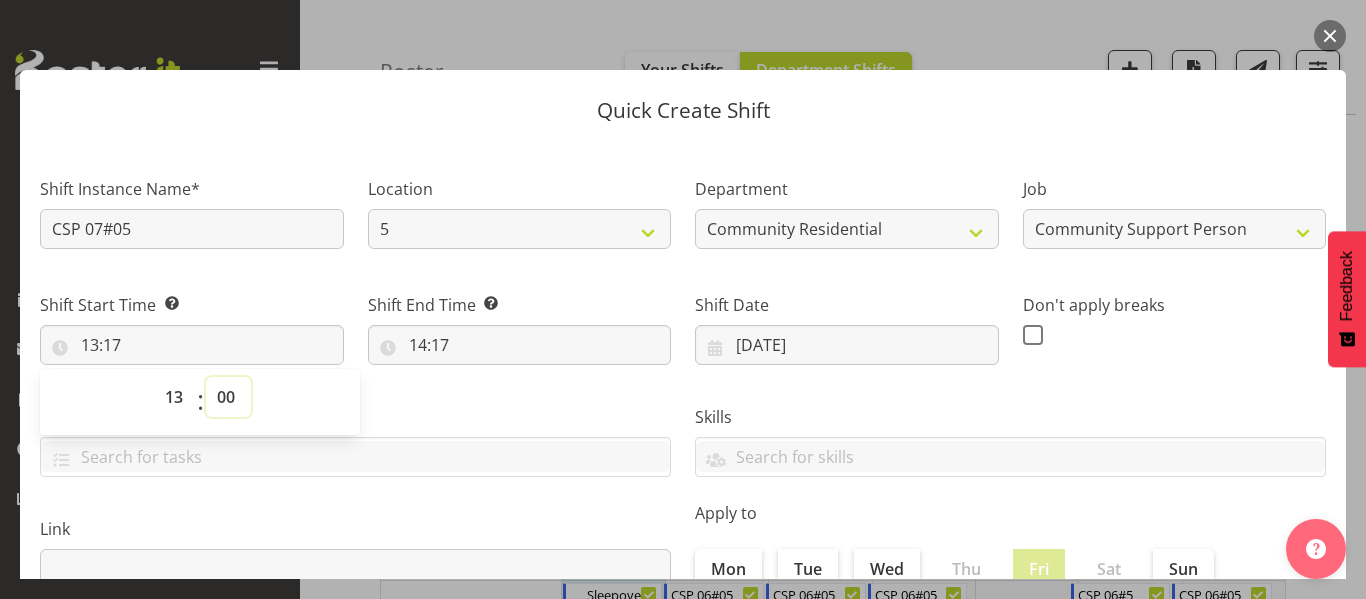 click on "00   01   02   03   04   05   06   07   08   09   10   11   12   13   14   15   16   17   18   19   20   21   22   23   24   25   26   27   28   29   30   31   32   33   34   35   36   37   38   39   40   41   42   43   44   45   46   47   48   49   50   51   52   53   54   55   56   57   58   59" at bounding box center (228, 397) 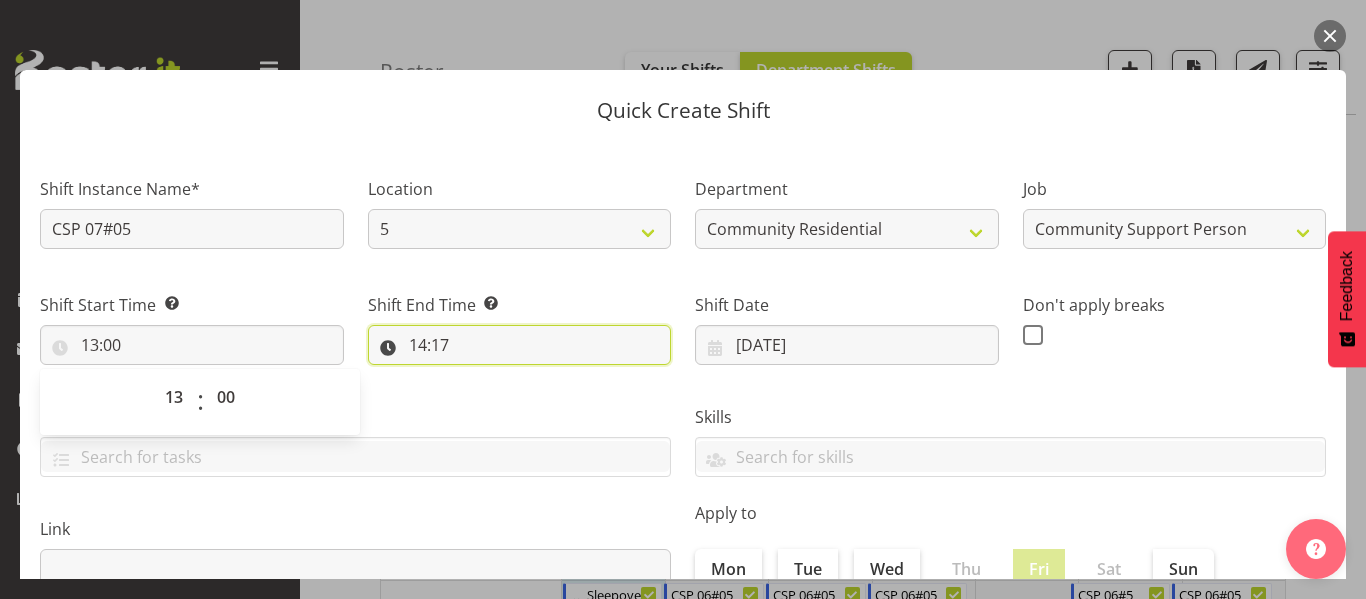 click on "14:17" at bounding box center (520, 345) 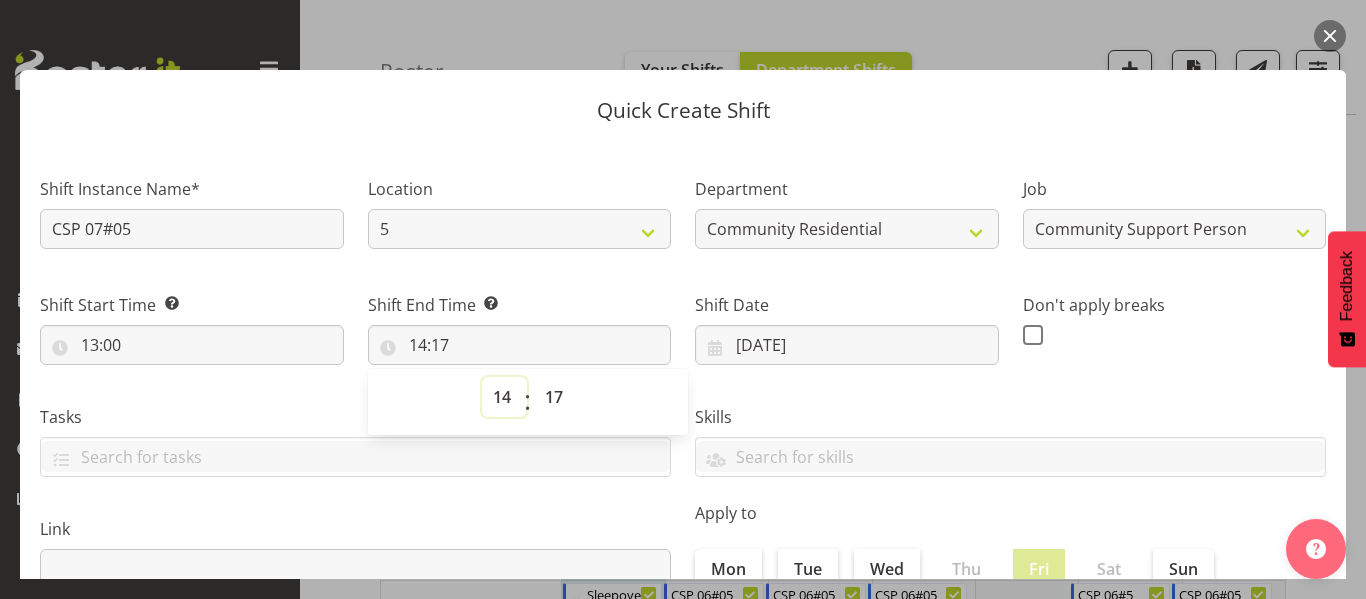 click on "00   01   02   03   04   05   06   07   08   09   10   11   12   13   14   15   16   17   18   19   20   21   22   23" at bounding box center [504, 397] 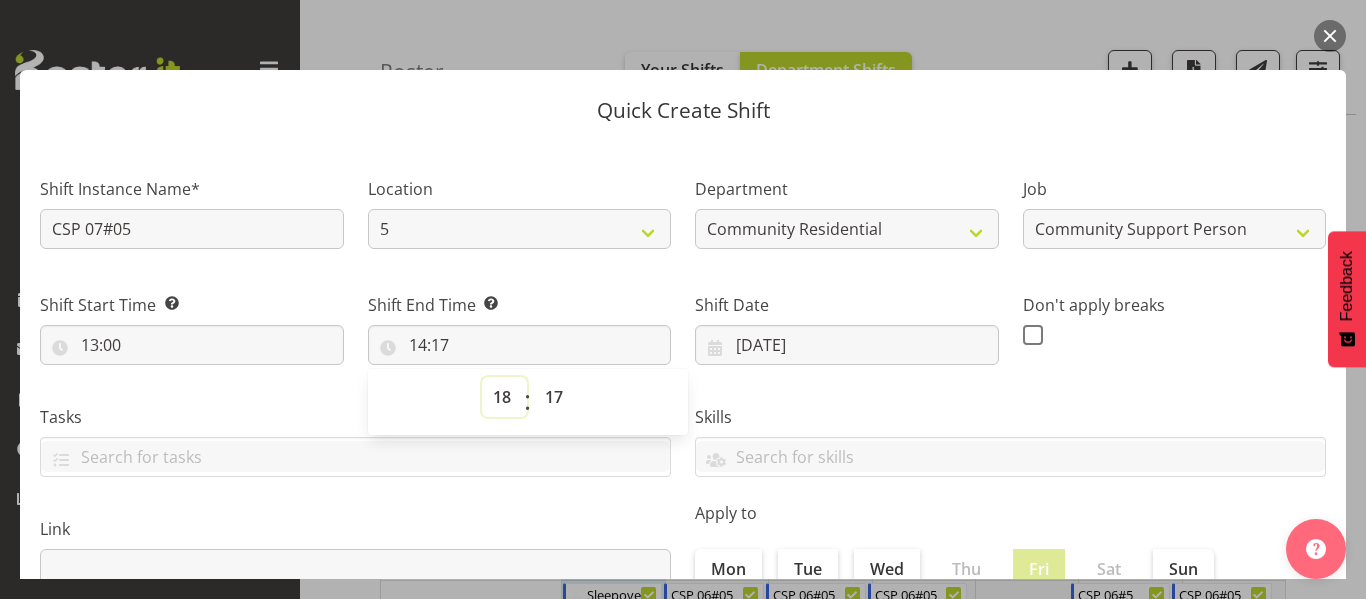 click on "00   01   02   03   04   05   06   07   08   09   10   11   12   13   14   15   16   17   18   19   20   21   22   23" at bounding box center (504, 397) 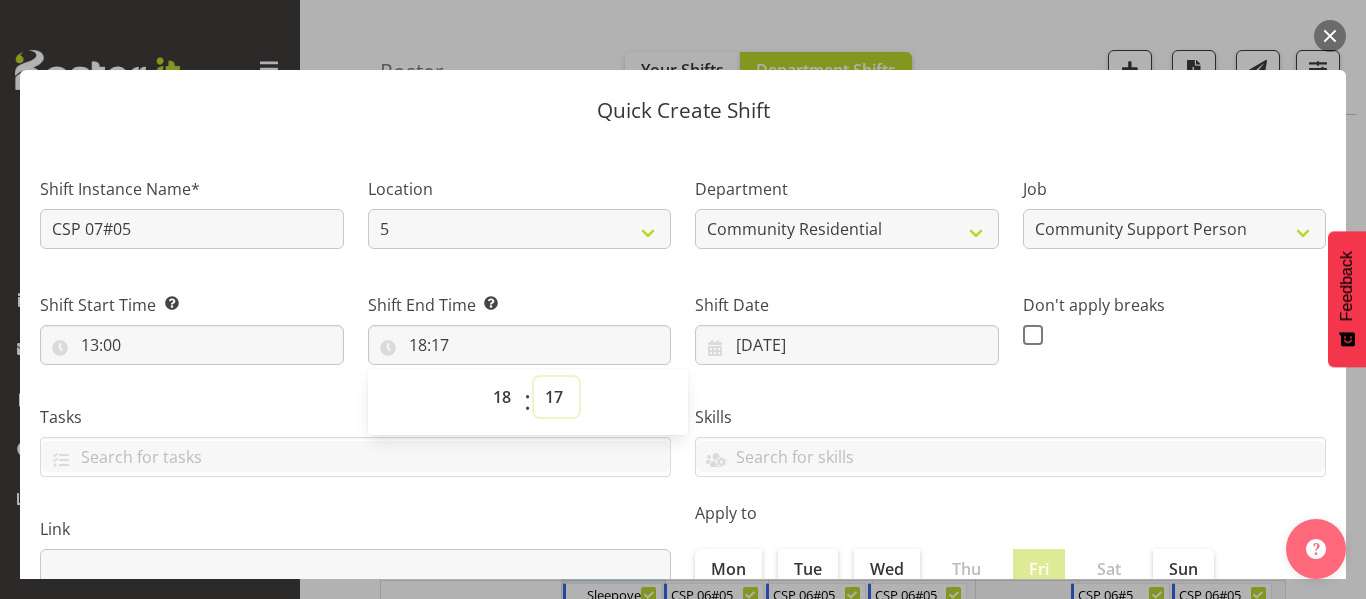 click on "00   01   02   03   04   05   06   07   08   09   10   11   12   13   14   15   16   17   18   19   20   21   22   23   24   25   26   27   28   29   30   31   32   33   34   35   36   37   38   39   40   41   42   43   44   45   46   47   48   49   50   51   52   53   54   55   56   57   58   59" at bounding box center (556, 397) 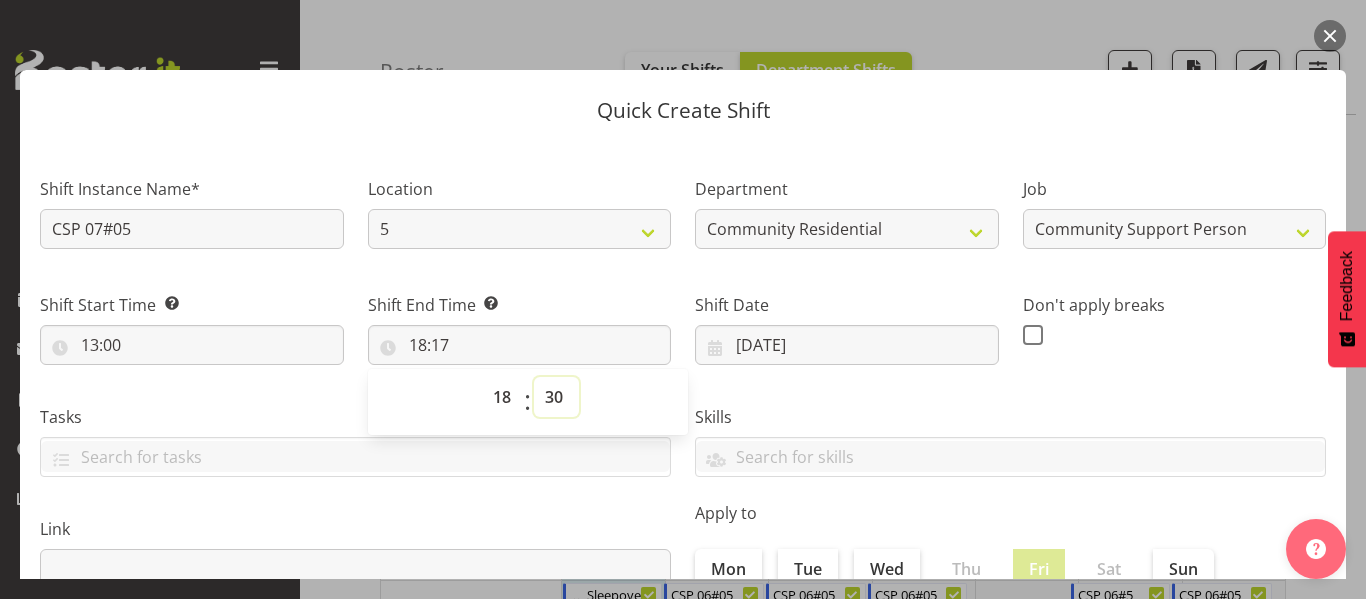 click on "00   01   02   03   04   05   06   07   08   09   10   11   12   13   14   15   16   17   18   19   20   21   22   23   24   25   26   27   28   29   30   31   32   33   34   35   36   37   38   39   40   41   42   43   44   45   46   47   48   49   50   51   52   53   54   55   56   57   58   59" at bounding box center (556, 397) 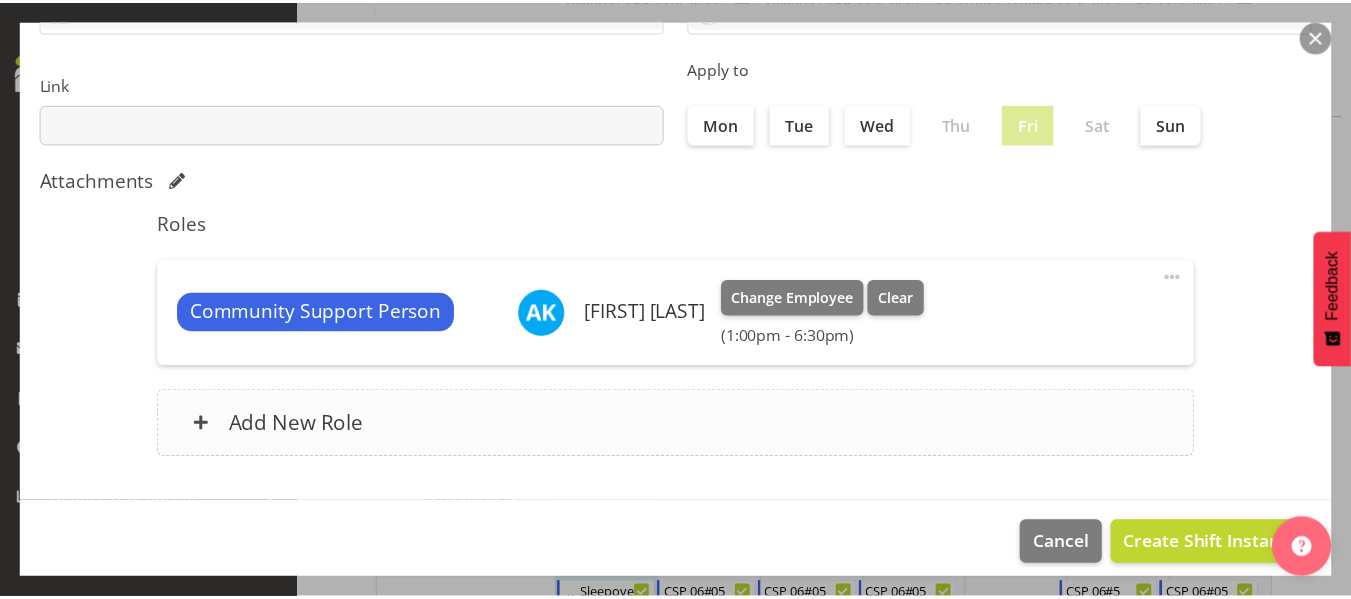 scroll, scrollTop: 462, scrollLeft: 0, axis: vertical 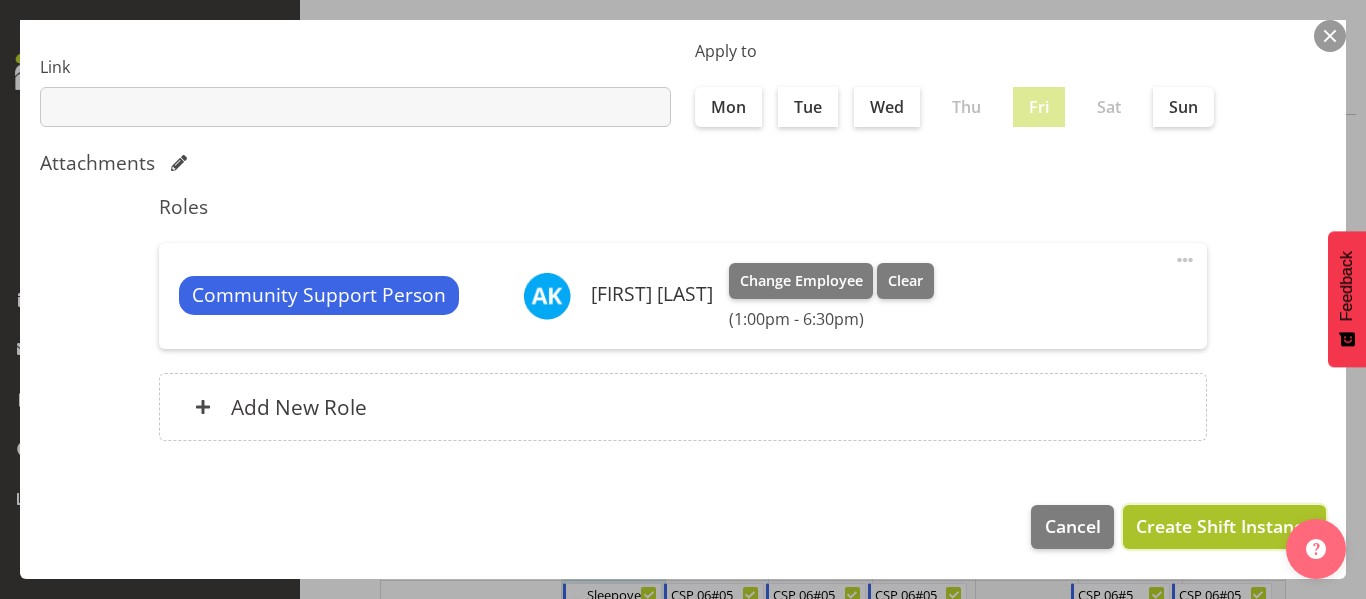 click on "Create Shift Instance" at bounding box center [1224, 526] 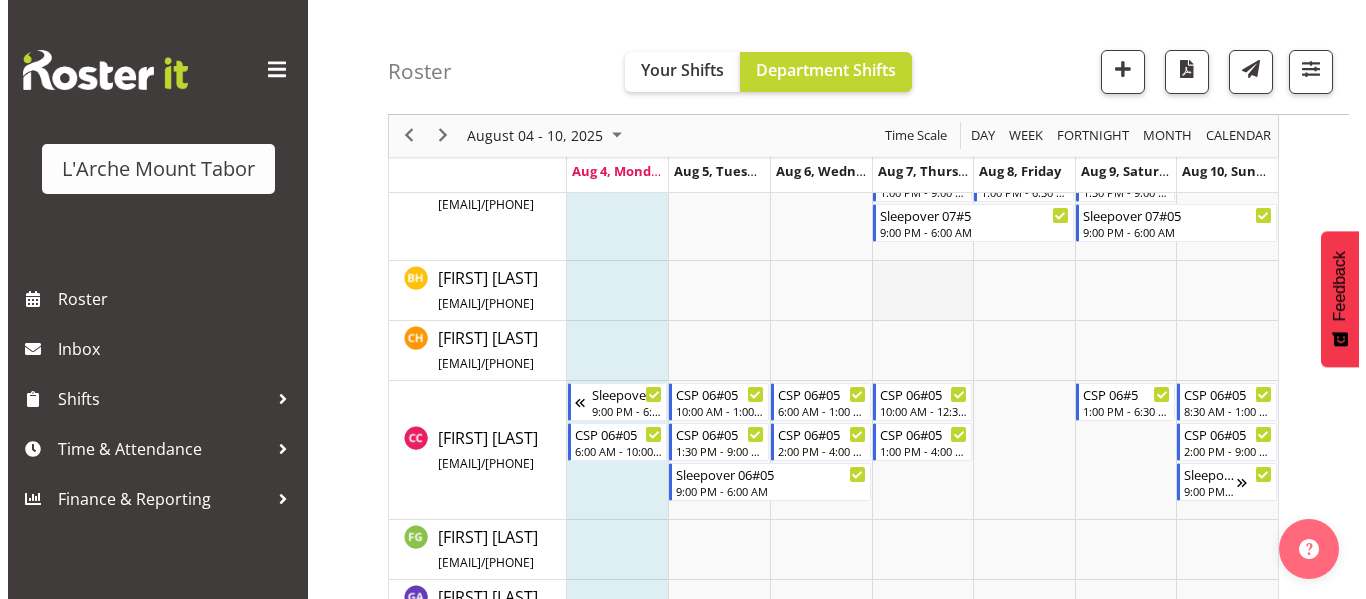 scroll, scrollTop: 438, scrollLeft: 0, axis: vertical 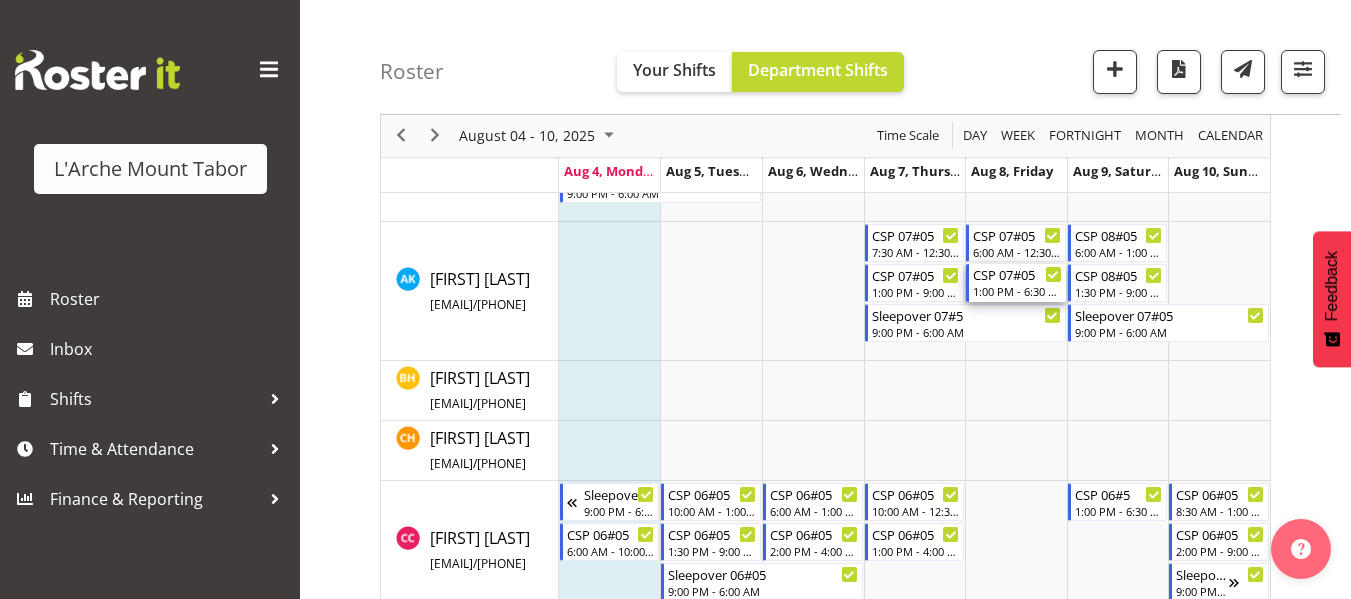 click on "1:00 PM - 6:30 PM" at bounding box center (1017, 291) 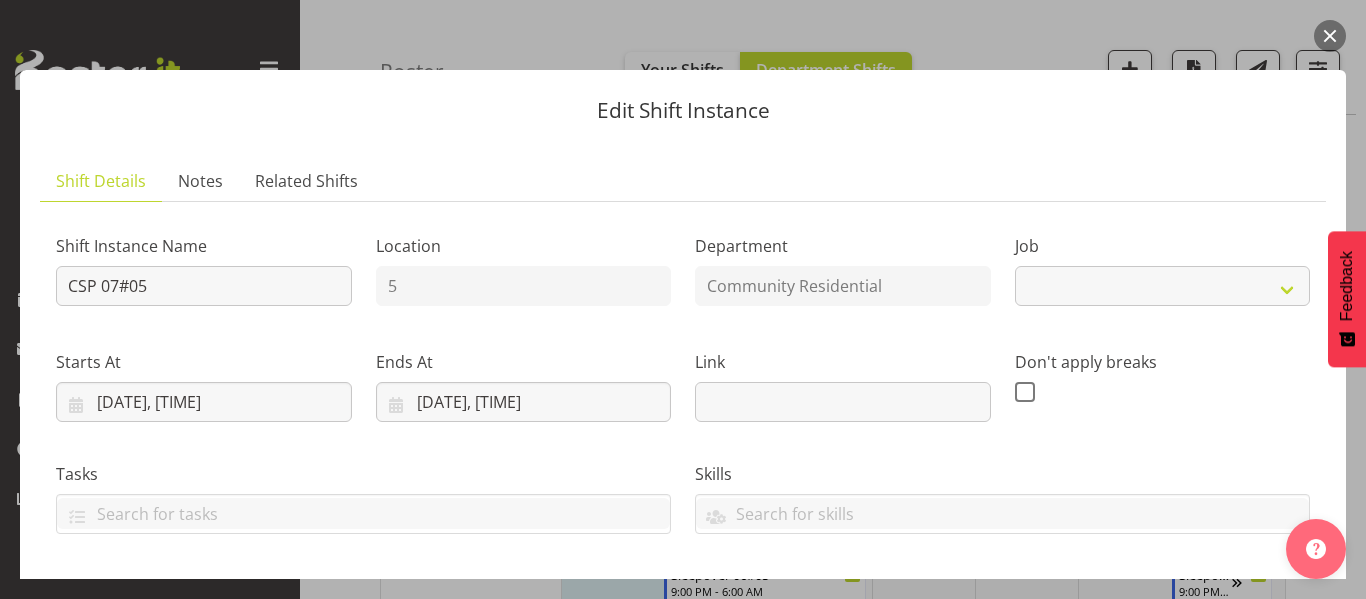 select on "2" 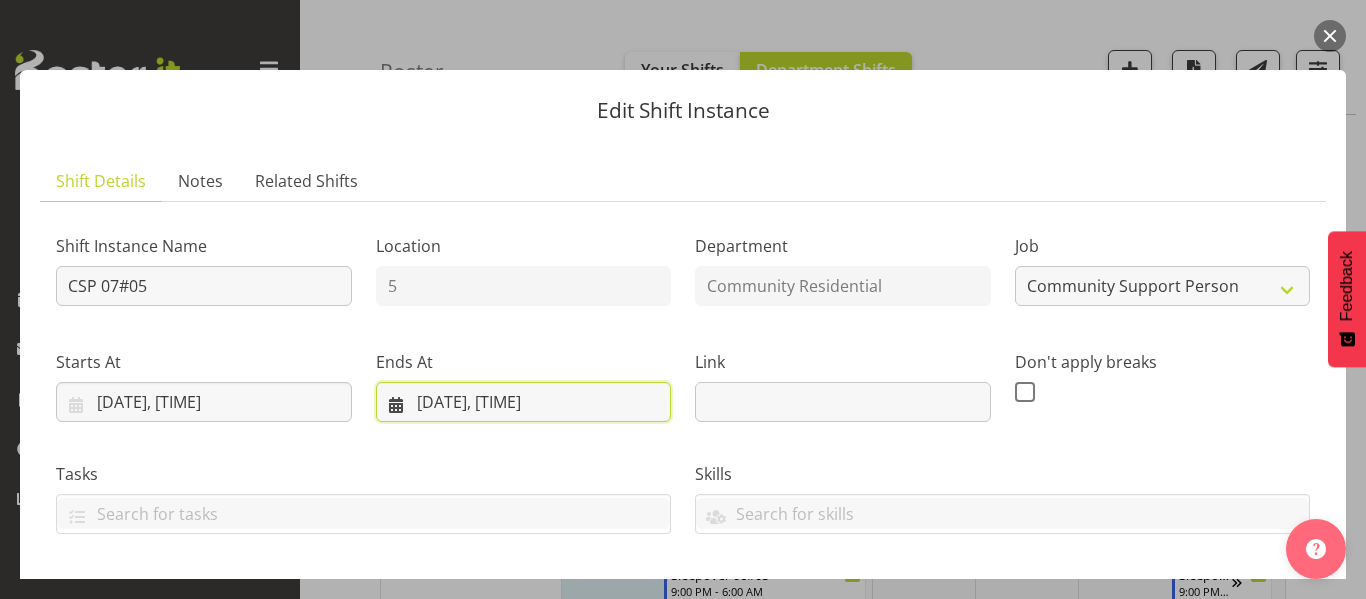 click on "8/8/2025, 6:30 PM" at bounding box center (524, 402) 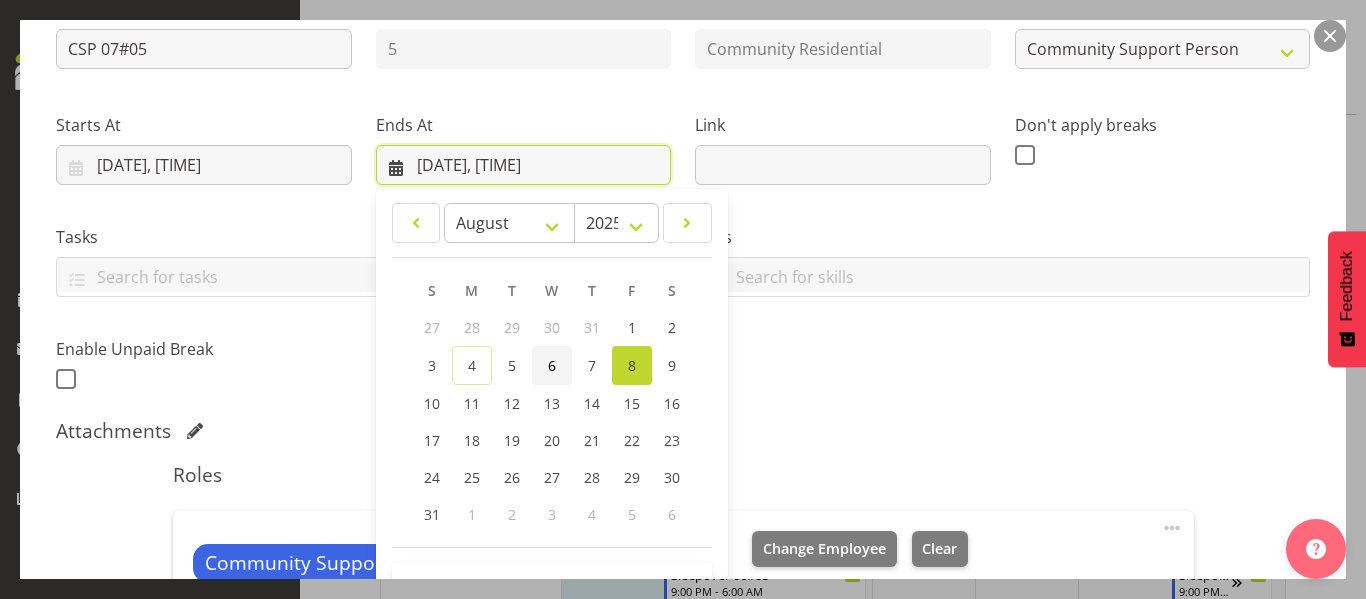 scroll, scrollTop: 545, scrollLeft: 0, axis: vertical 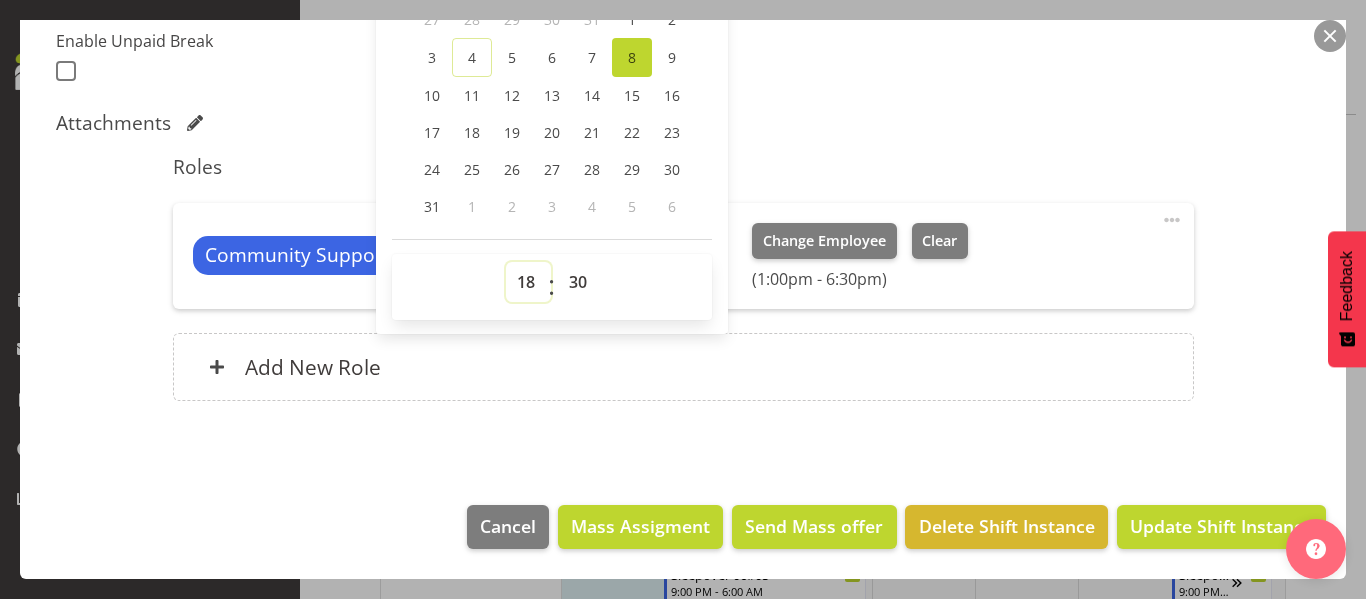 click on "00   01   02   03   04   05   06   07   08   09   10   11   12   13   14   15   16   17   18   19   20   21   22   23" at bounding box center (528, 282) 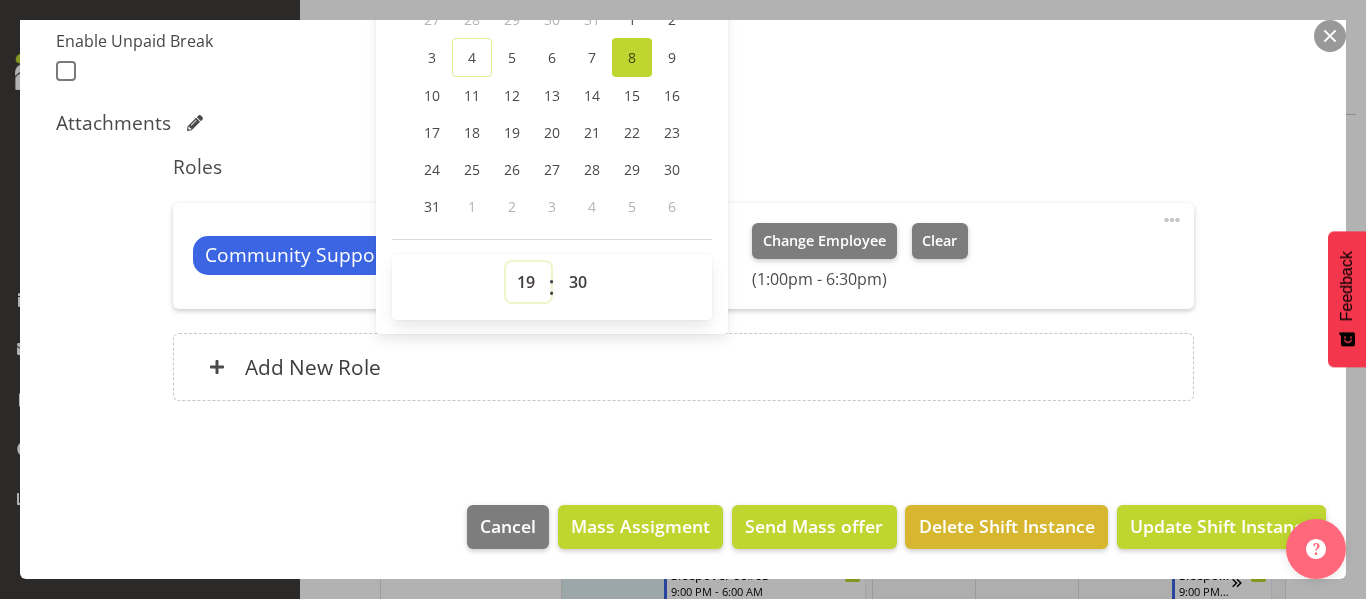 click on "00   01   02   03   04   05   06   07   08   09   10   11   12   13   14   15   16   17   18   19   20   21   22   23" at bounding box center [528, 282] 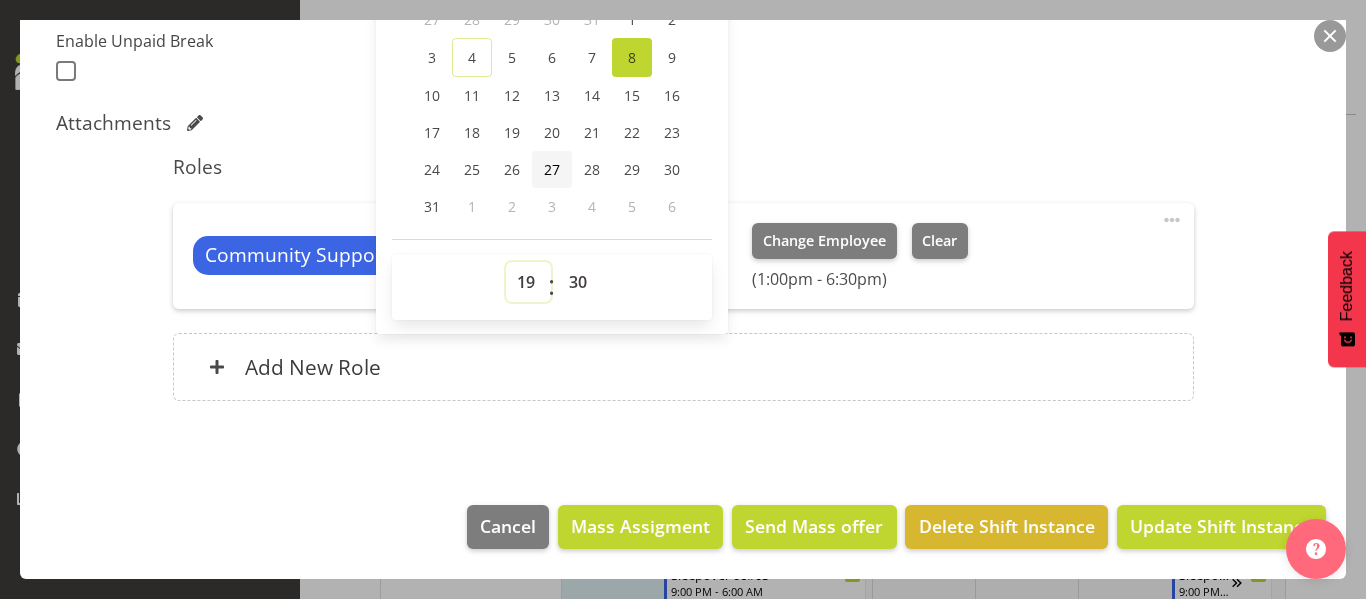 type on "8/8/2025, 7:30 PM" 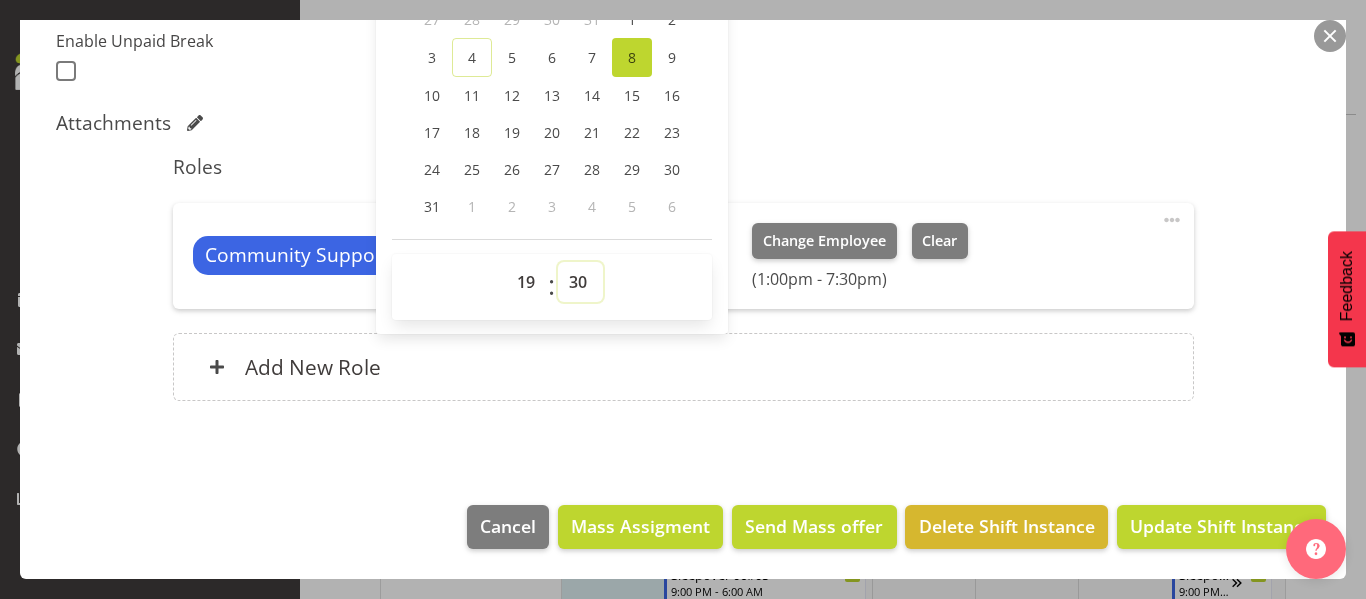 click on "00   01   02   03   04   05   06   07   08   09   10   11   12   13   14   15   16   17   18   19   20   21   22   23   24   25   26   27   28   29   30   31   32   33   34   35   36   37   38   39   40   41   42   43   44   45   46   47   48   49   50   51   52   53   54   55   56   57   58   59" at bounding box center [580, 282] 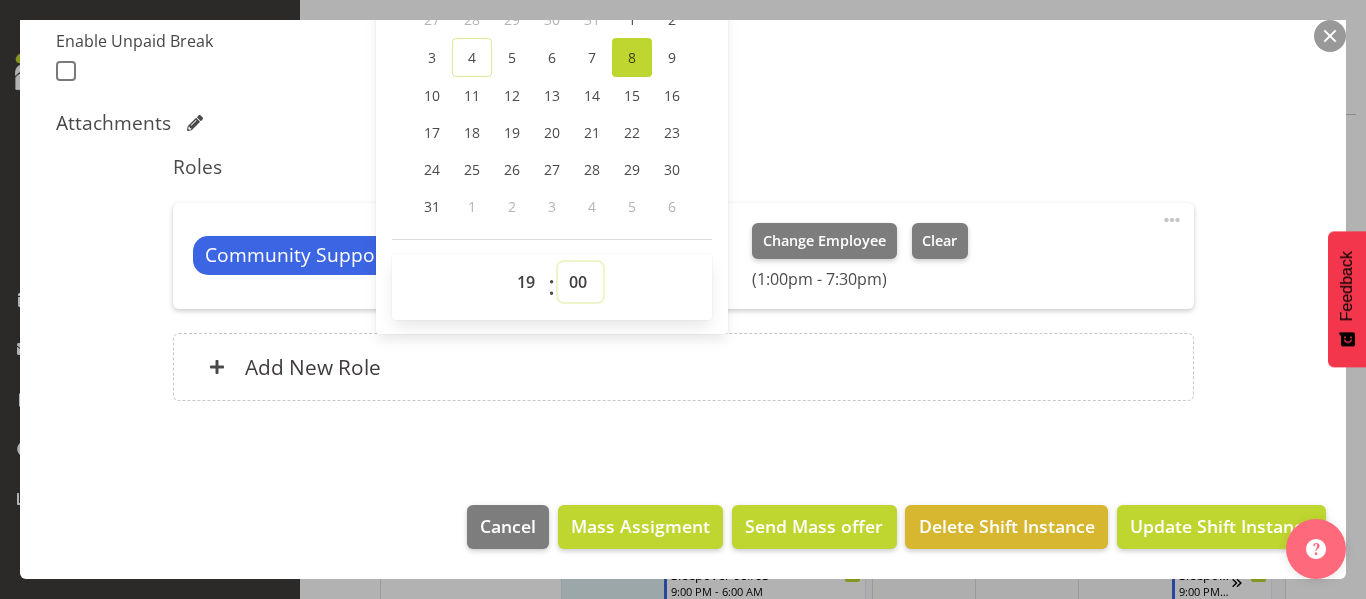 click on "00   01   02   03   04   05   06   07   08   09   10   11   12   13   14   15   16   17   18   19   20   21   22   23   24   25   26   27   28   29   30   31   32   33   34   35   36   37   38   39   40   41   42   43   44   45   46   47   48   49   50   51   52   53   54   55   56   57   58   59" at bounding box center [580, 282] 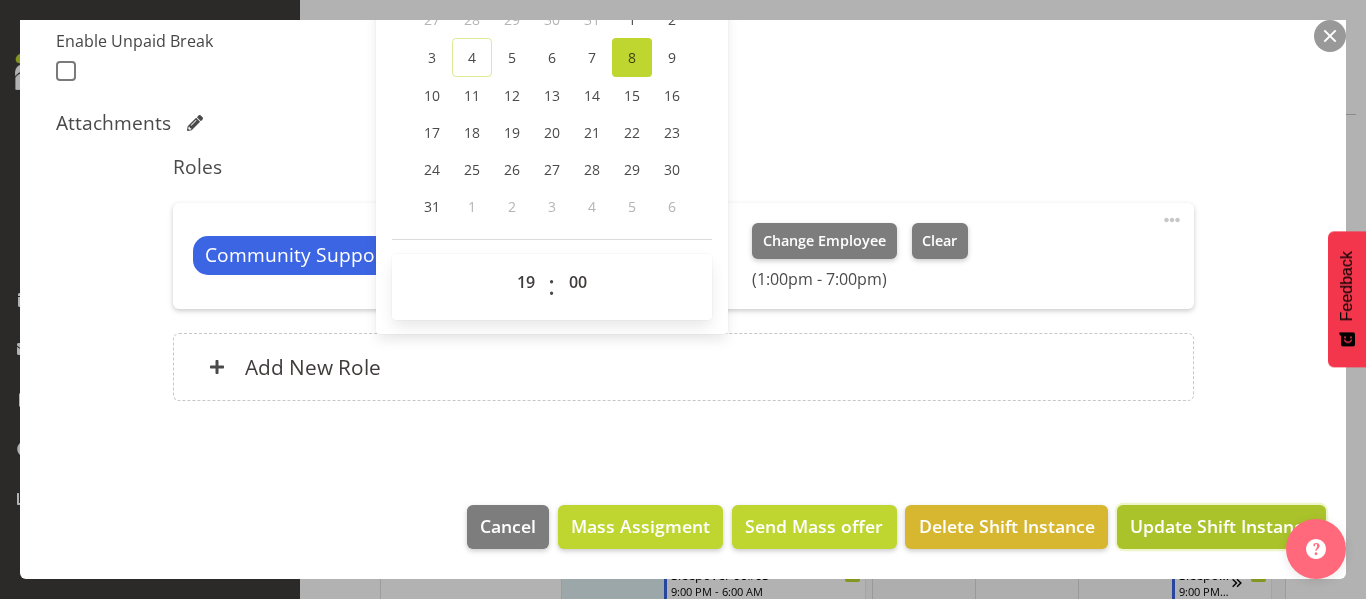 click on "Update Shift Instance" at bounding box center [1221, 526] 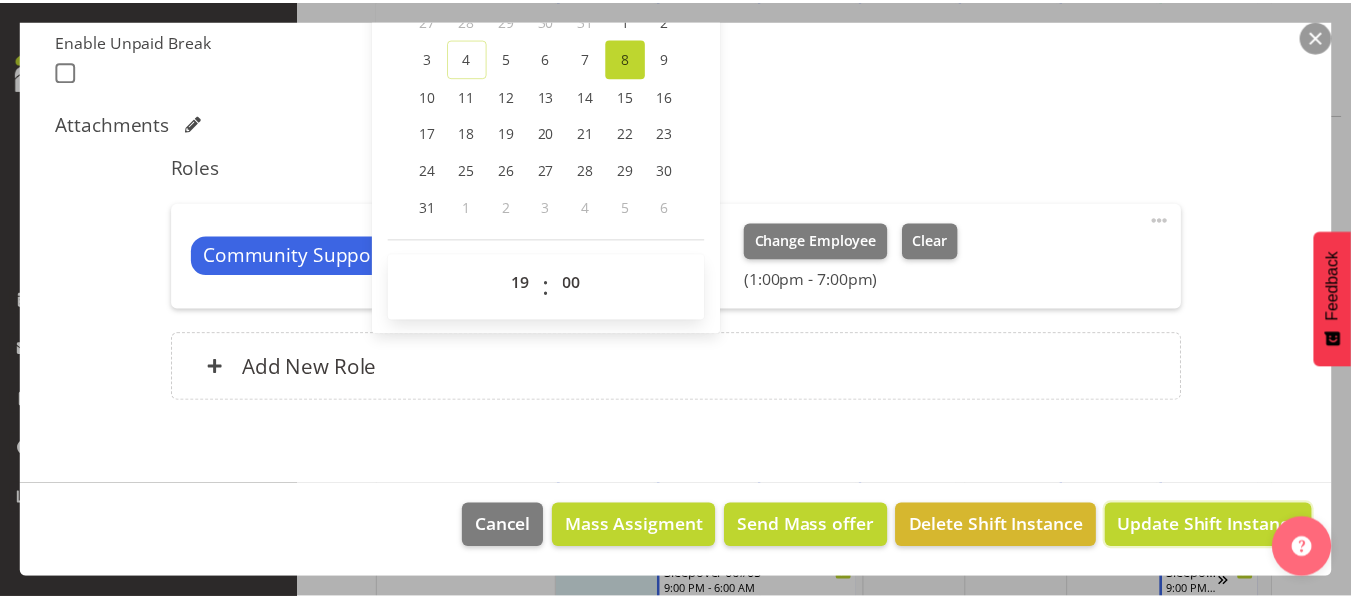 scroll, scrollTop: 465, scrollLeft: 0, axis: vertical 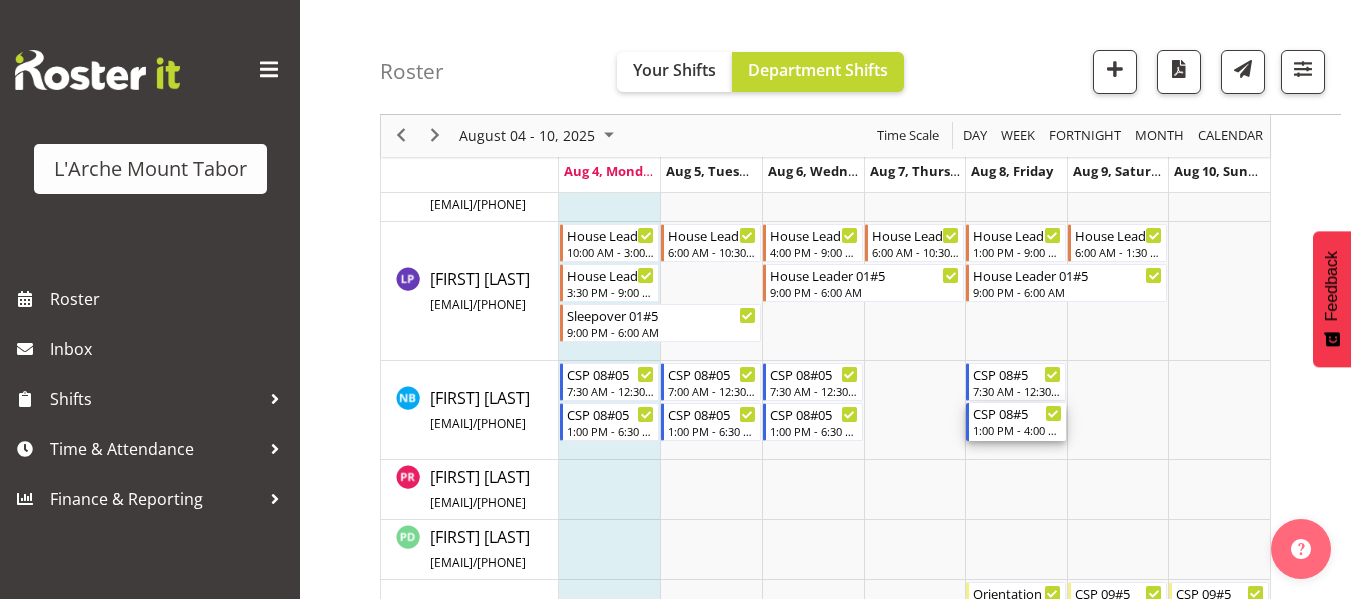 click on "CSP 08#5" at bounding box center [1017, 413] 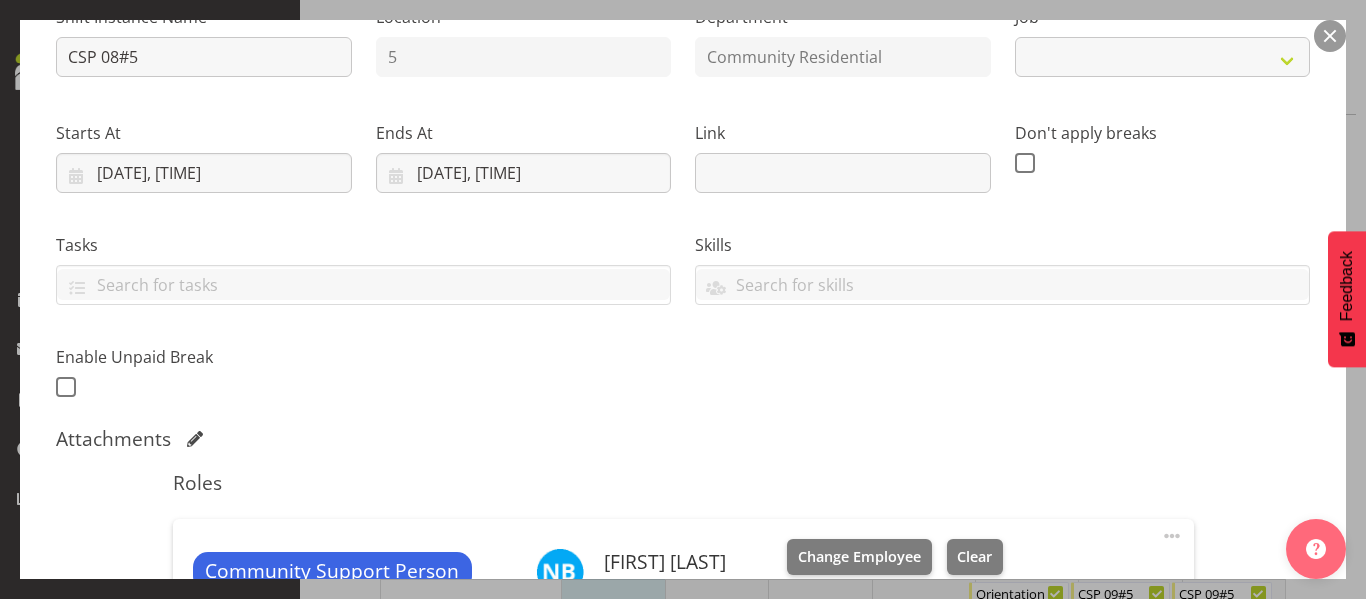 select on "2" 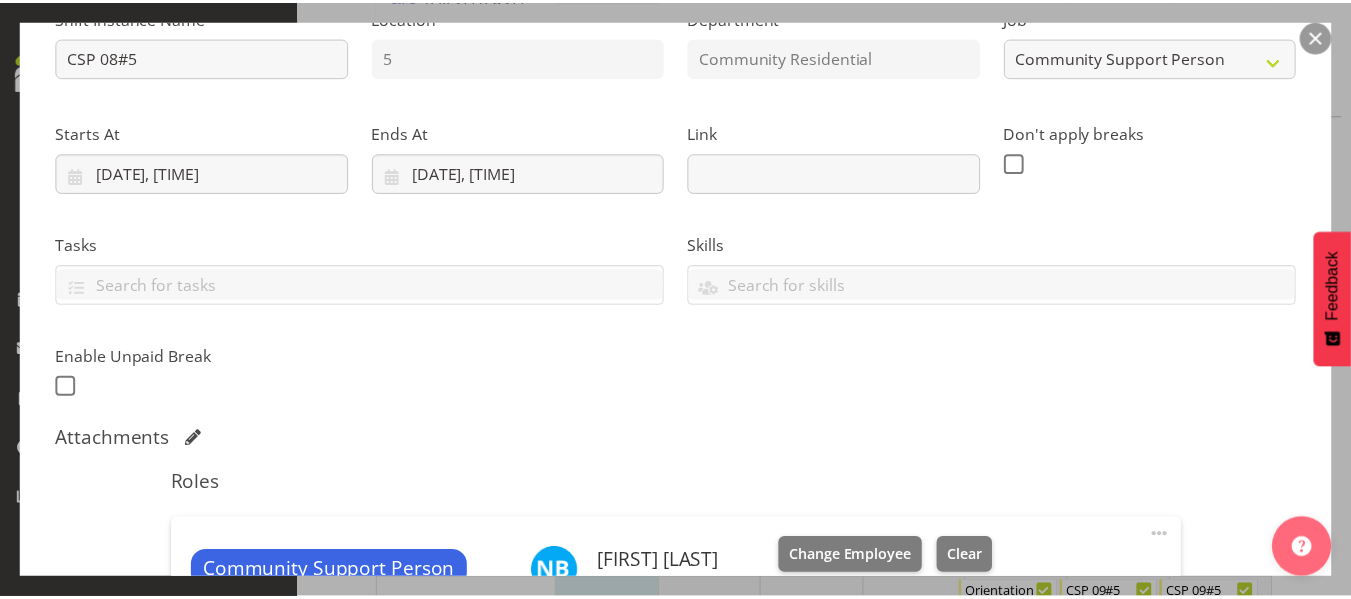 scroll, scrollTop: 545, scrollLeft: 0, axis: vertical 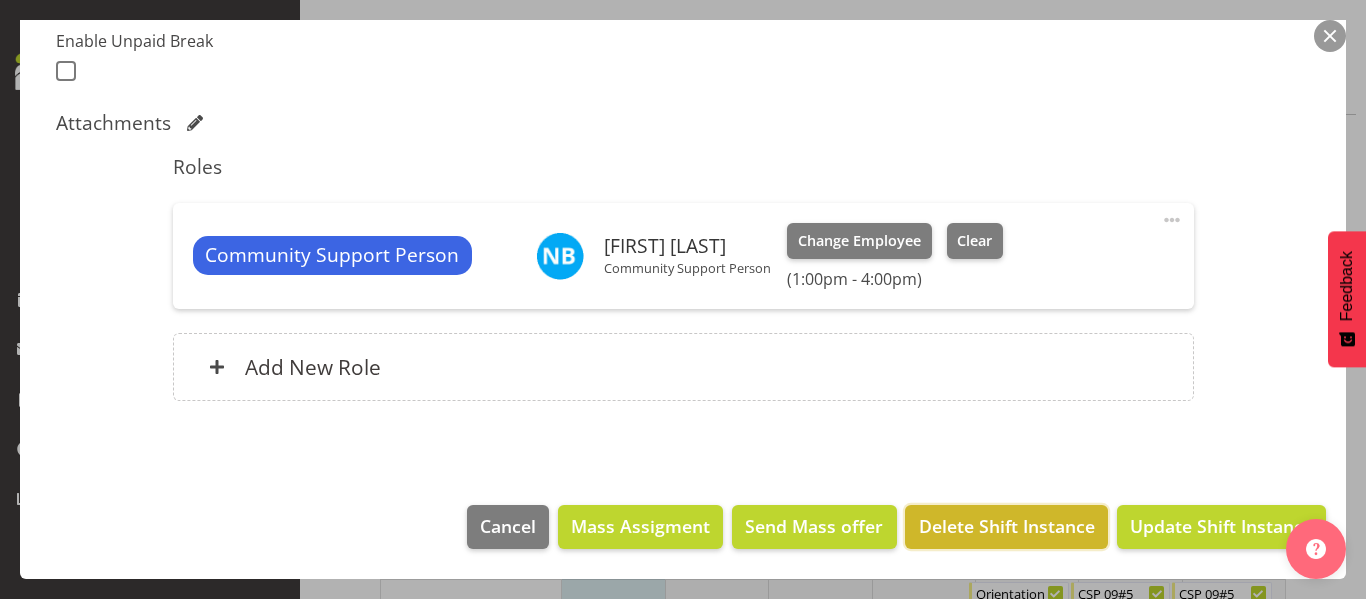 click on "Delete Shift Instance" at bounding box center (1007, 526) 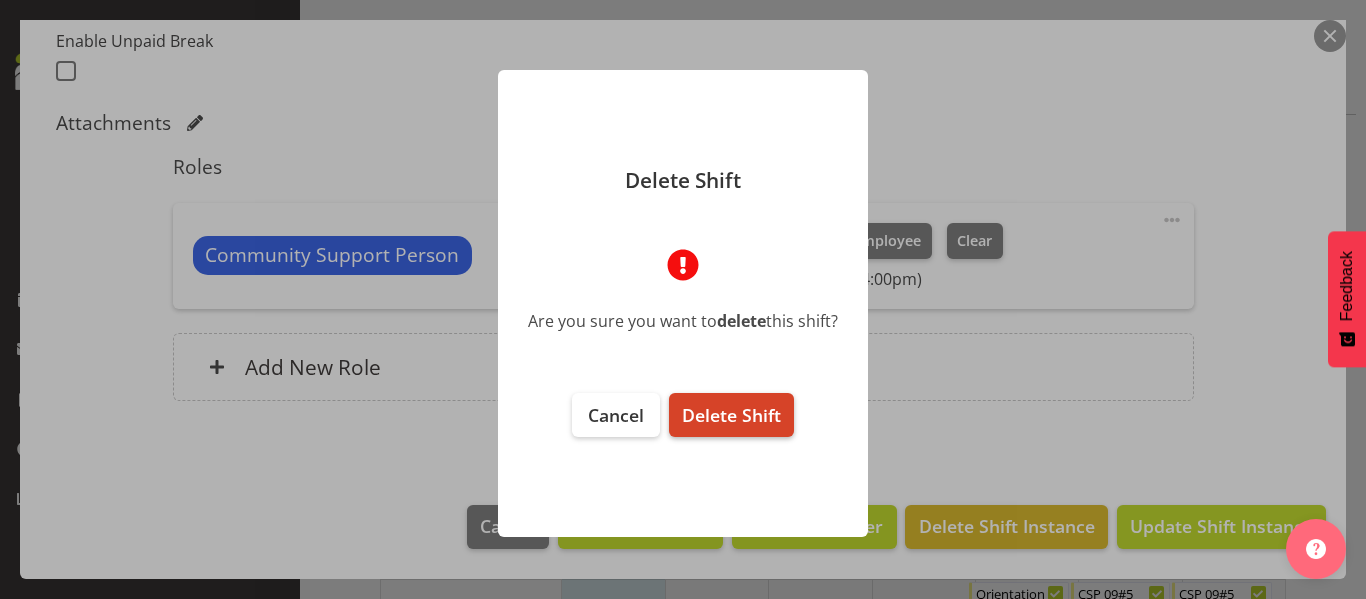 click on "Delete Shift" at bounding box center [731, 415] 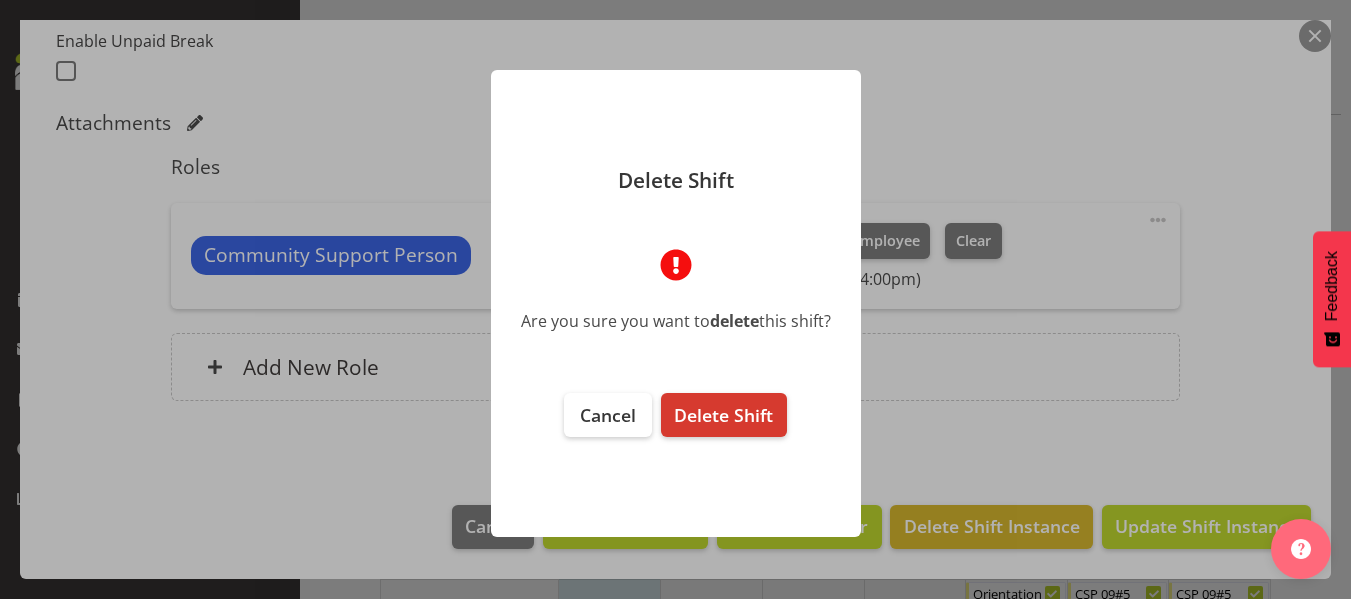 scroll, scrollTop: 465, scrollLeft: 0, axis: vertical 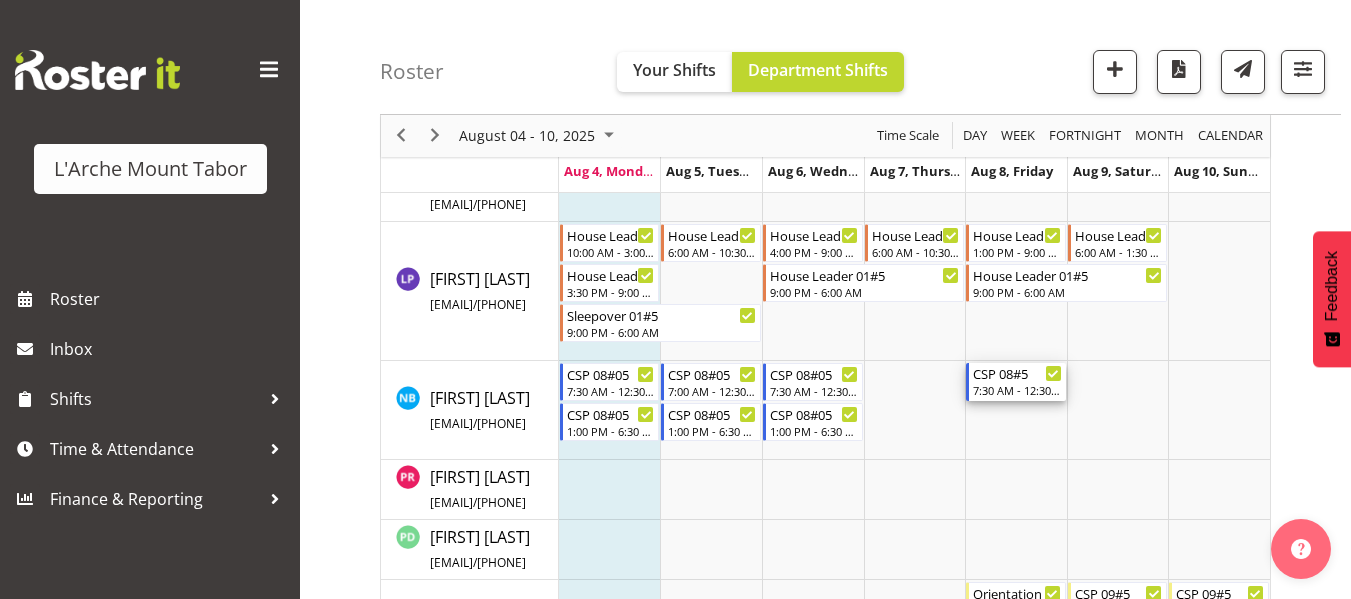 click on "CSP 08#5" at bounding box center (1017, 373) 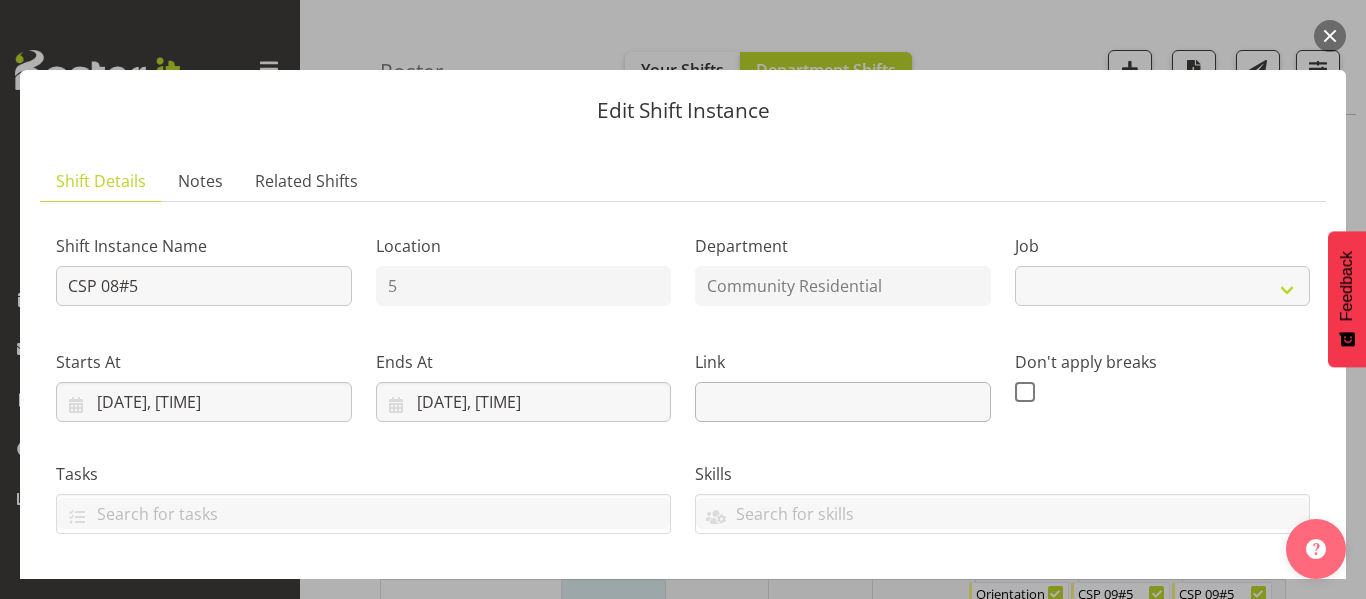 select on "2" 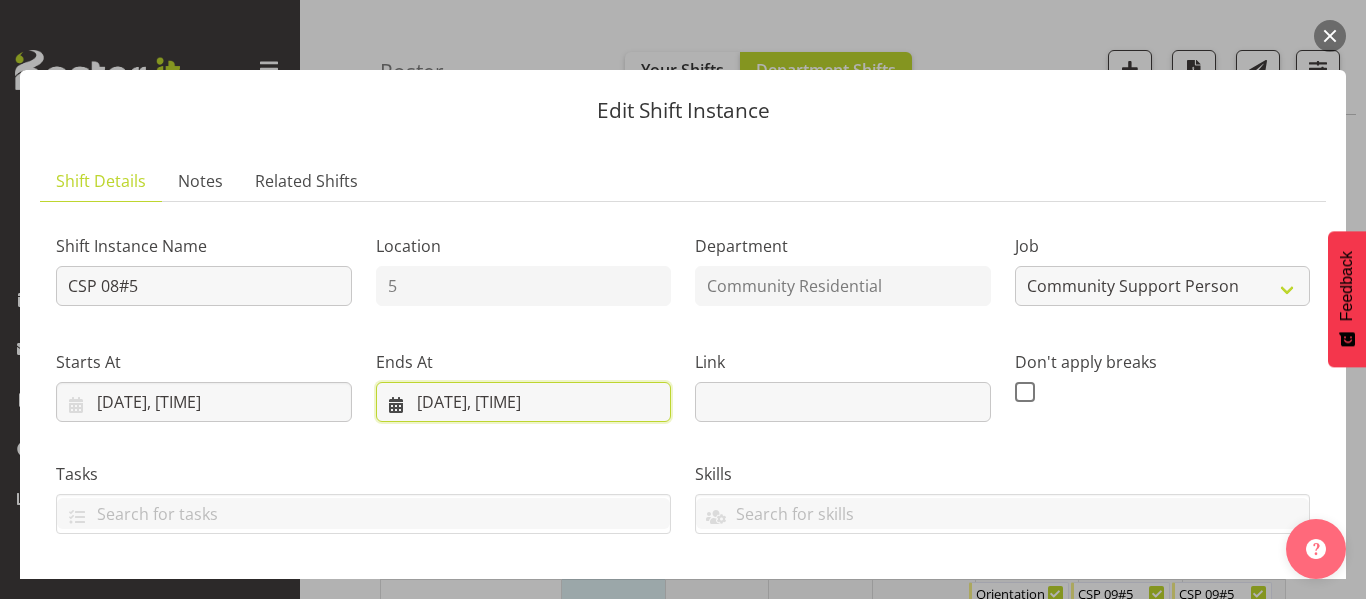 click on "8/8/2025, 12:30 PM" at bounding box center [524, 402] 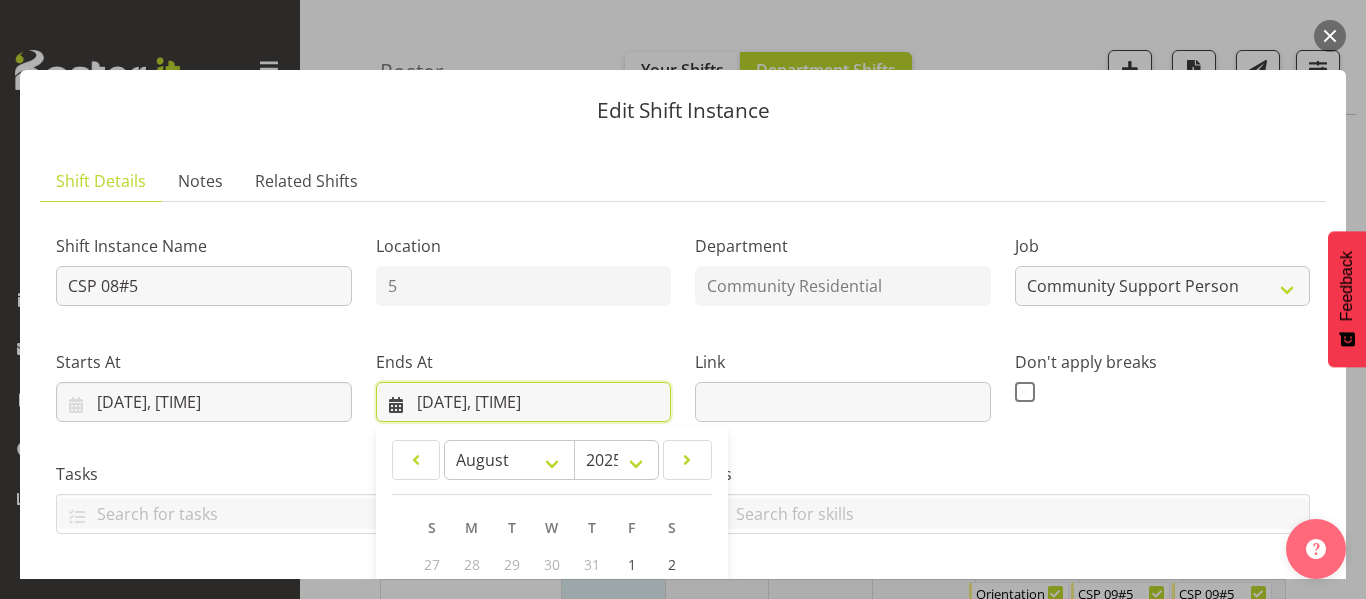 scroll, scrollTop: 500, scrollLeft: 0, axis: vertical 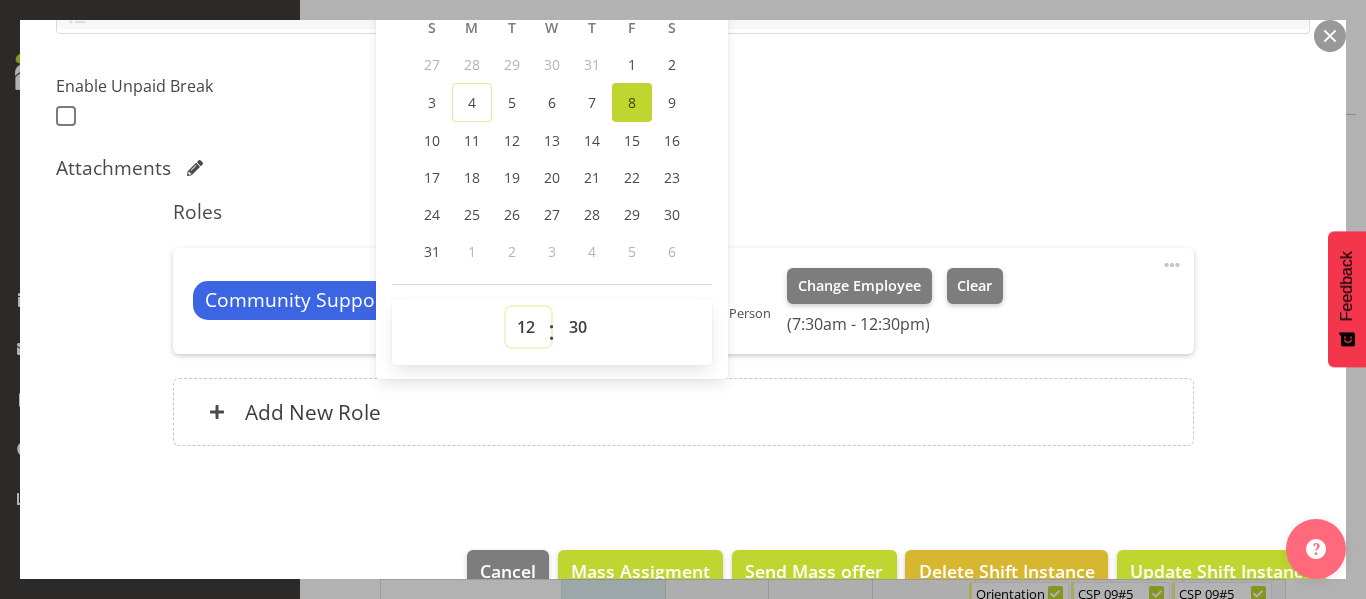 click on "00   01   02   03   04   05   06   07   08   09   10   11   12   13   14   15   16   17   18   19   20   21   22   23" at bounding box center [528, 327] 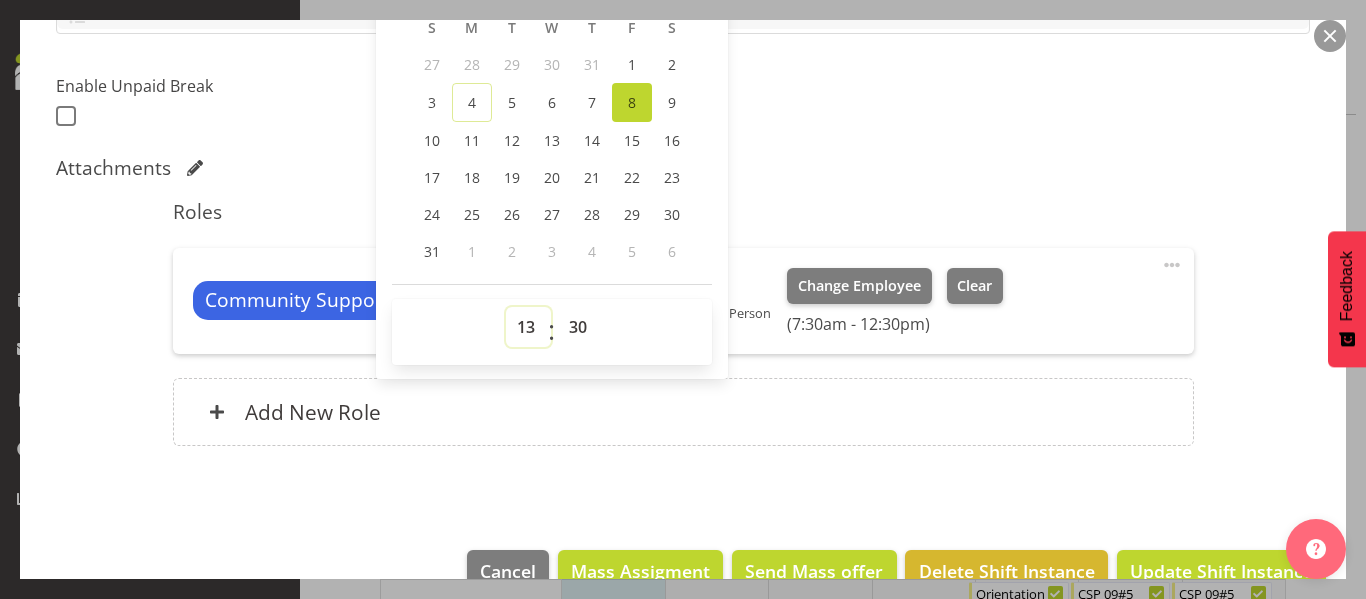click on "00   01   02   03   04   05   06   07   08   09   10   11   12   13   14   15   16   17   18   19   20   21   22   23" at bounding box center (528, 327) 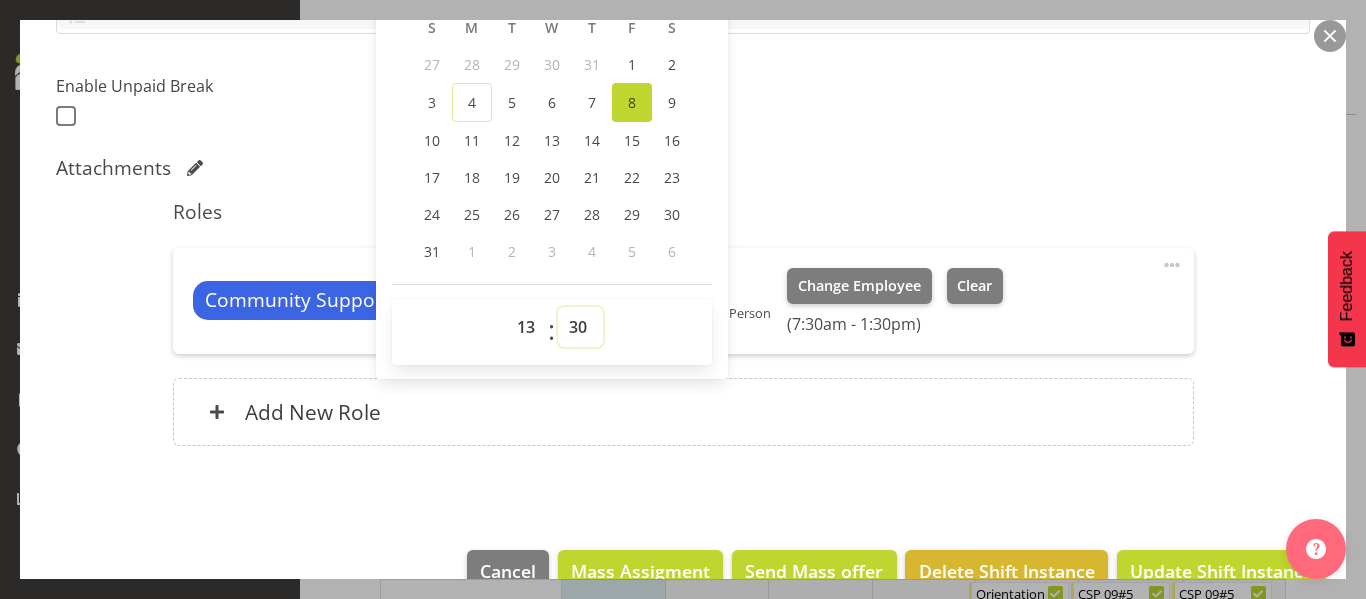 click on "00   01   02   03   04   05   06   07   08   09   10   11   12   13   14   15   16   17   18   19   20   21   22   23   24   25   26   27   28   29   30   31   32   33   34   35   36   37   38   39   40   41   42   43   44   45   46   47   48   49   50   51   52   53   54   55   56   57   58   59" at bounding box center (580, 327) 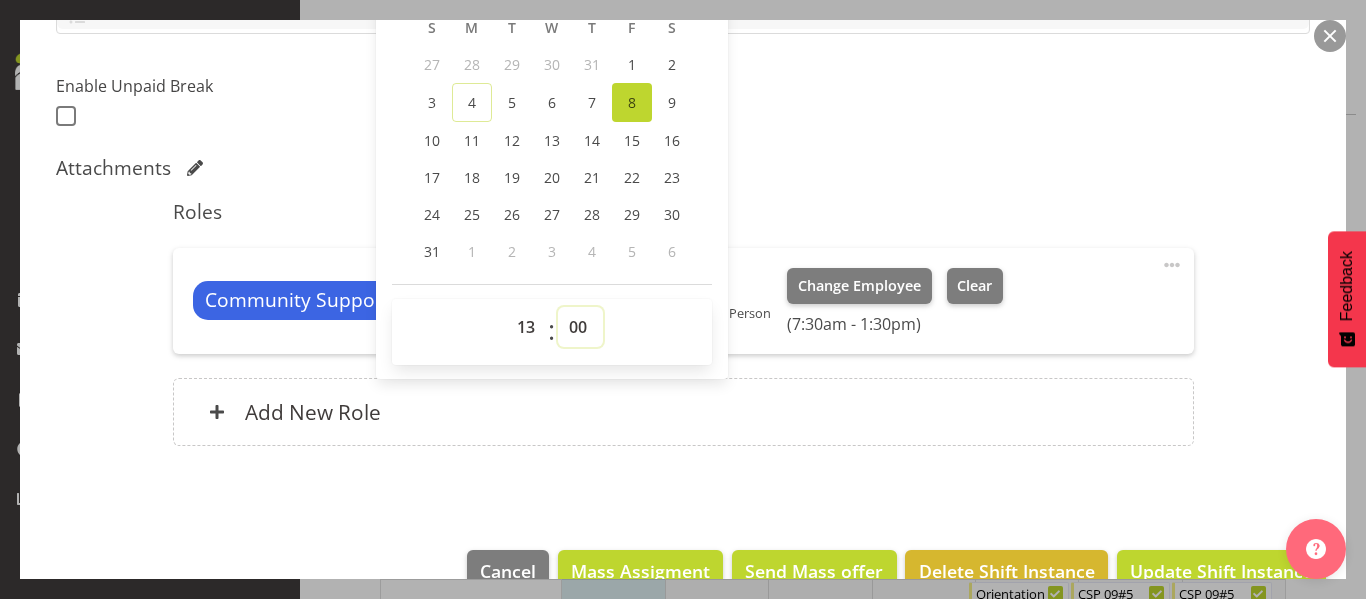 click on "00   01   02   03   04   05   06   07   08   09   10   11   12   13   14   15   16   17   18   19   20   21   22   23   24   25   26   27   28   29   30   31   32   33   34   35   36   37   38   39   40   41   42   43   44   45   46   47   48   49   50   51   52   53   54   55   56   57   58   59" at bounding box center (580, 327) 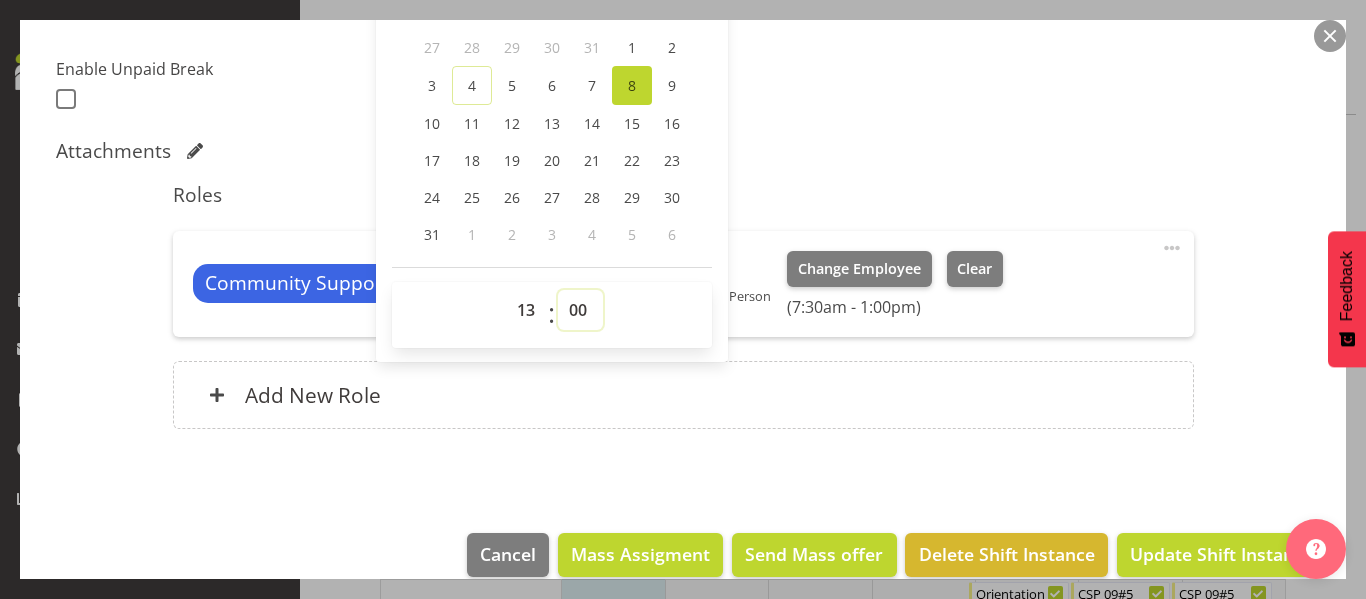 scroll, scrollTop: 545, scrollLeft: 0, axis: vertical 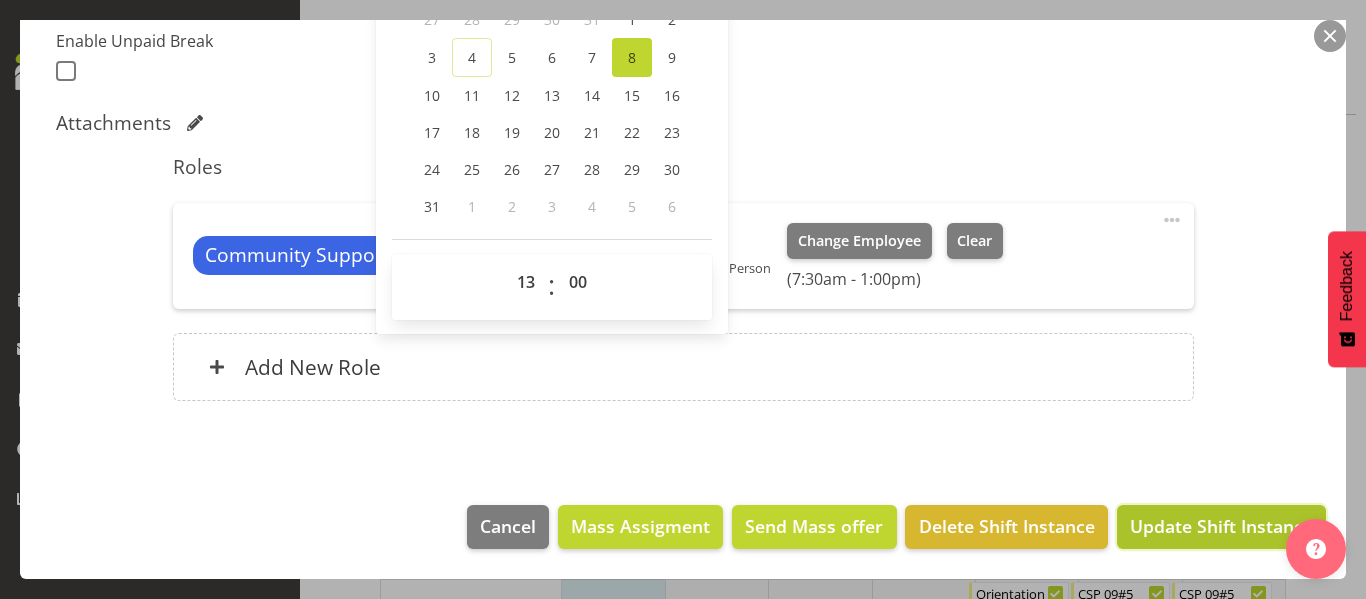 click on "Update Shift Instance" at bounding box center (1221, 526) 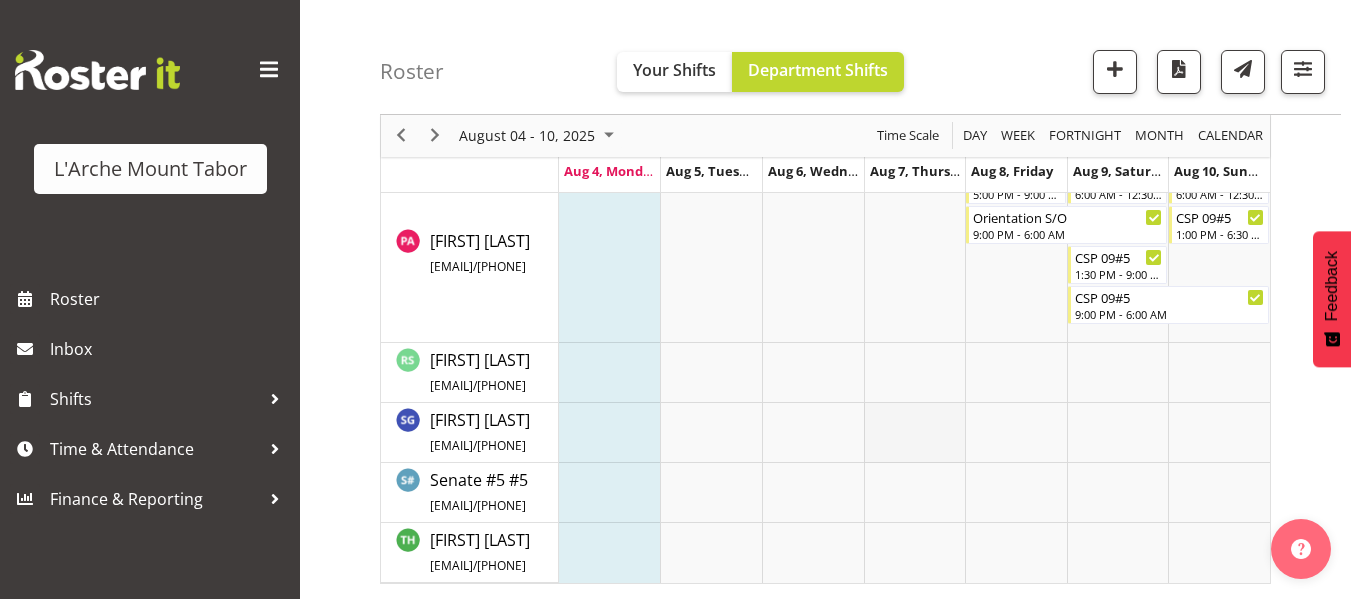scroll, scrollTop: 1452, scrollLeft: 0, axis: vertical 